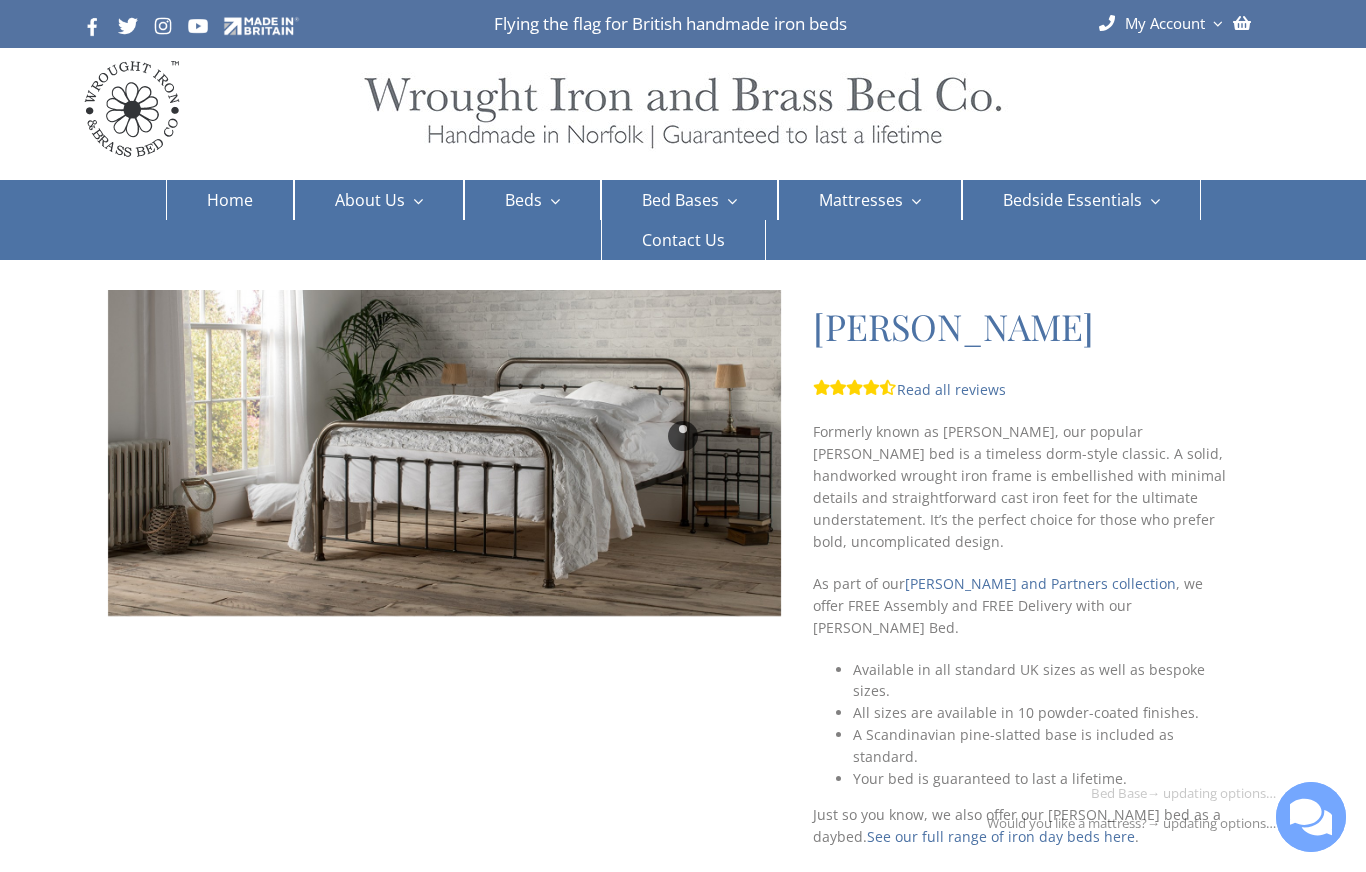 scroll, scrollTop: 0, scrollLeft: 0, axis: both 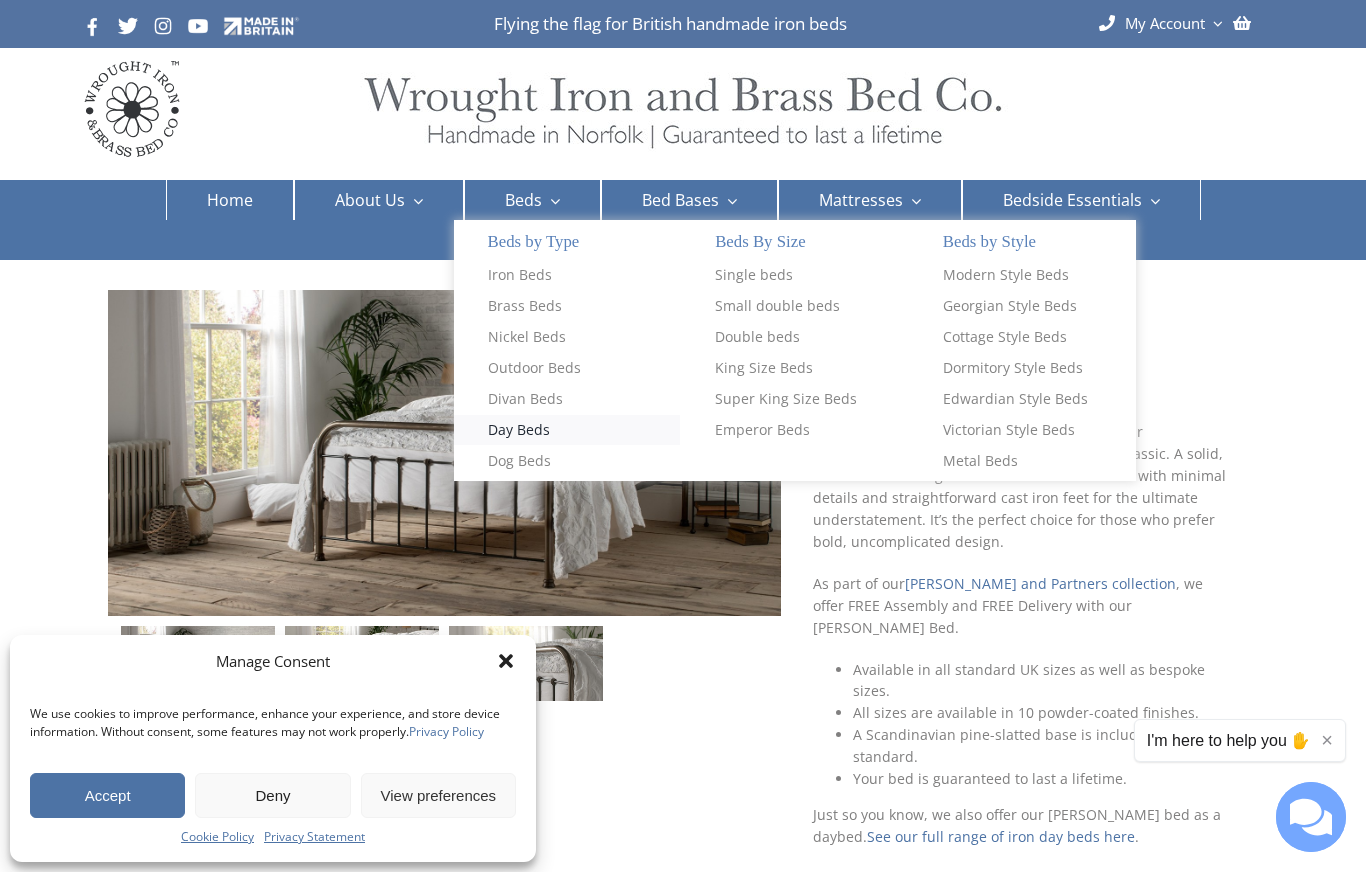 click on "Day Beds" at bounding box center (519, 430) 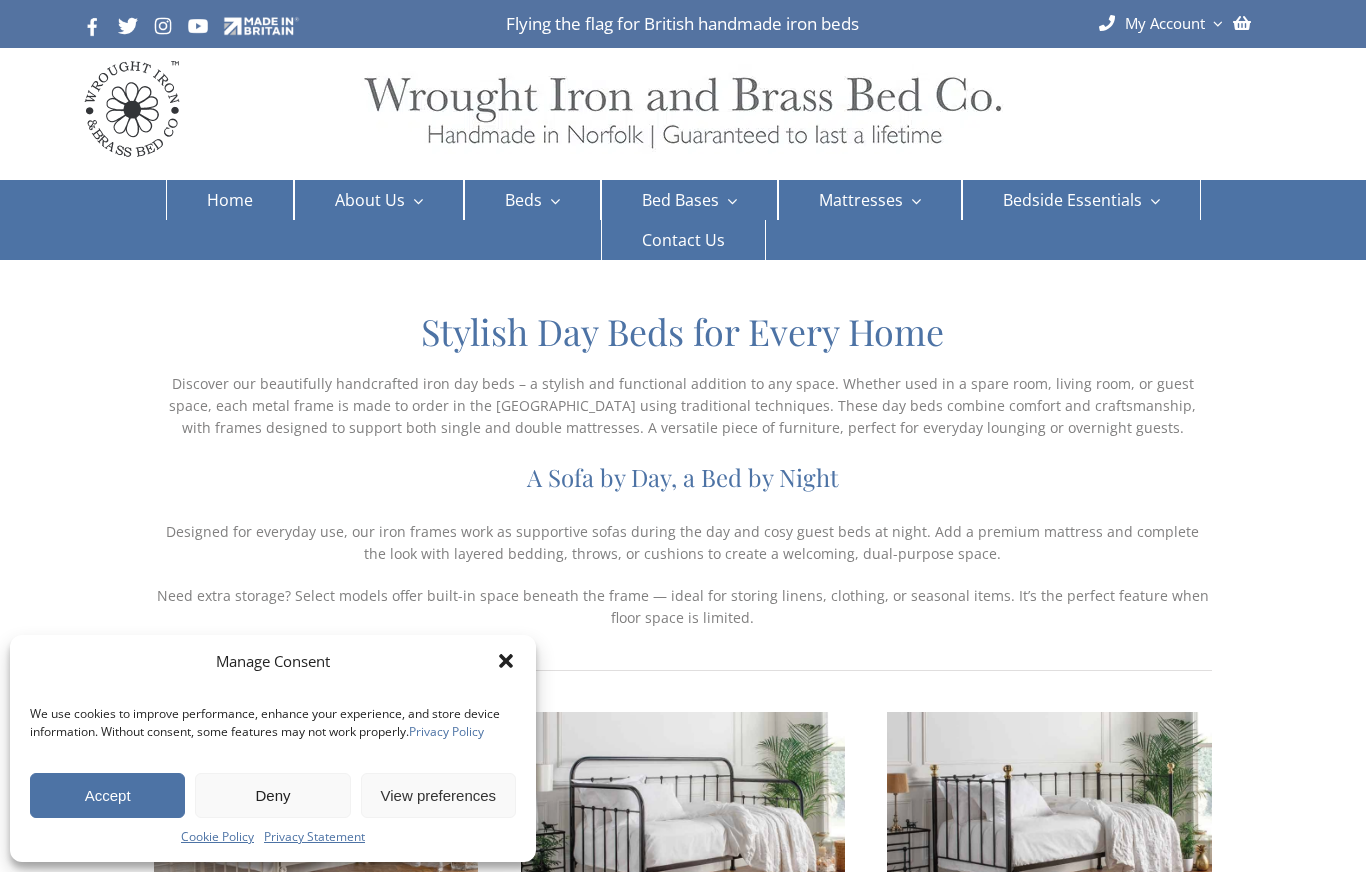 scroll, scrollTop: 0, scrollLeft: 0, axis: both 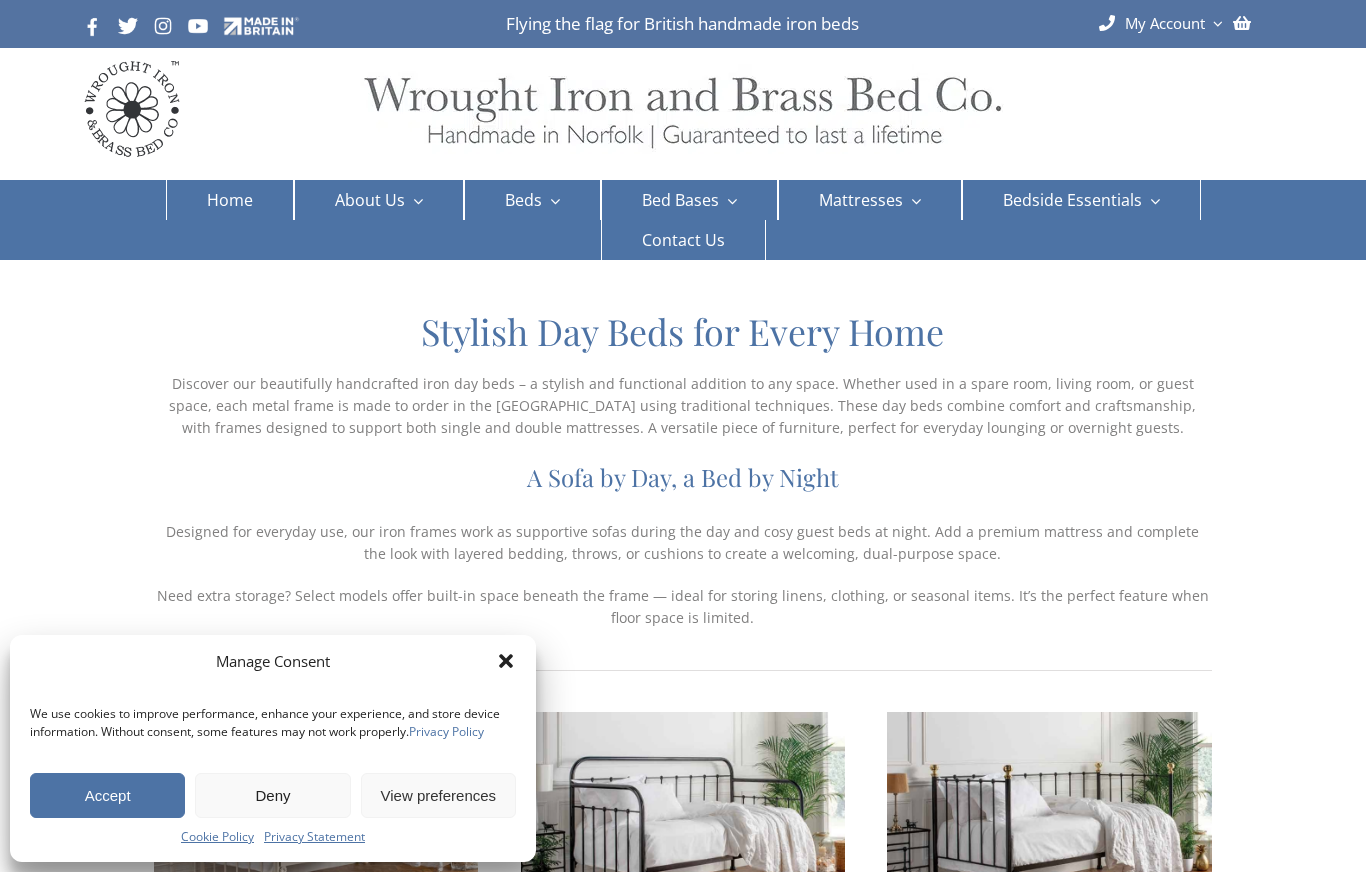 click on "Accept" at bounding box center (107, 795) 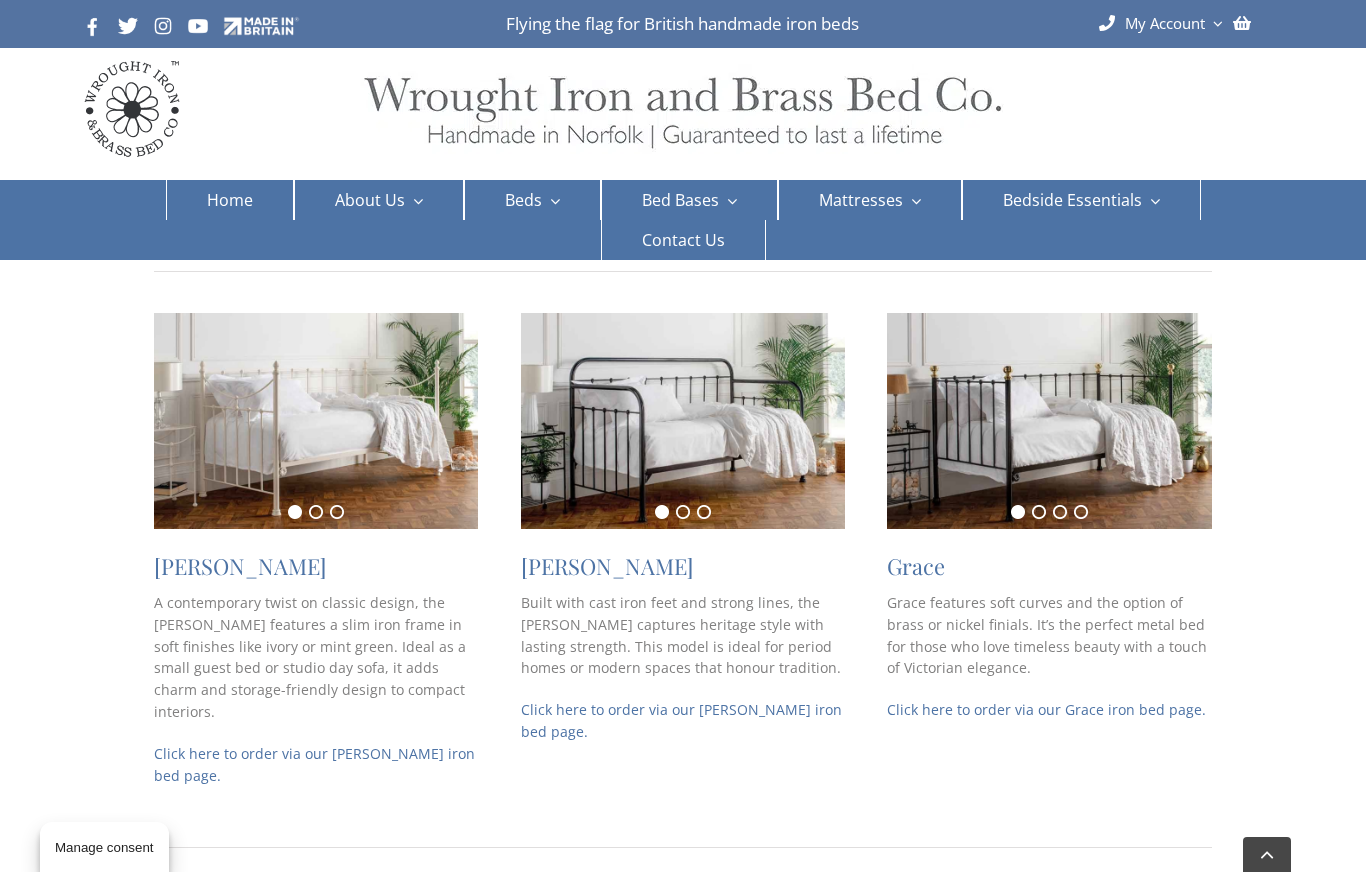 scroll, scrollTop: 398, scrollLeft: 0, axis: vertical 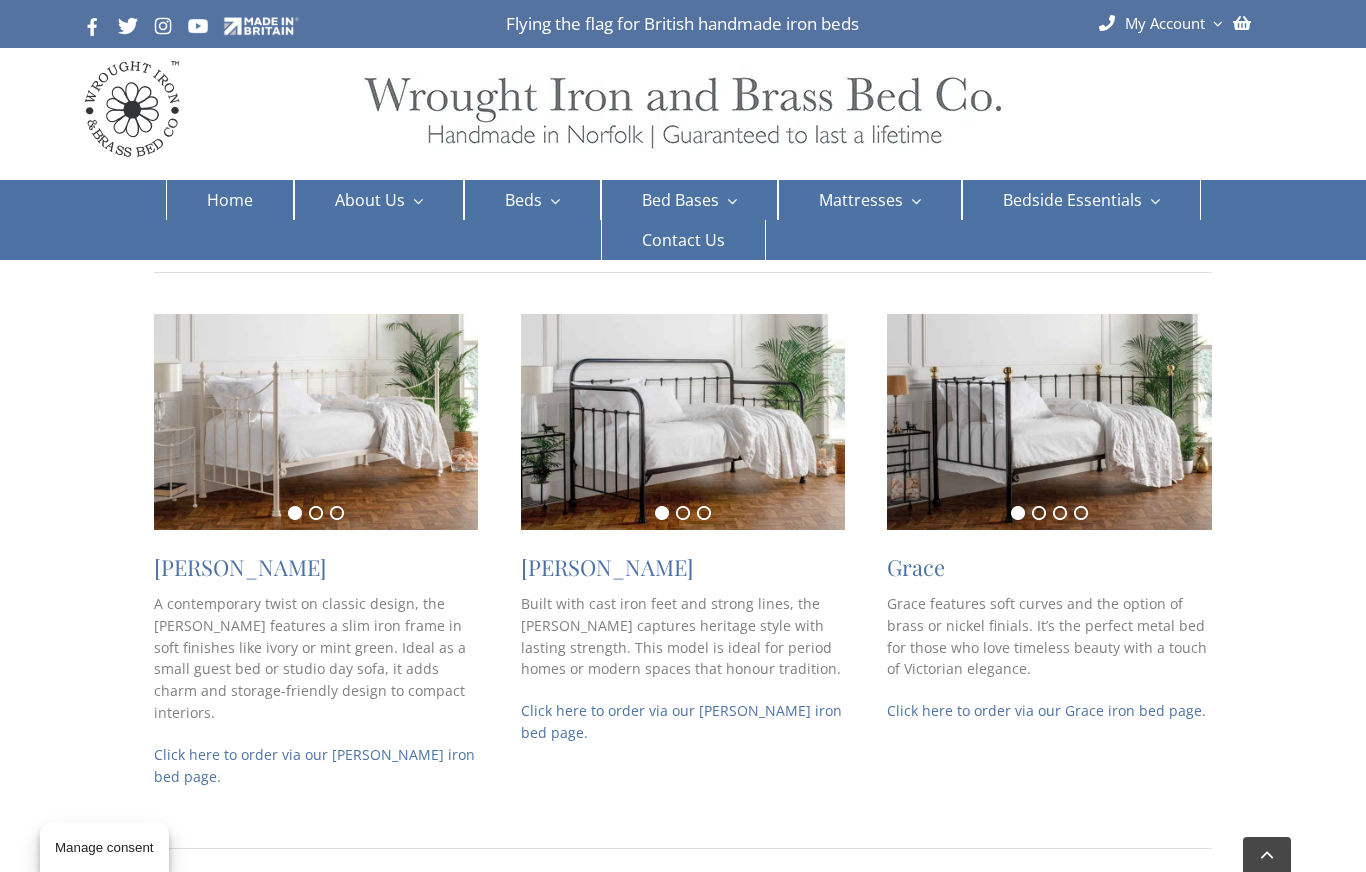 click on "[PERSON_NAME]" at bounding box center [683, 567] 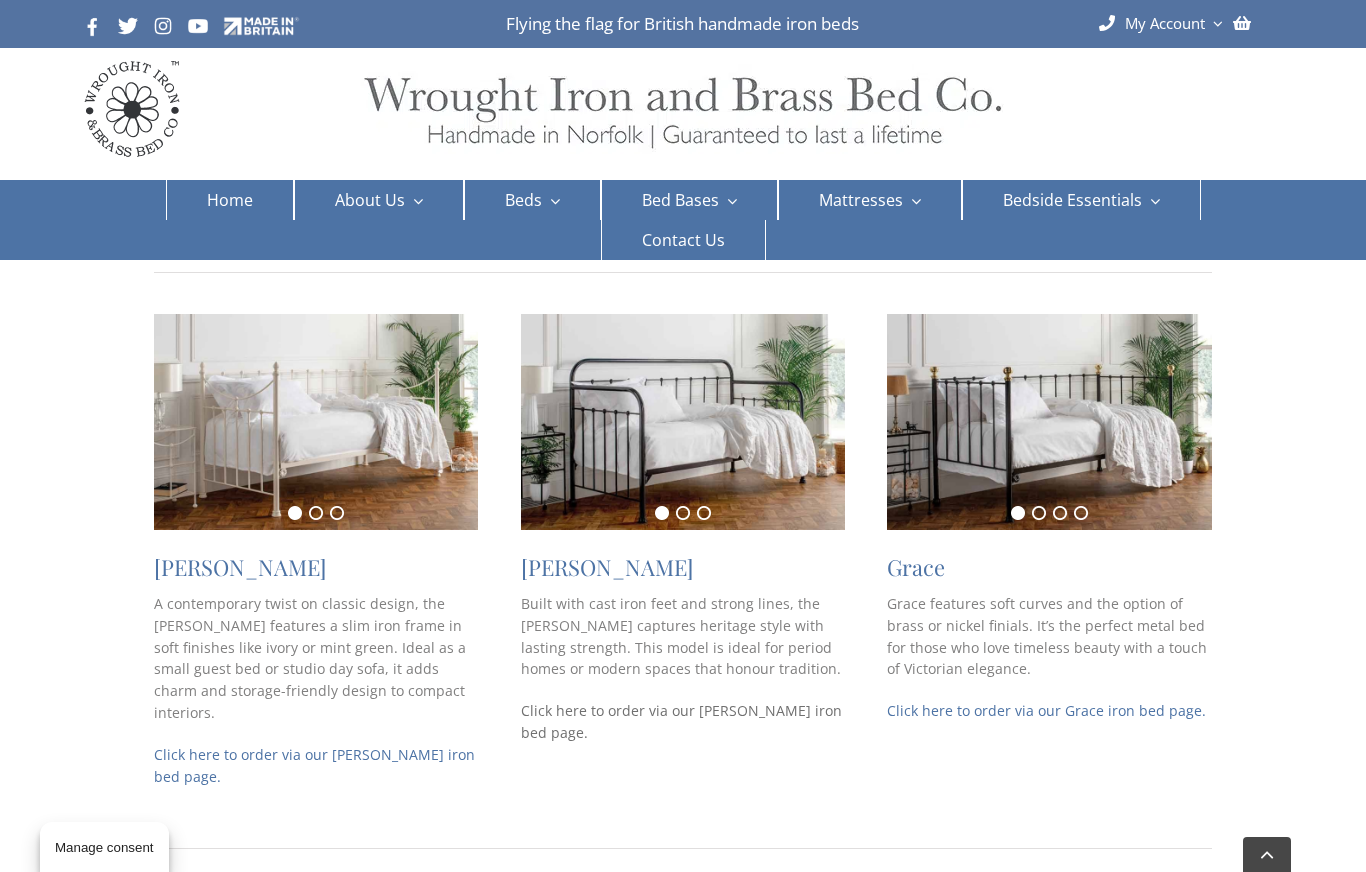 click on "Click here to order via our Edward iron bed page." at bounding box center (681, 721) 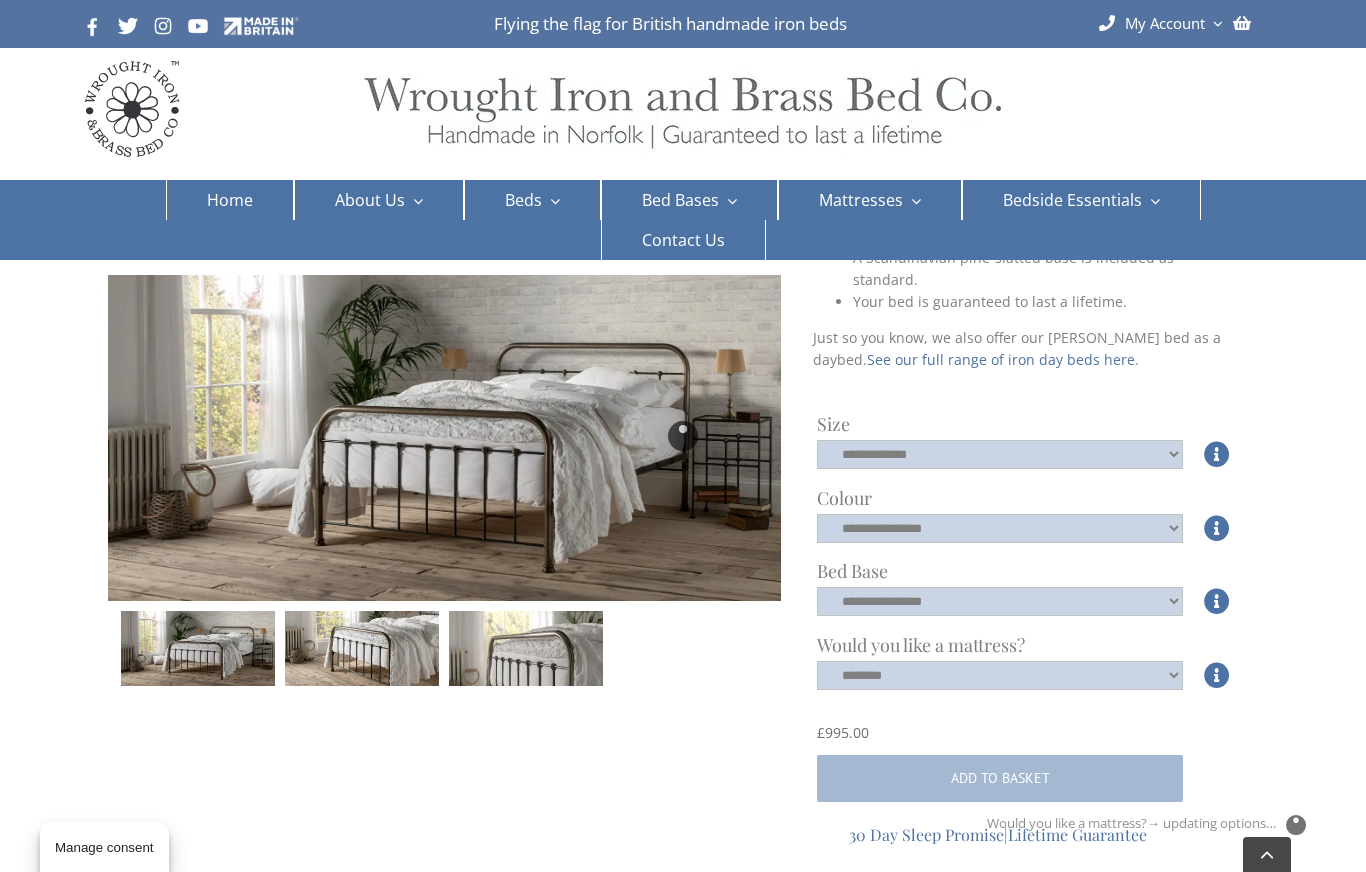 scroll, scrollTop: 469, scrollLeft: 0, axis: vertical 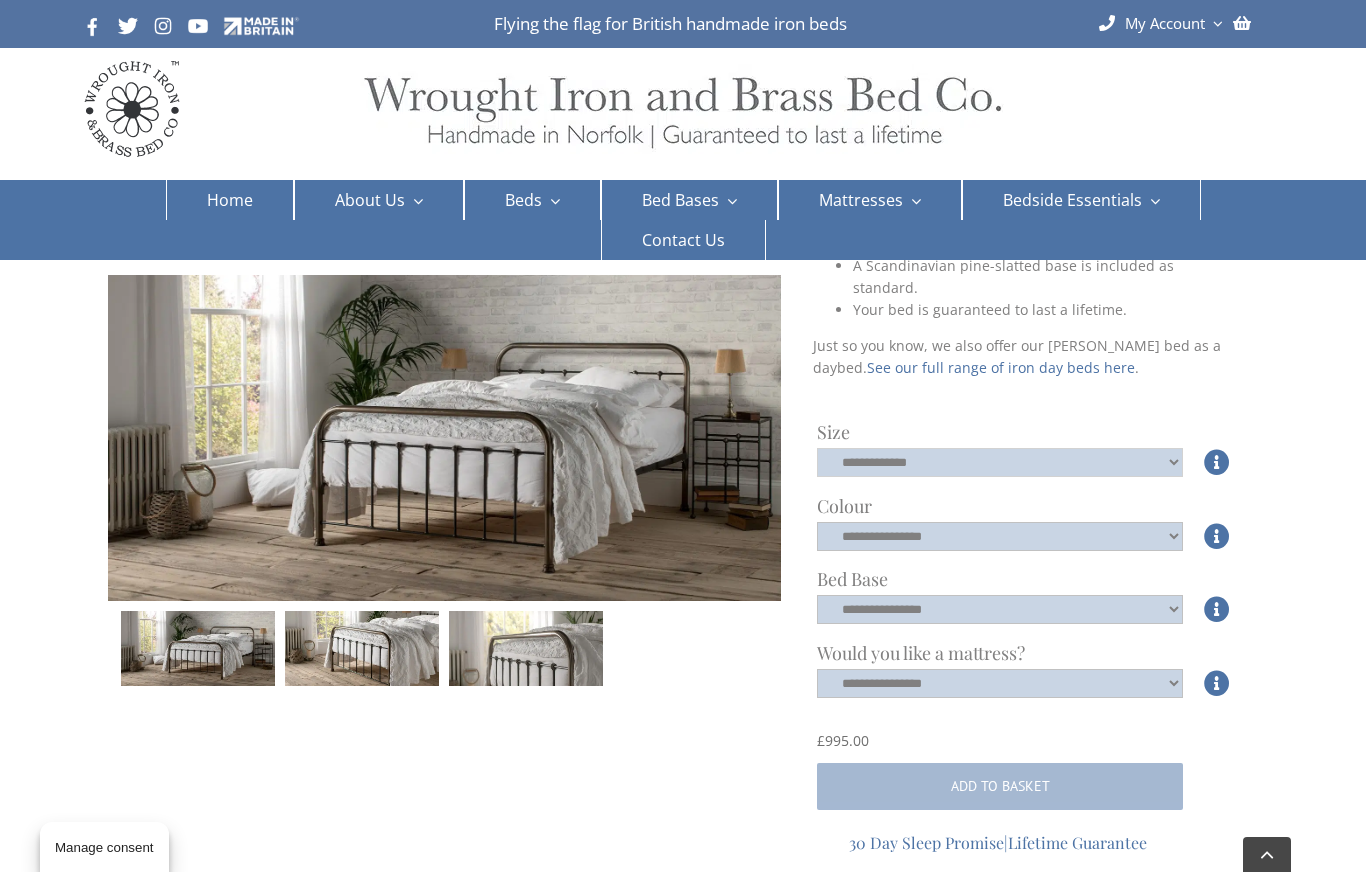 click on "**********" 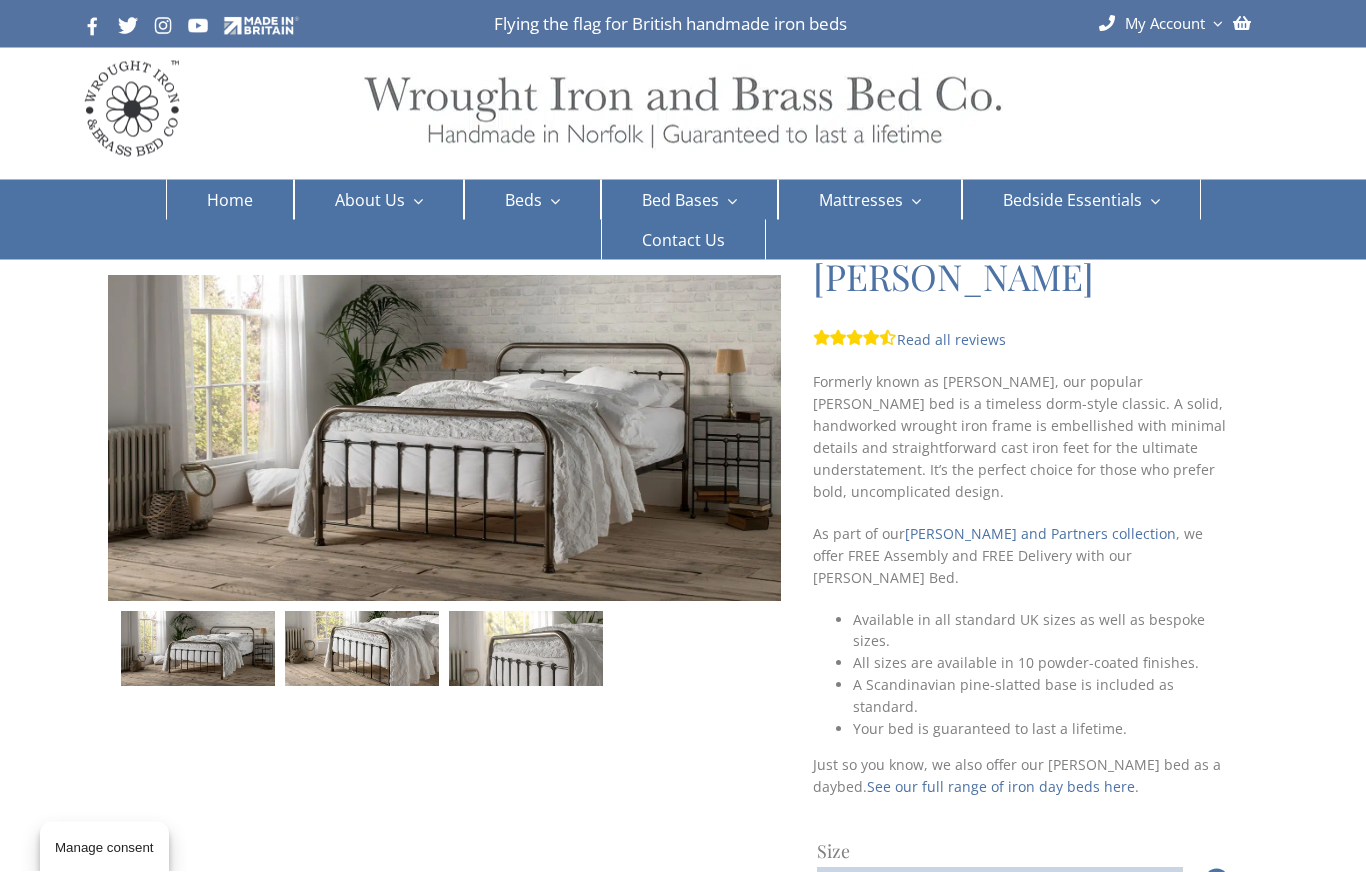 scroll, scrollTop: 0, scrollLeft: 0, axis: both 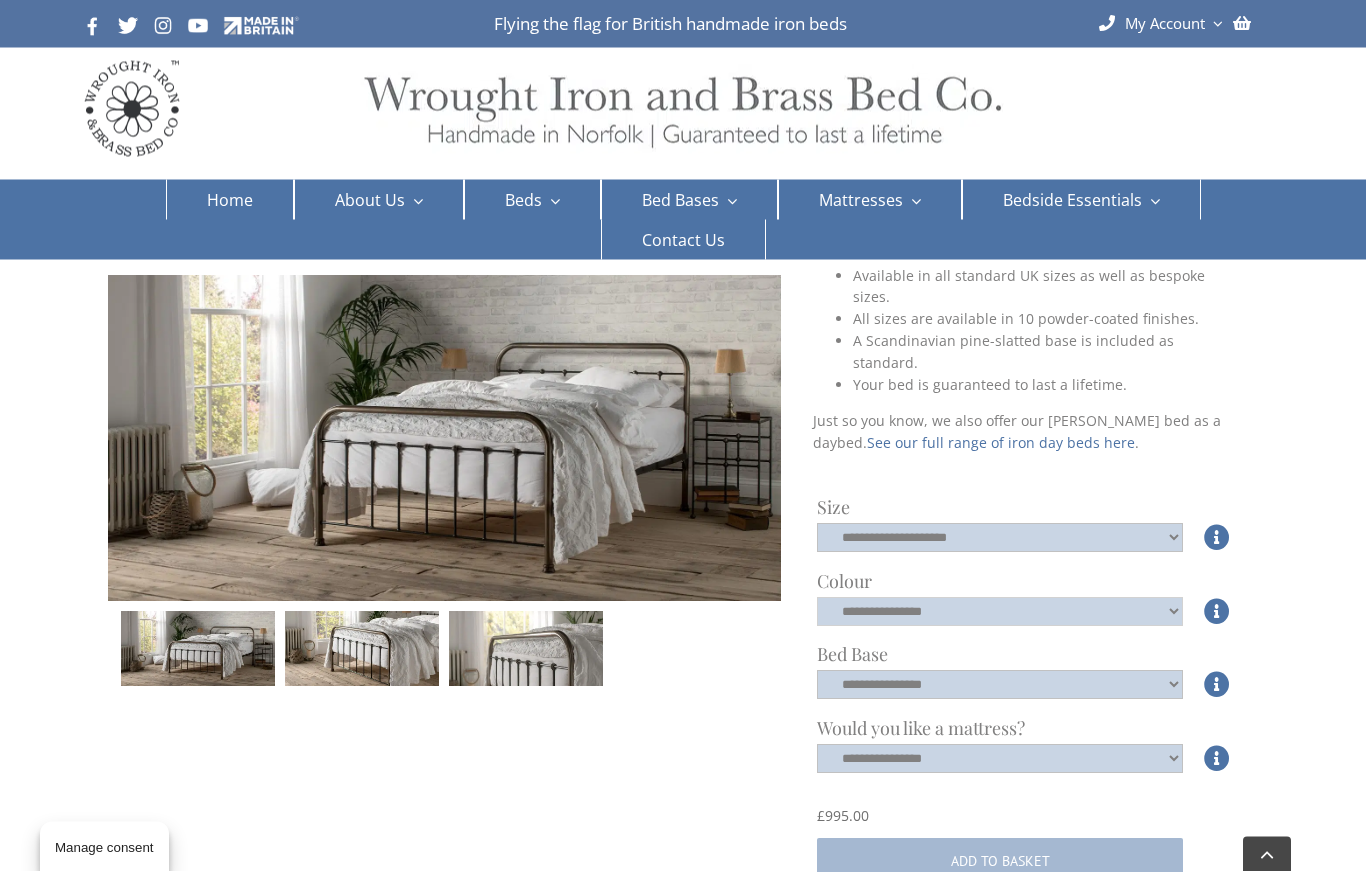 click on "**********" 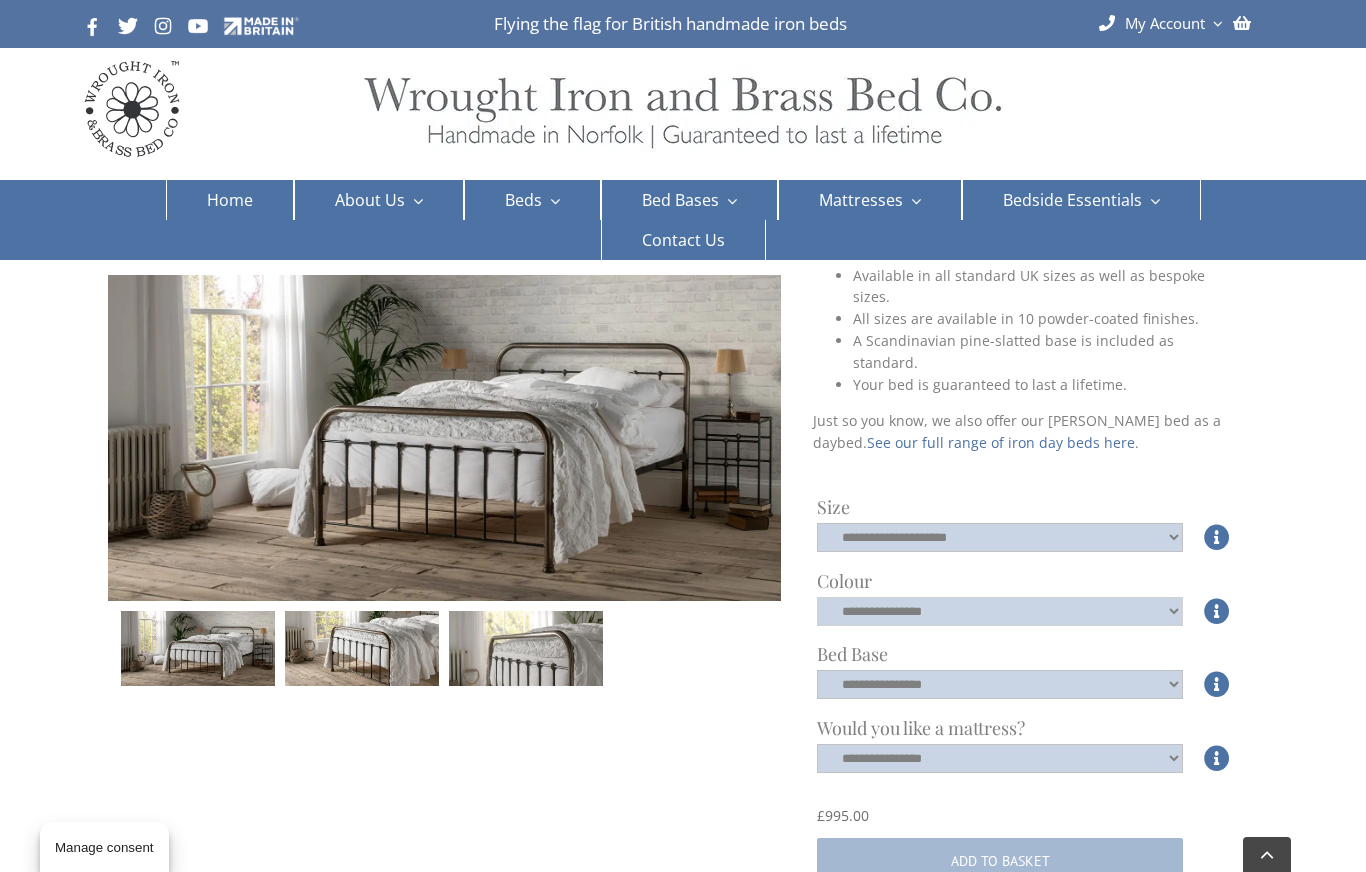 select on "*****" 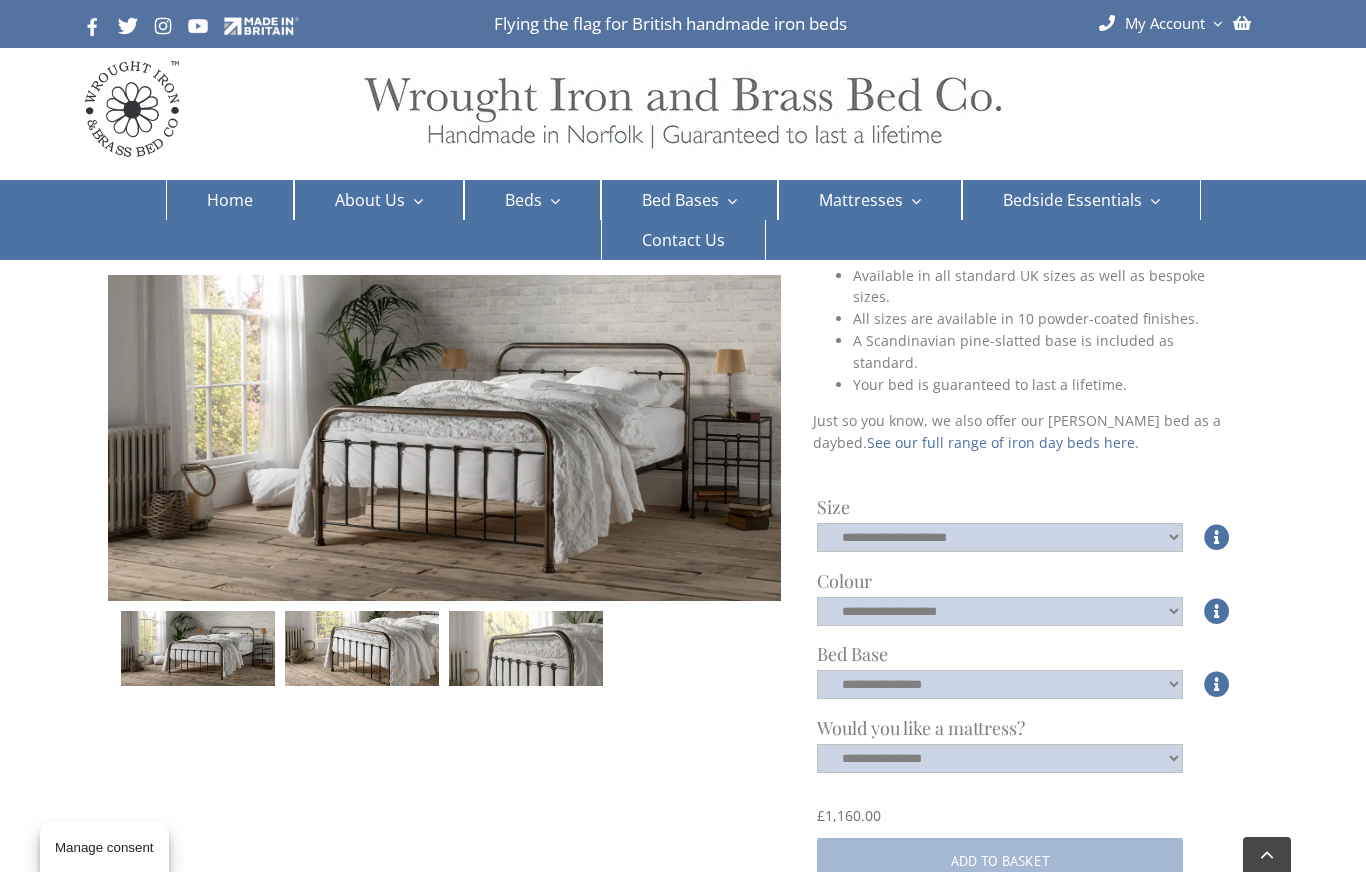 click at bounding box center (1217, 758) 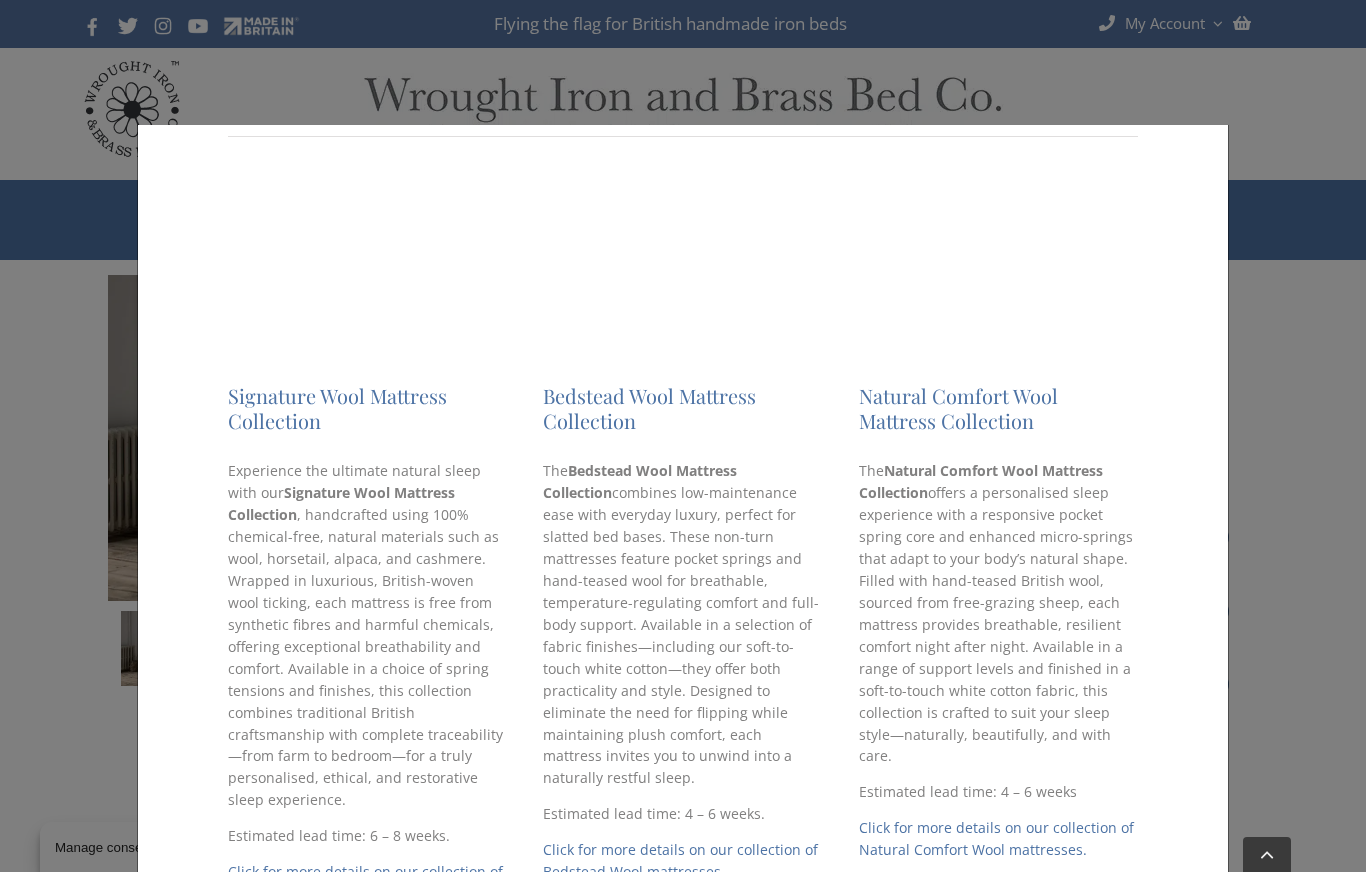 scroll, scrollTop: 402, scrollLeft: 0, axis: vertical 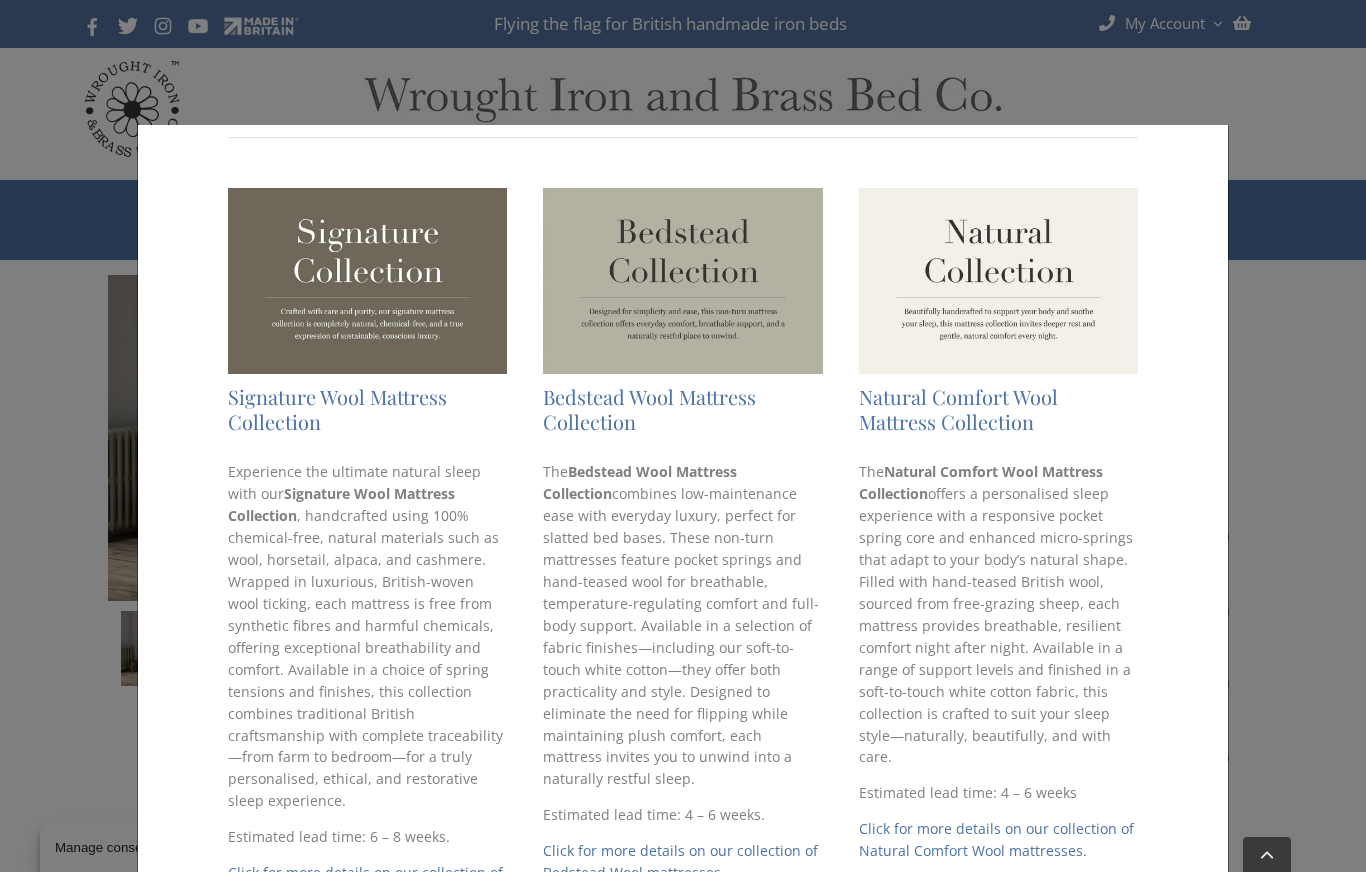 click on "×
Mattresses
Discover the comfort of a handcrafted natural mattress
Our  Mattress Collection offers natural comfort with a conscience. Made using pure British wool, fully traceable back to the farm, each mattress supports sustainable living and ethical craftsmanship.
Unlike synthetic alternatives, wool is breathable, hypoallergenic, temperature-regulating, and free from harmful chemicals, creating a cleaner, healthier sleep environment.
By choosing a mattress from our exclusive collection, you’re supporting British sheep farmers and embracing a lifestyle of transparency and care. These handcrafted mattresses adapt to your body while offering peace of mind, knowing every fibre was sourced responsibly. Sleep naturally, live sustainably, and rest easy with the comfort of traceable, toxin-free materials.
Browse our collection of mattresses and should you require any guidance, please feel free to call our team on 01485 542516.
." at bounding box center [683, 436] 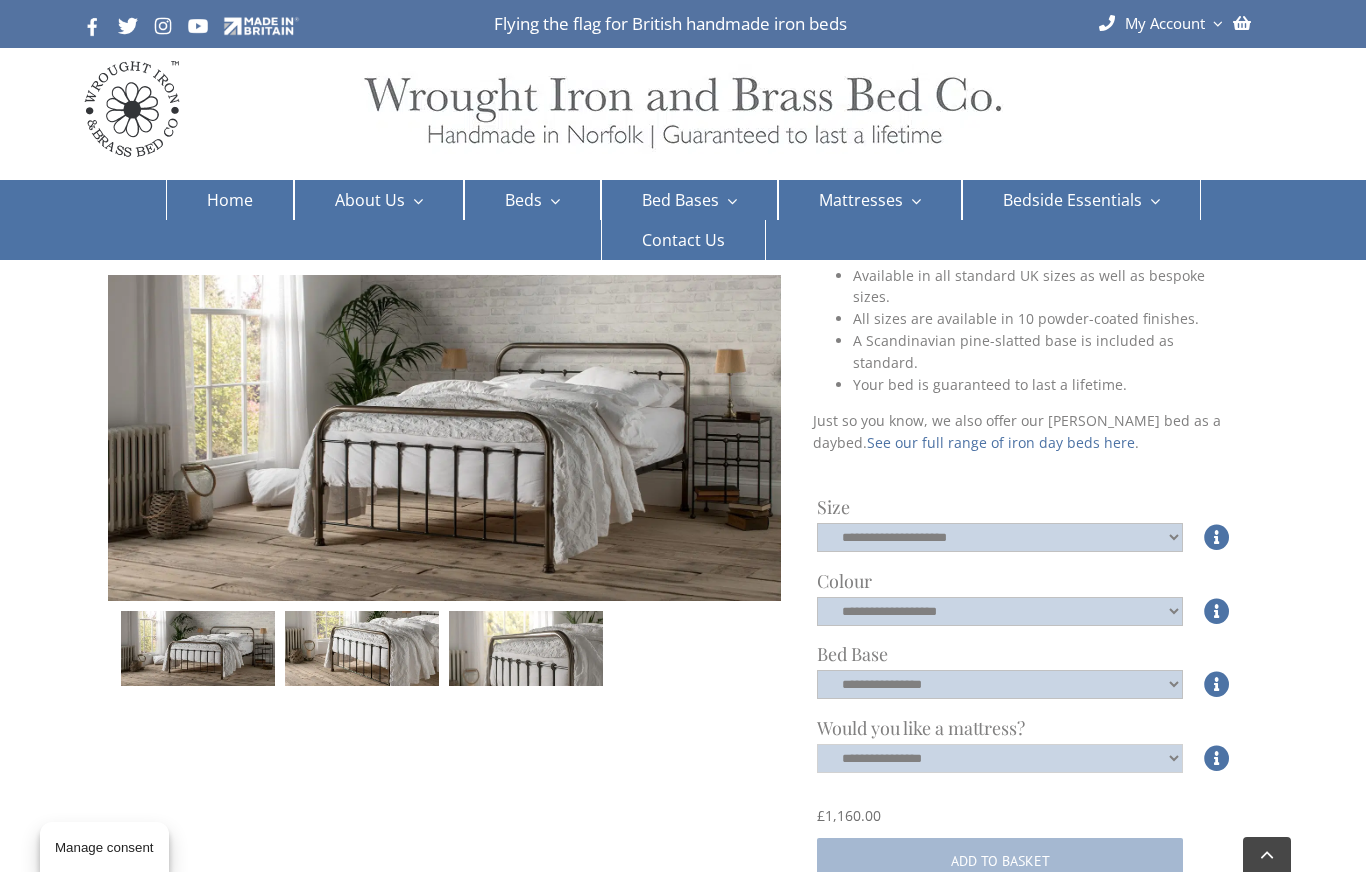 click on "**********" at bounding box center [1000, 758] 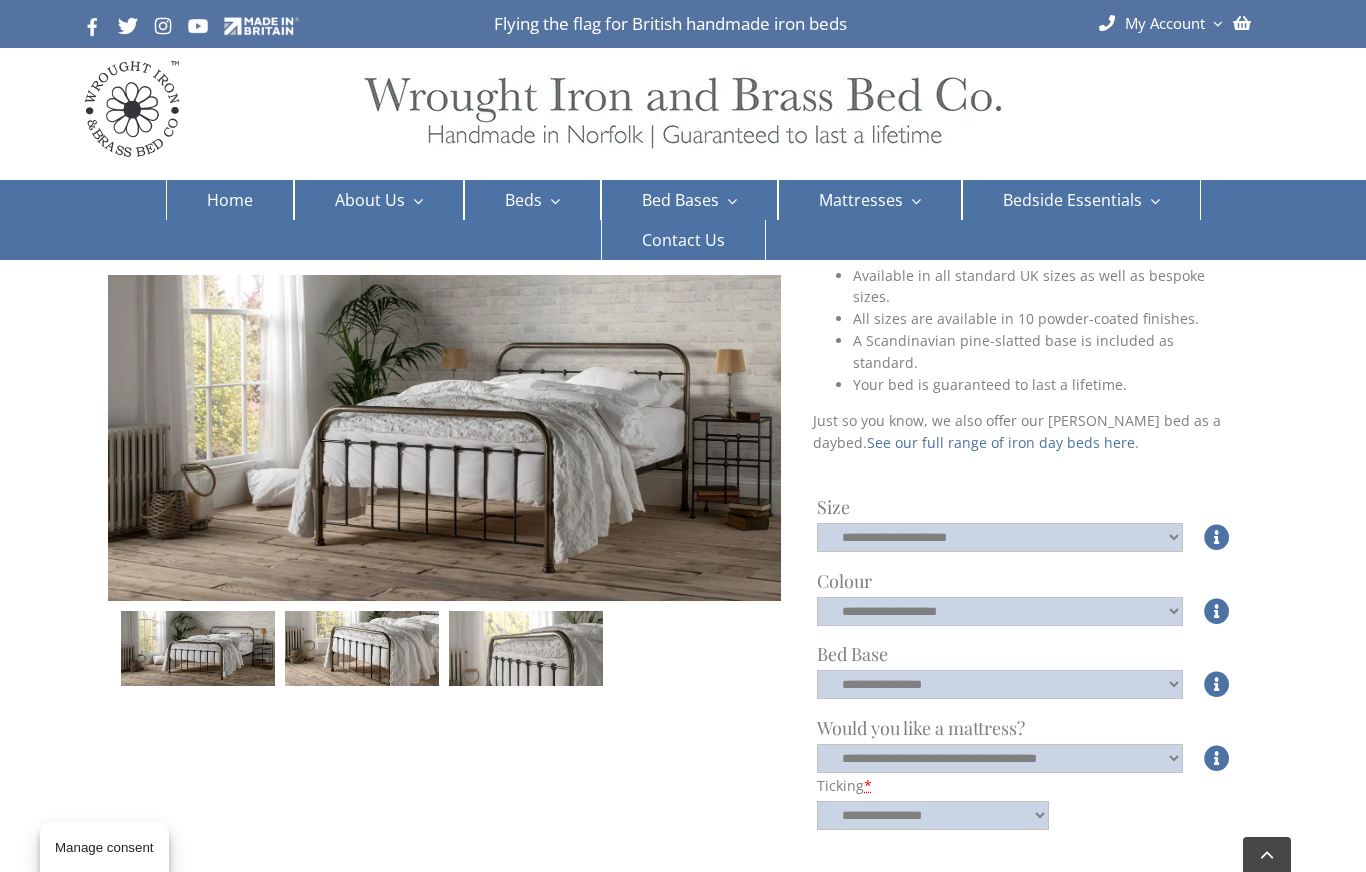 click on "**********" at bounding box center (933, 815) 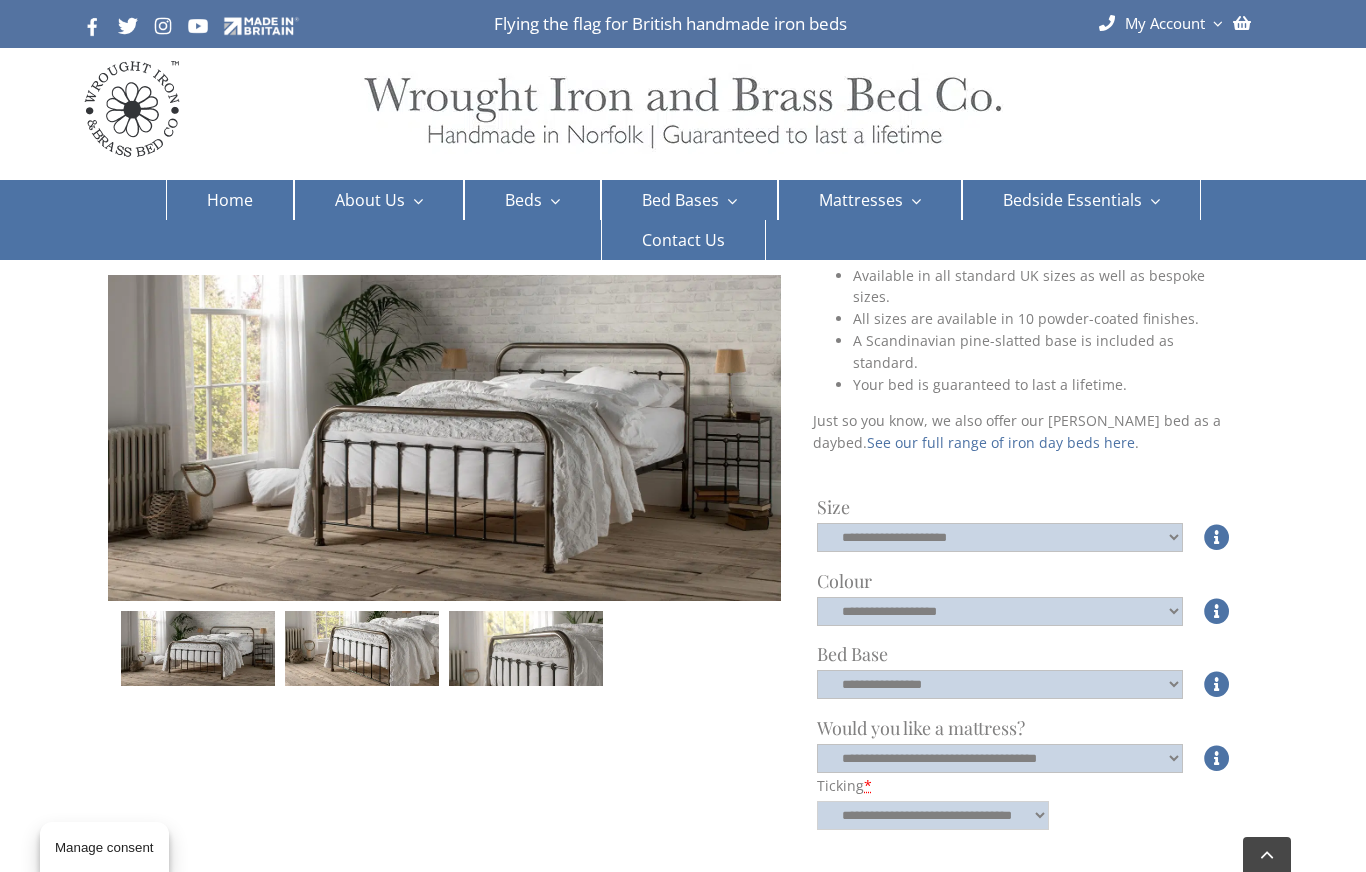 select on "**********" 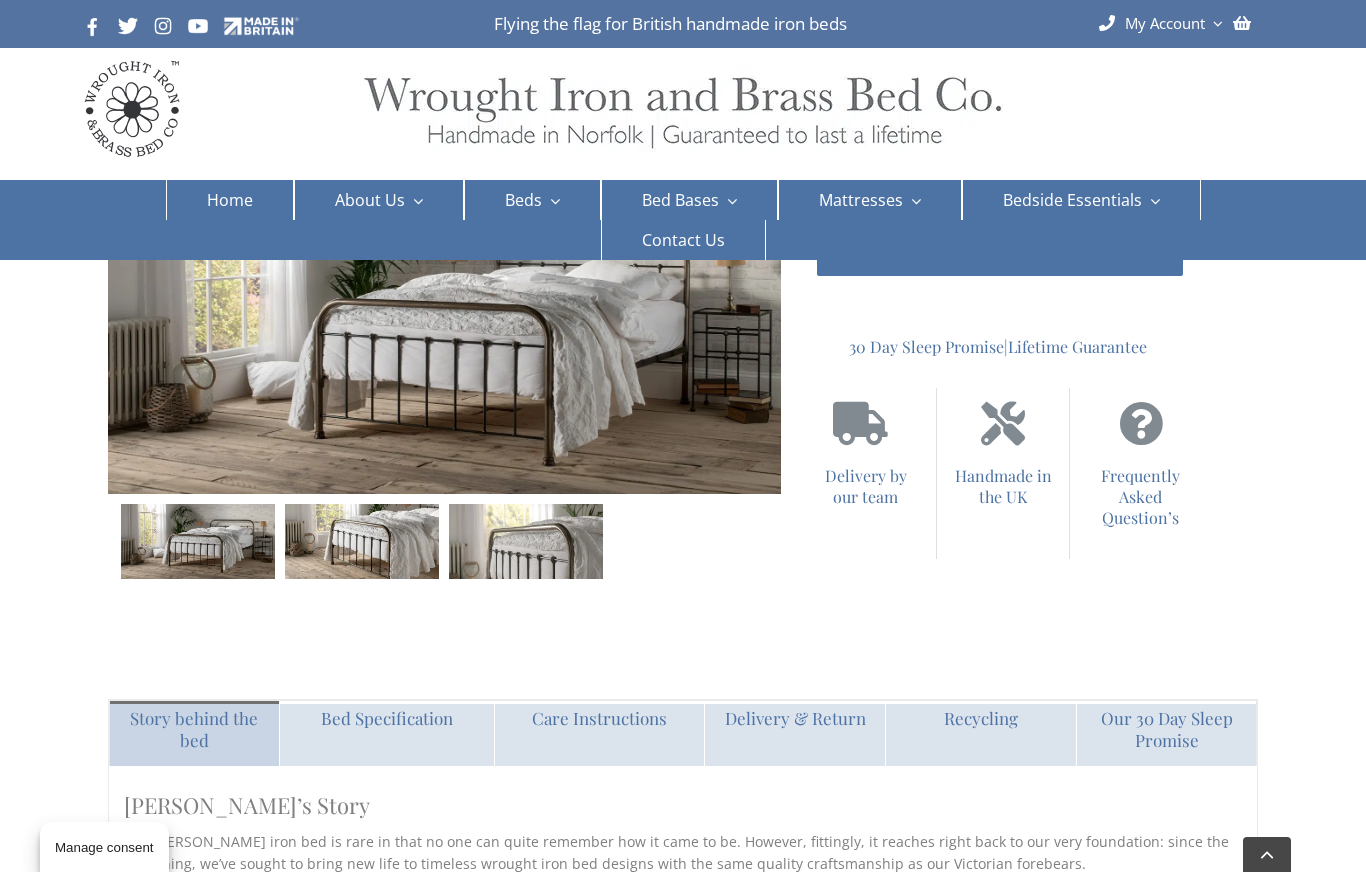 scroll, scrollTop: 1189, scrollLeft: 0, axis: vertical 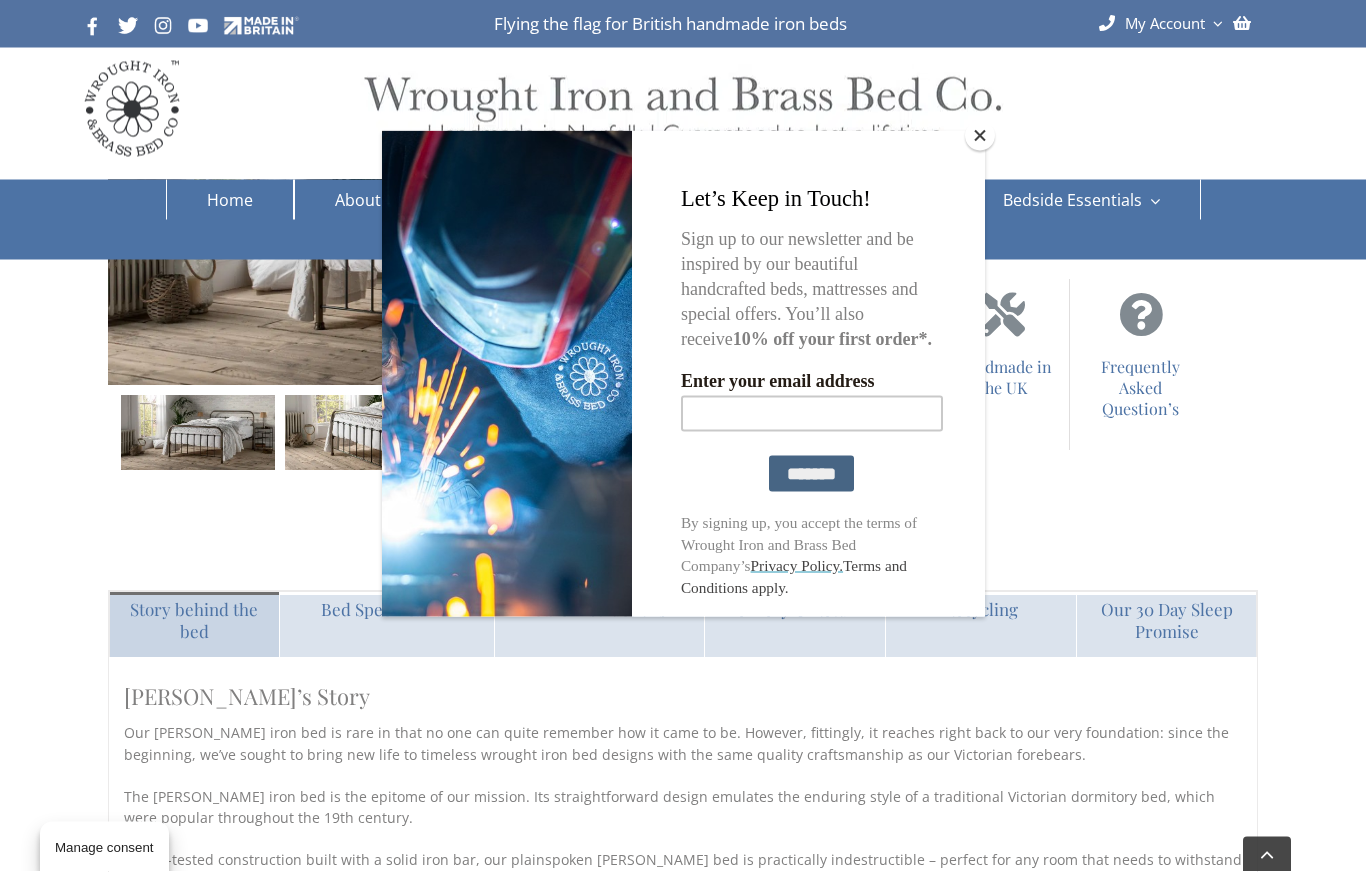 click at bounding box center (980, 136) 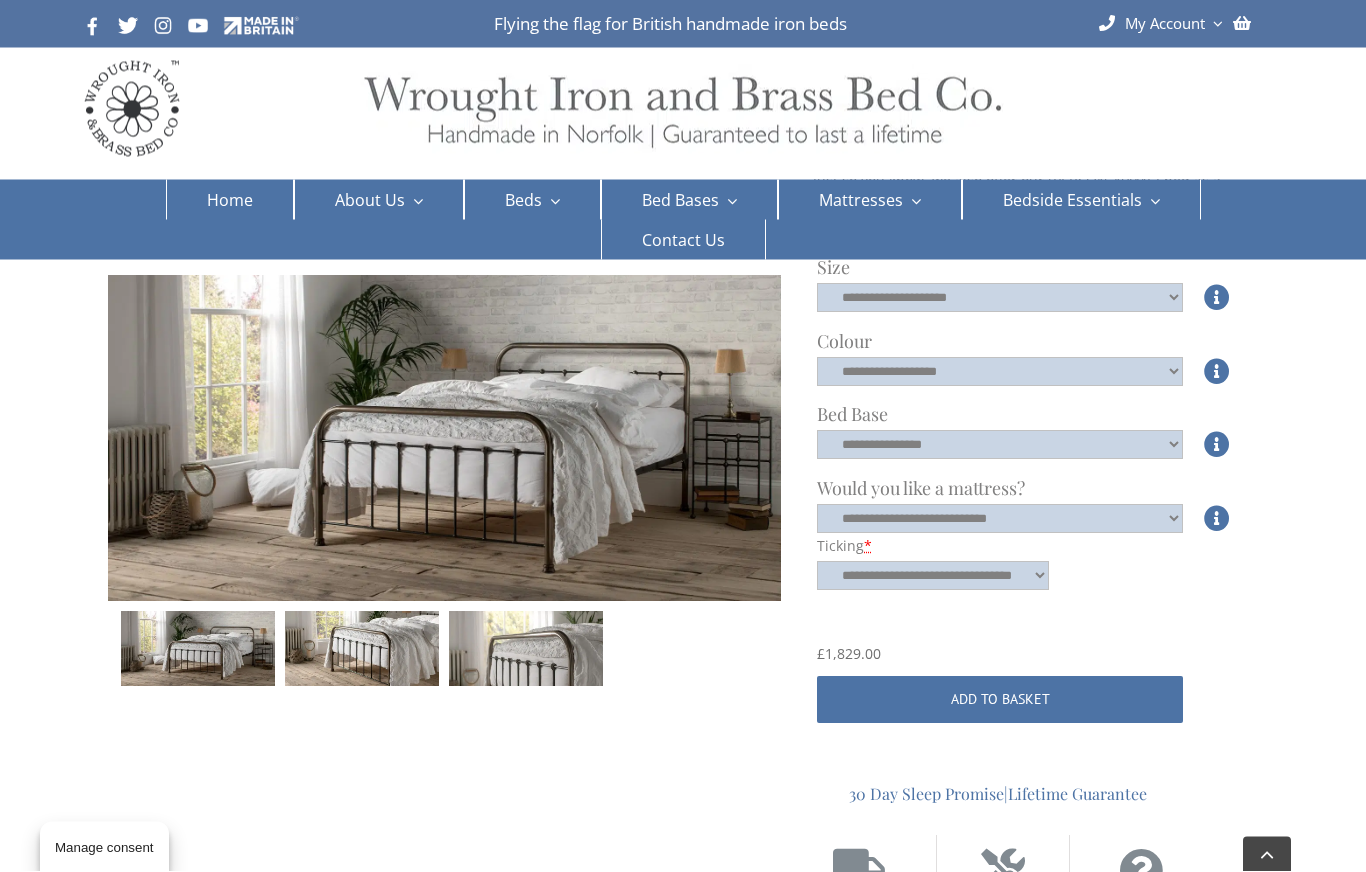 scroll, scrollTop: 634, scrollLeft: 0, axis: vertical 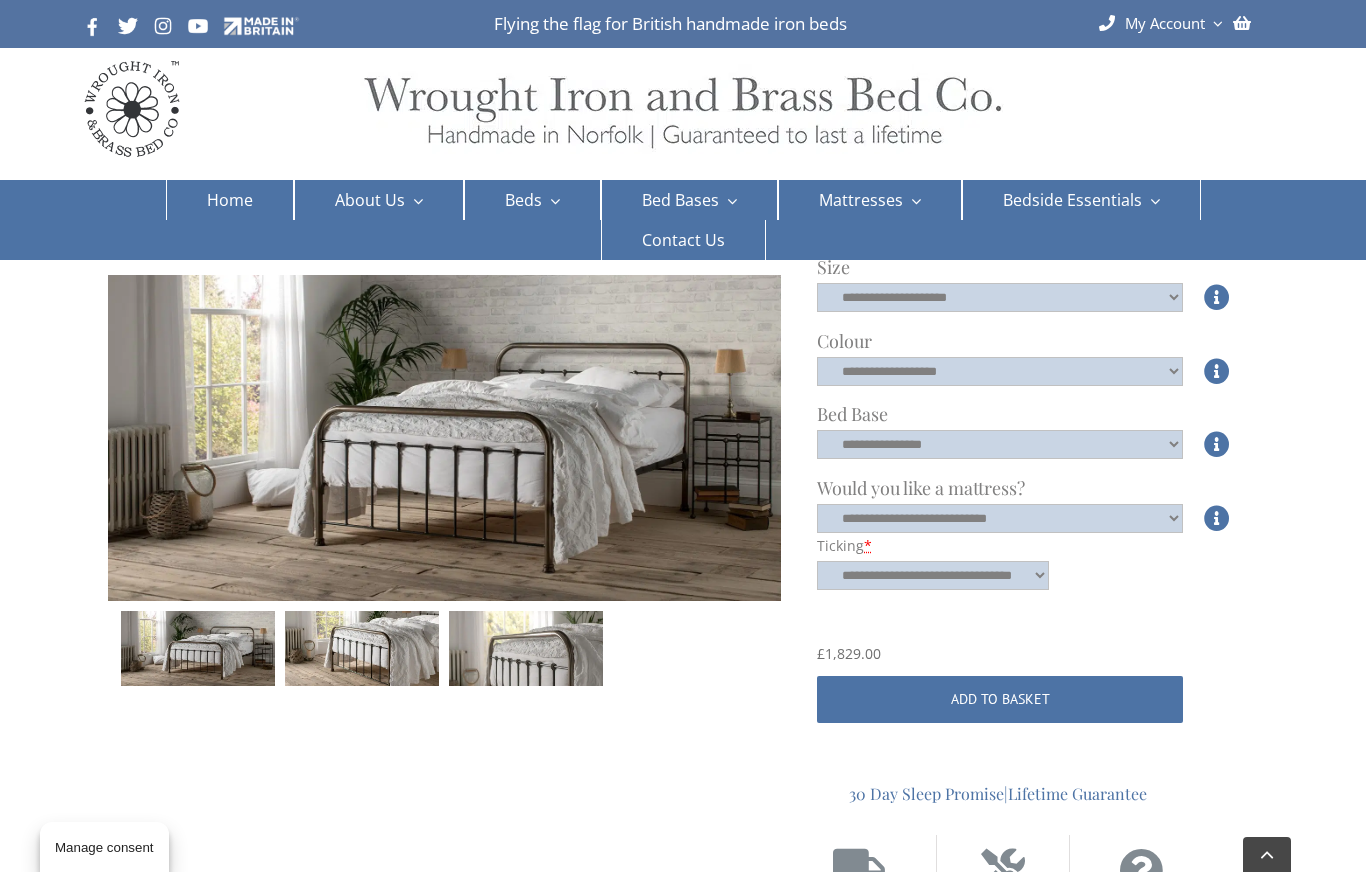 click on "Add to basket" at bounding box center [1000, 699] 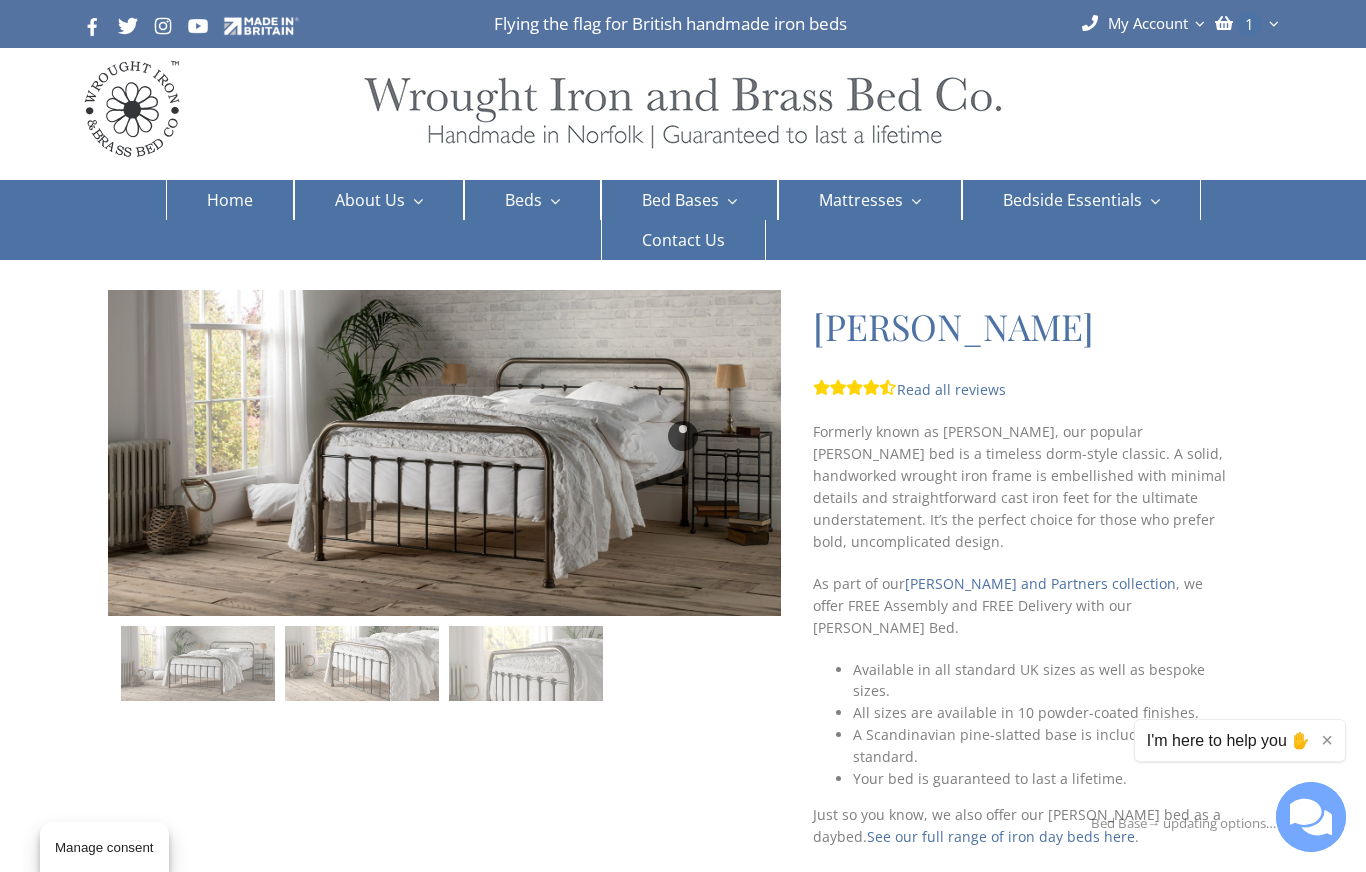 scroll, scrollTop: 0, scrollLeft: 0, axis: both 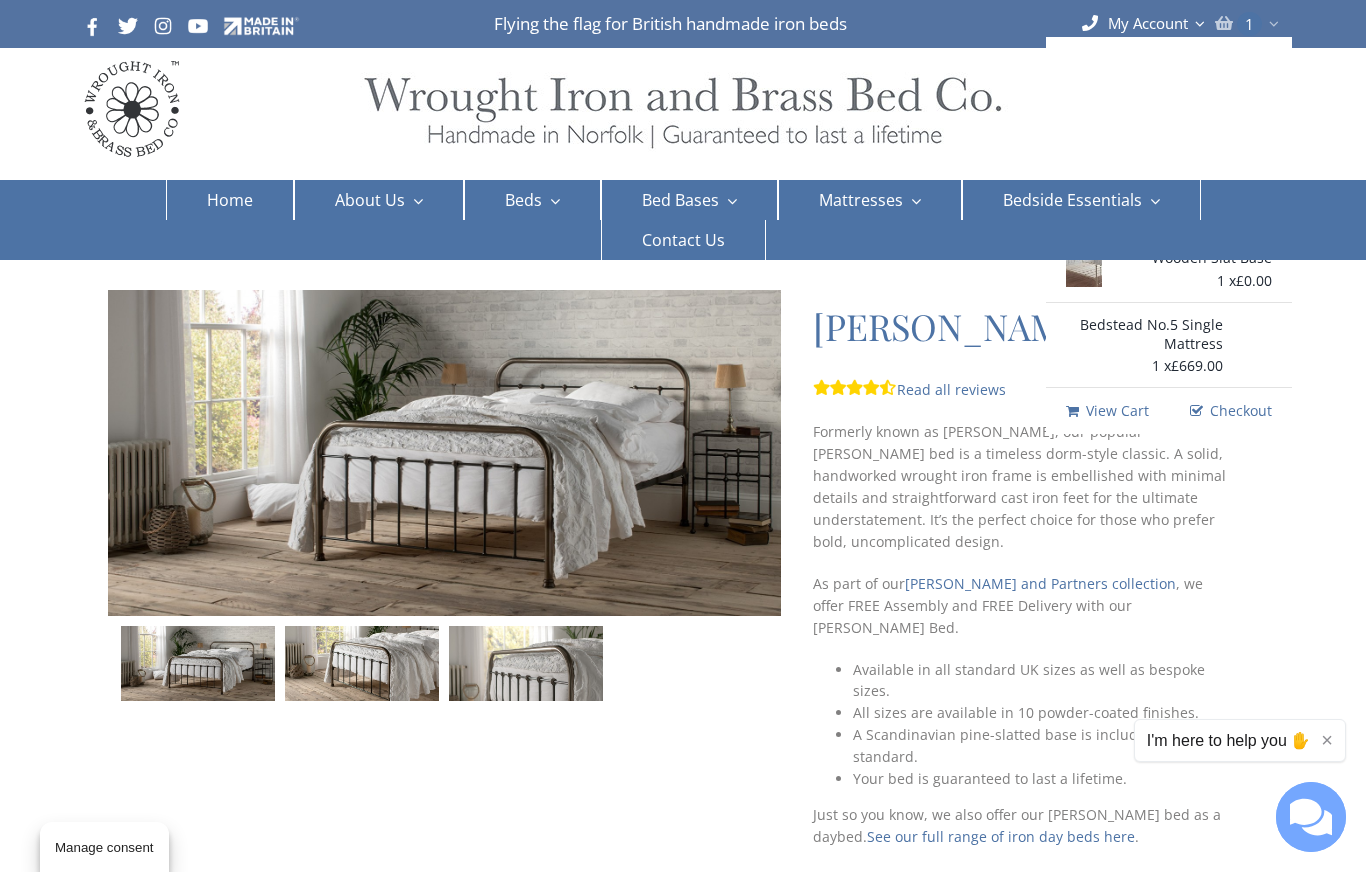 click at bounding box center (1271, 23) 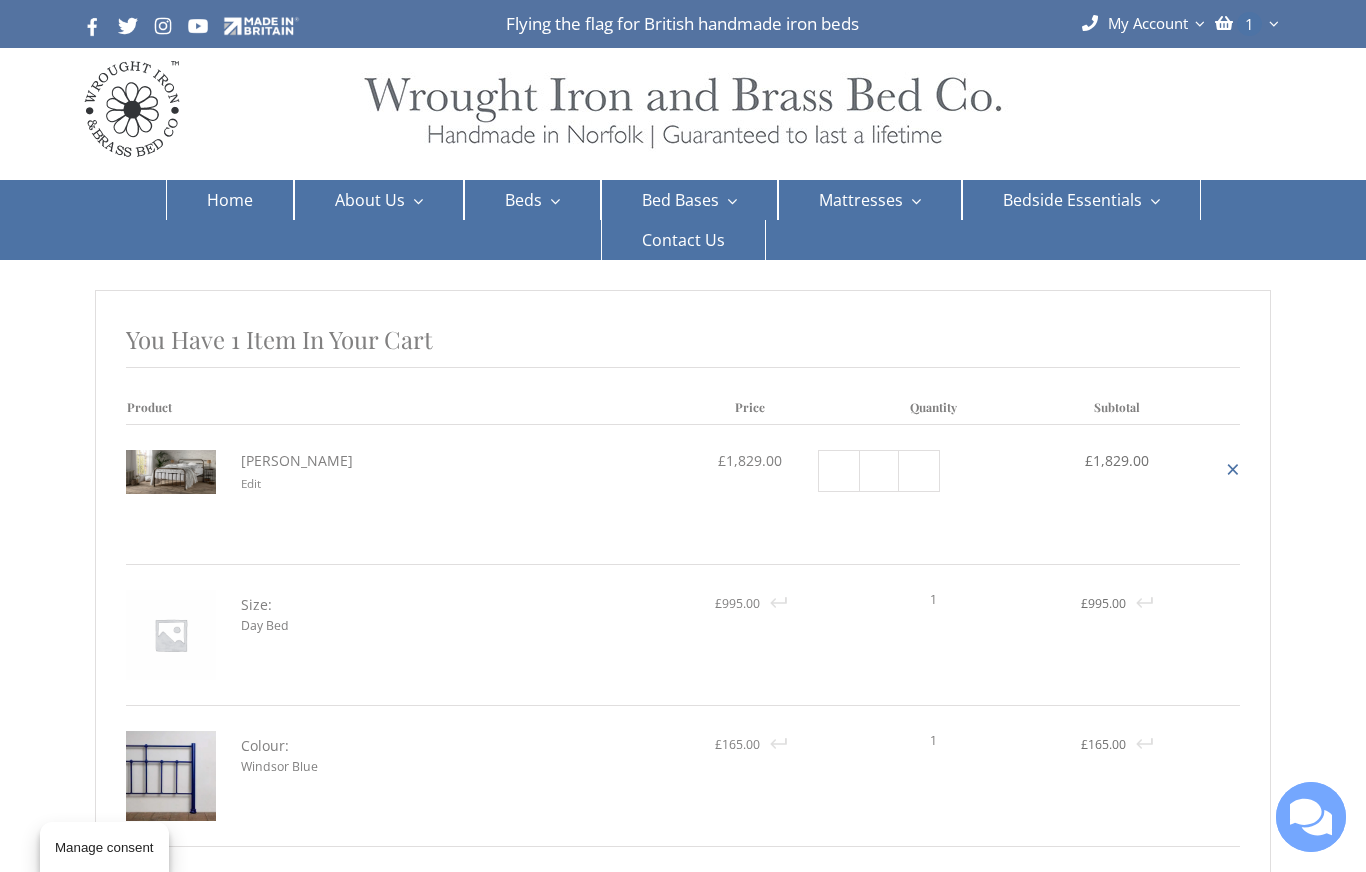 scroll, scrollTop: 160, scrollLeft: 0, axis: vertical 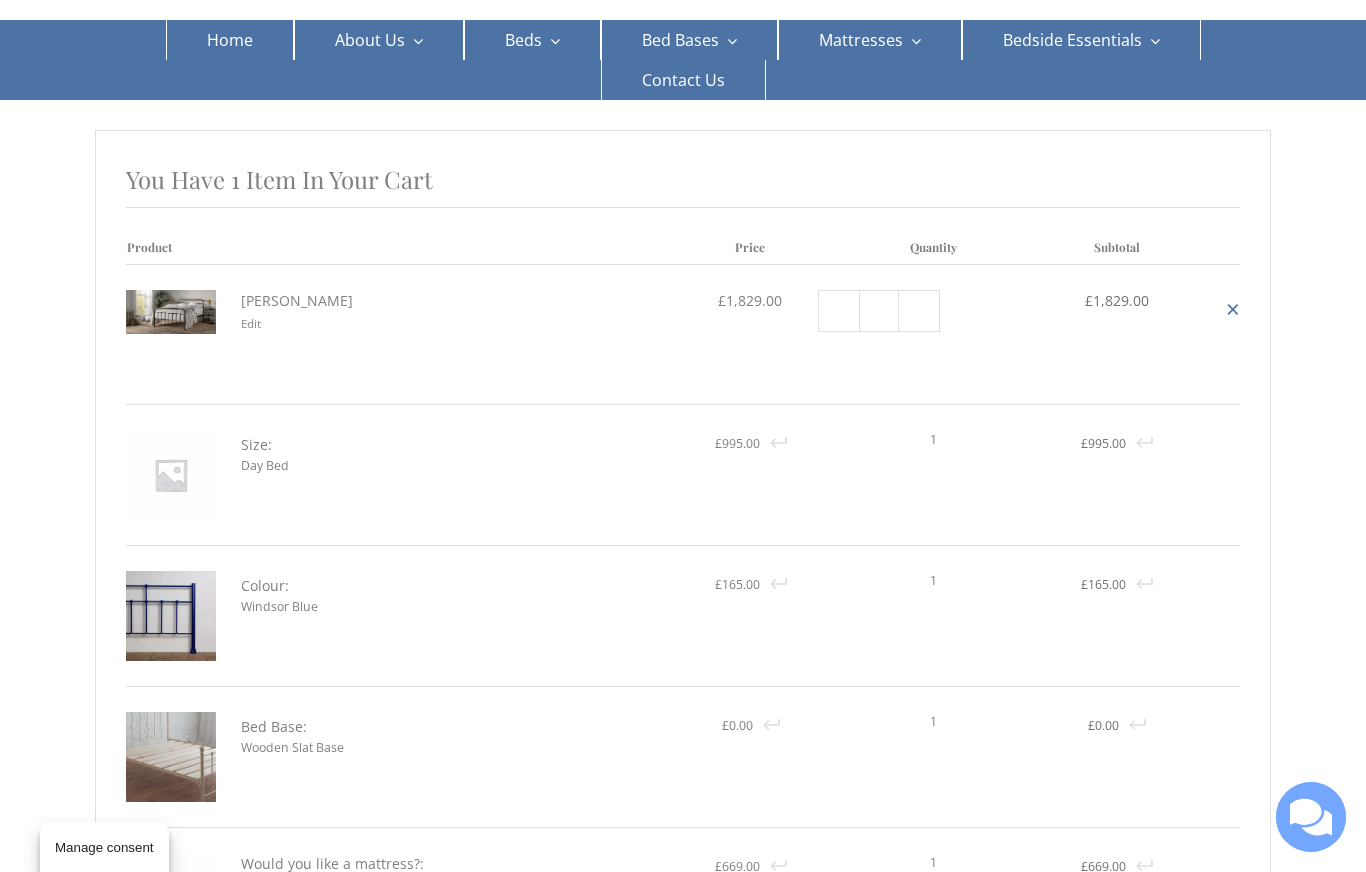 select on "**" 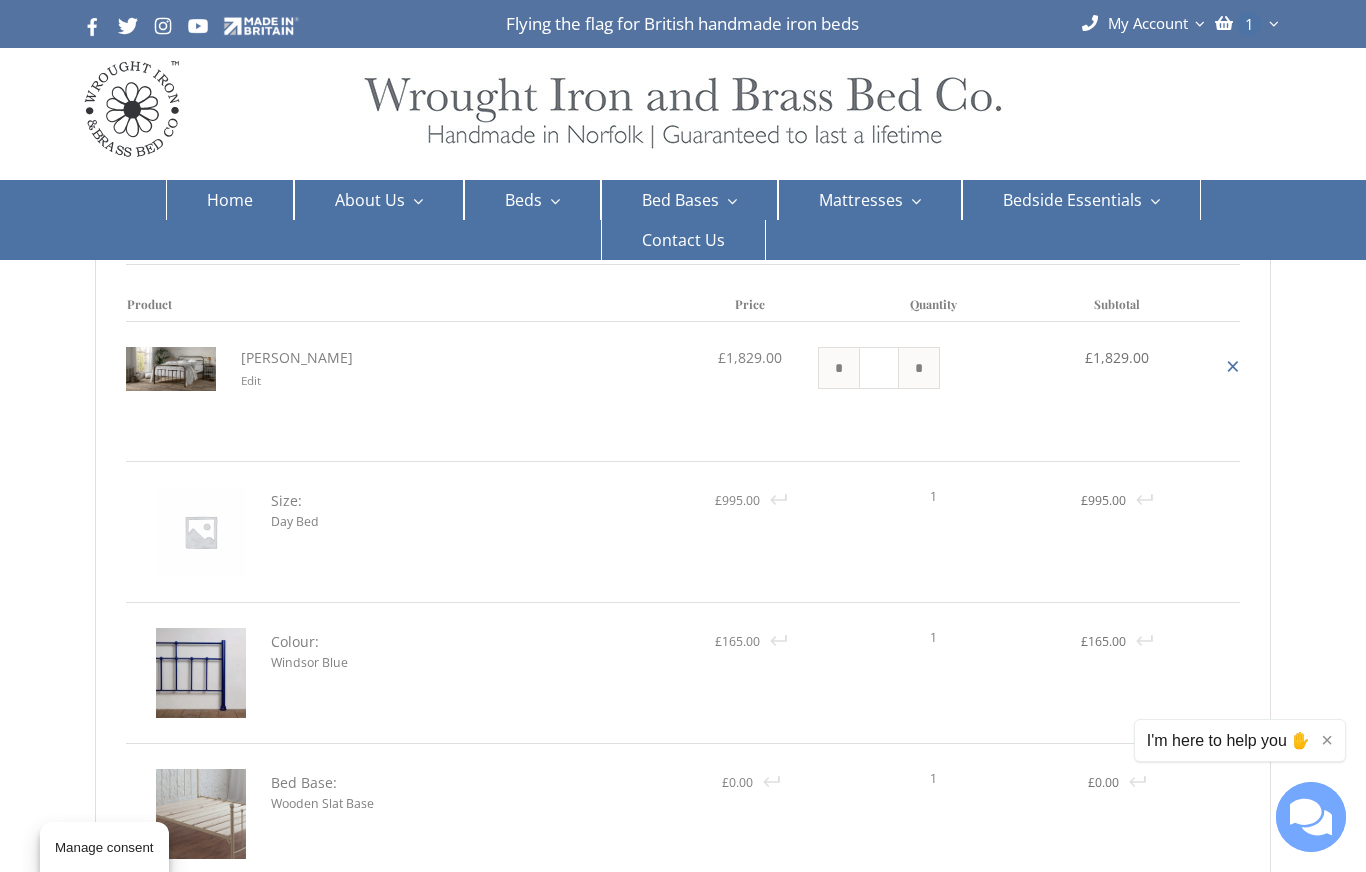 scroll, scrollTop: 104, scrollLeft: 0, axis: vertical 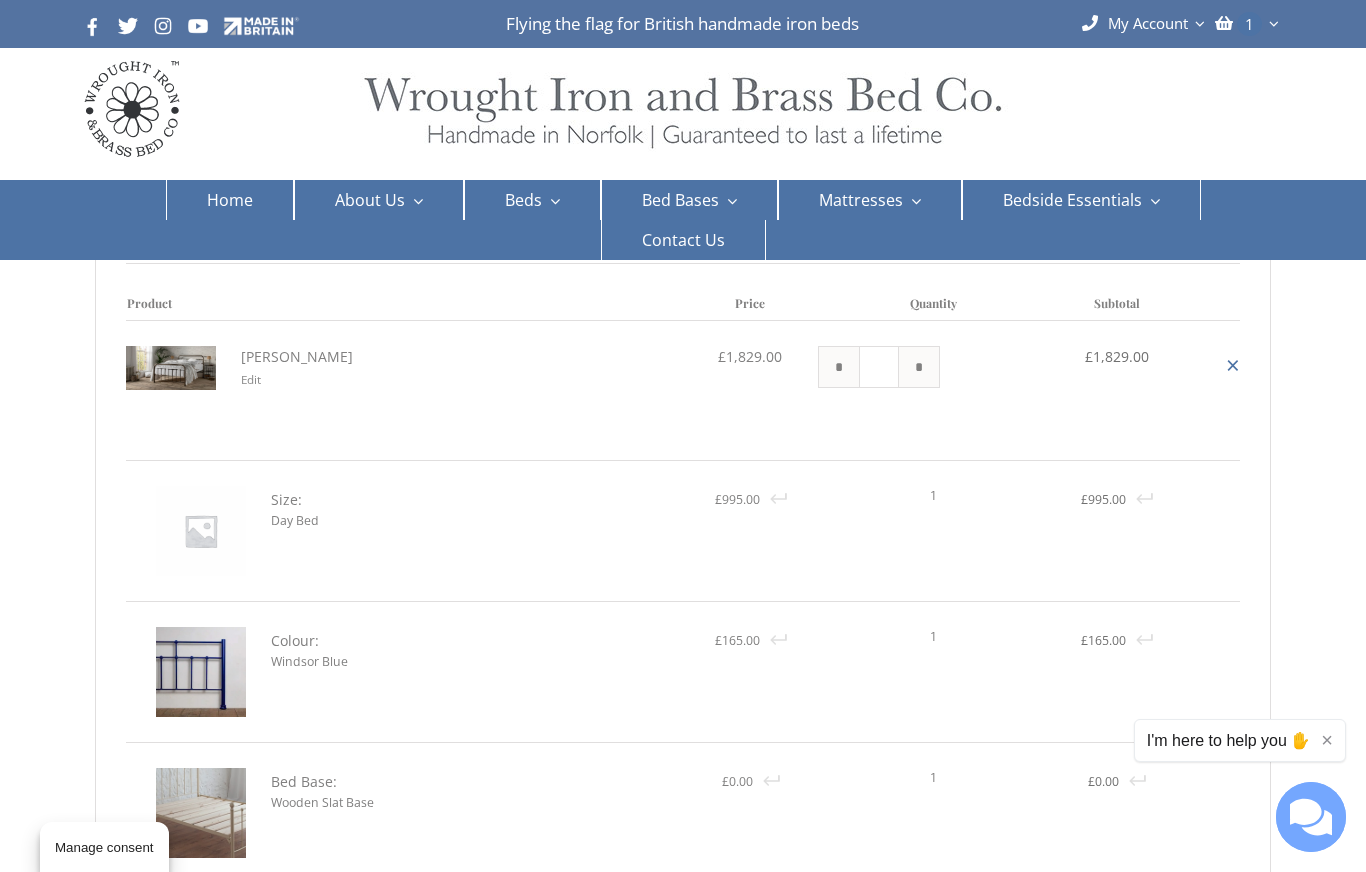 click at bounding box center (201, 672) 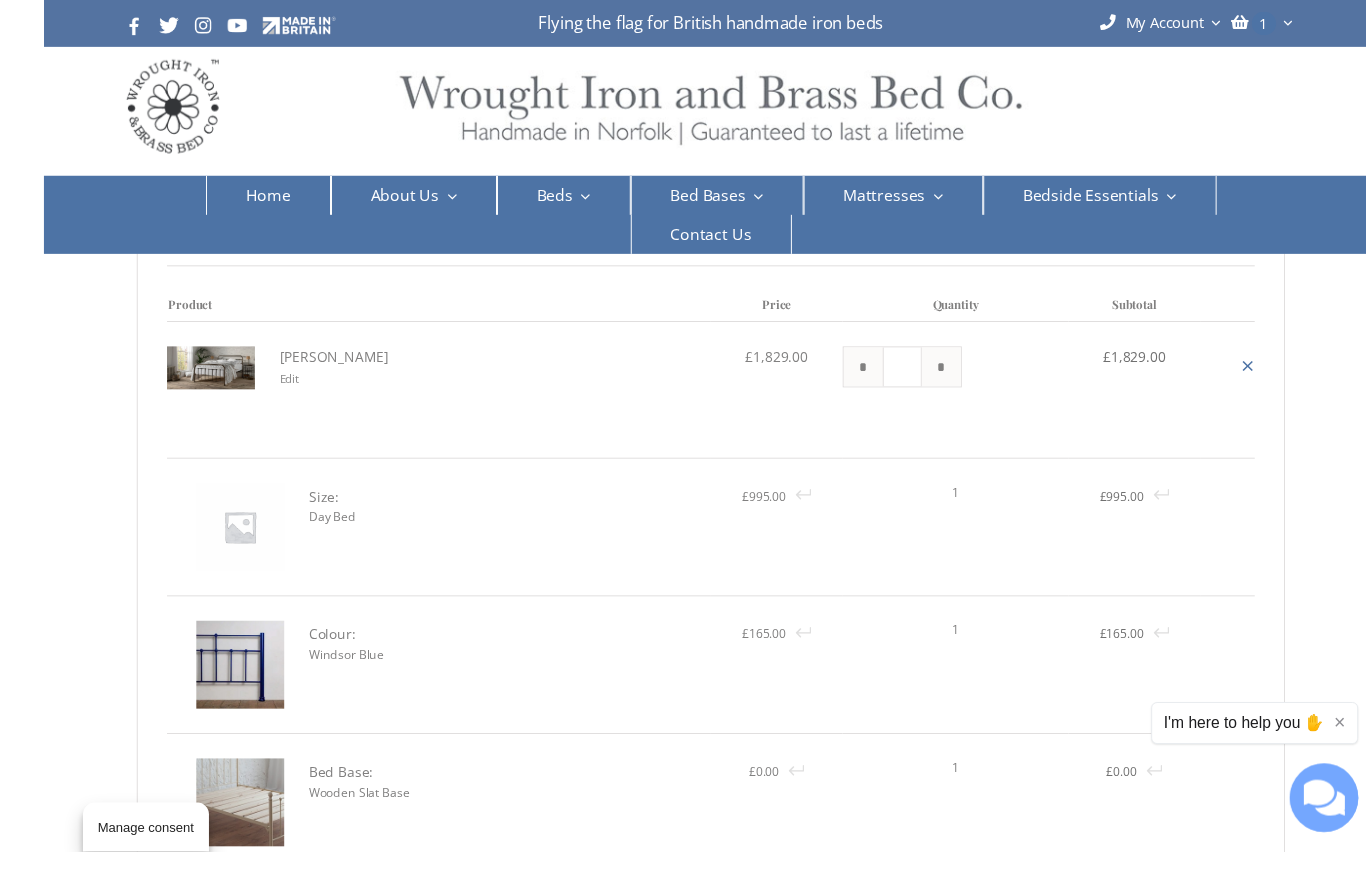 scroll, scrollTop: 113, scrollLeft: 0, axis: vertical 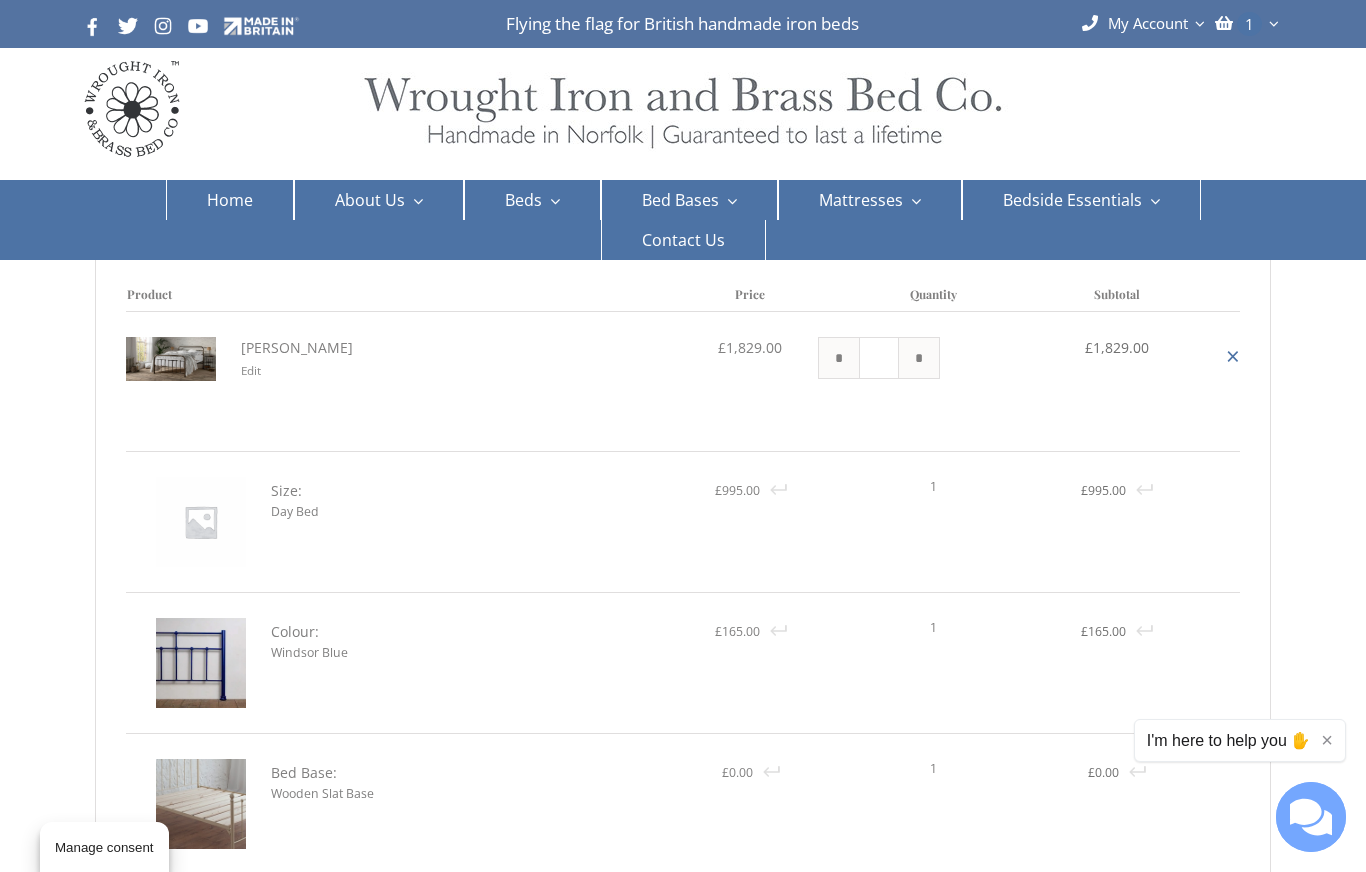 click on "£ 165.00" at bounding box center [1116, 631] 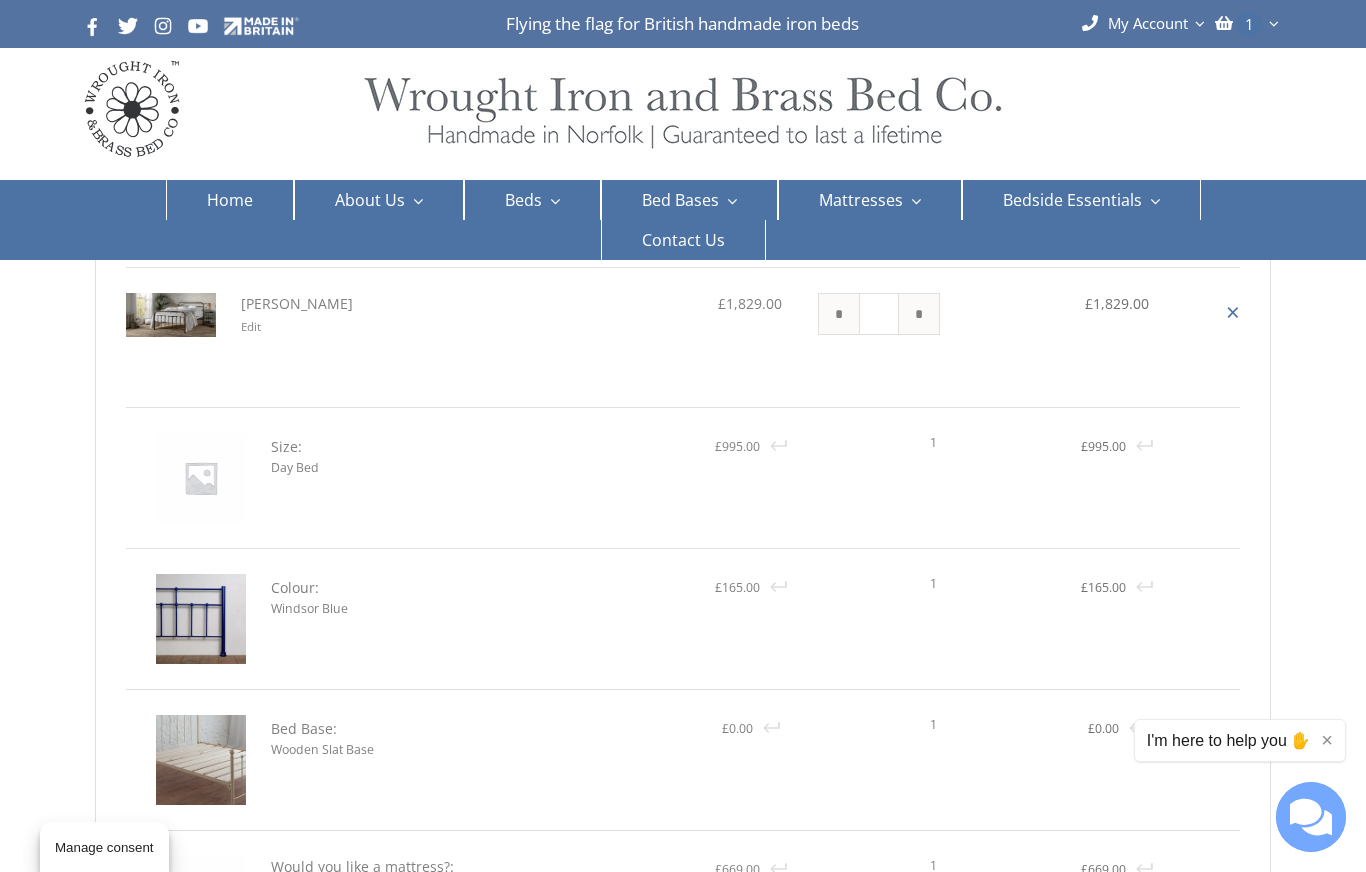 scroll, scrollTop: 0, scrollLeft: 0, axis: both 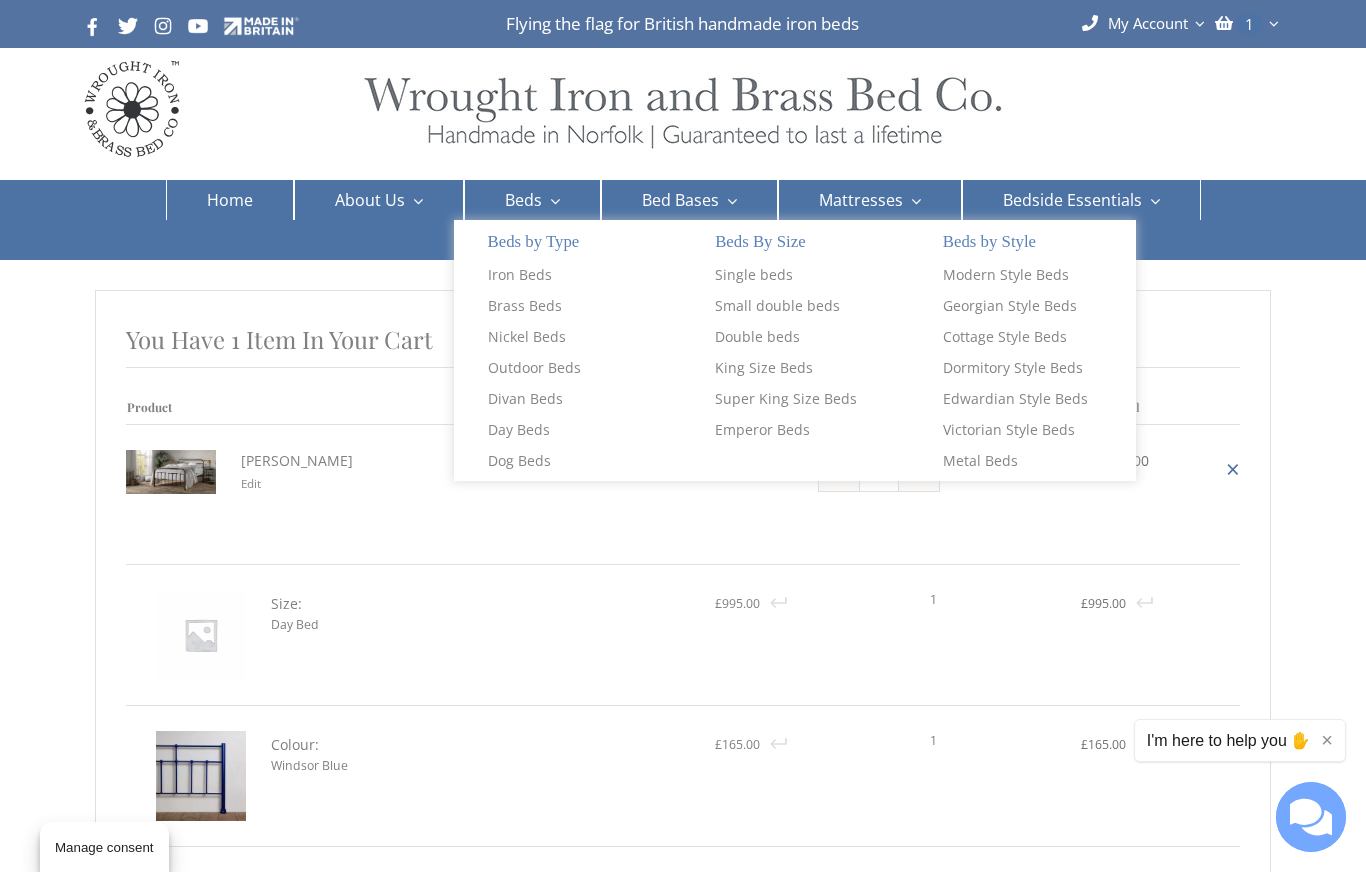 click on "Beds" at bounding box center [532, 200] 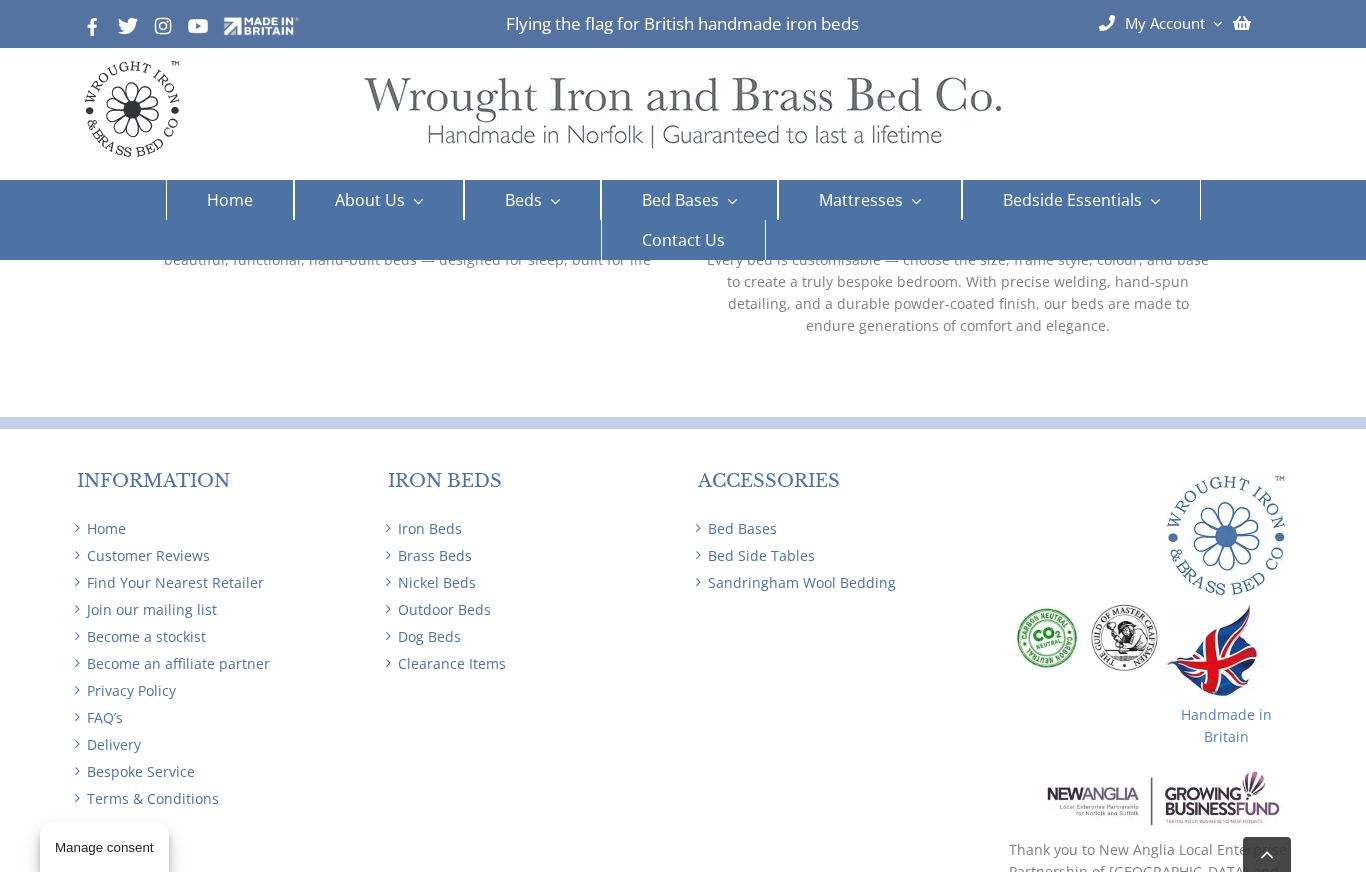 scroll, scrollTop: 2581, scrollLeft: 0, axis: vertical 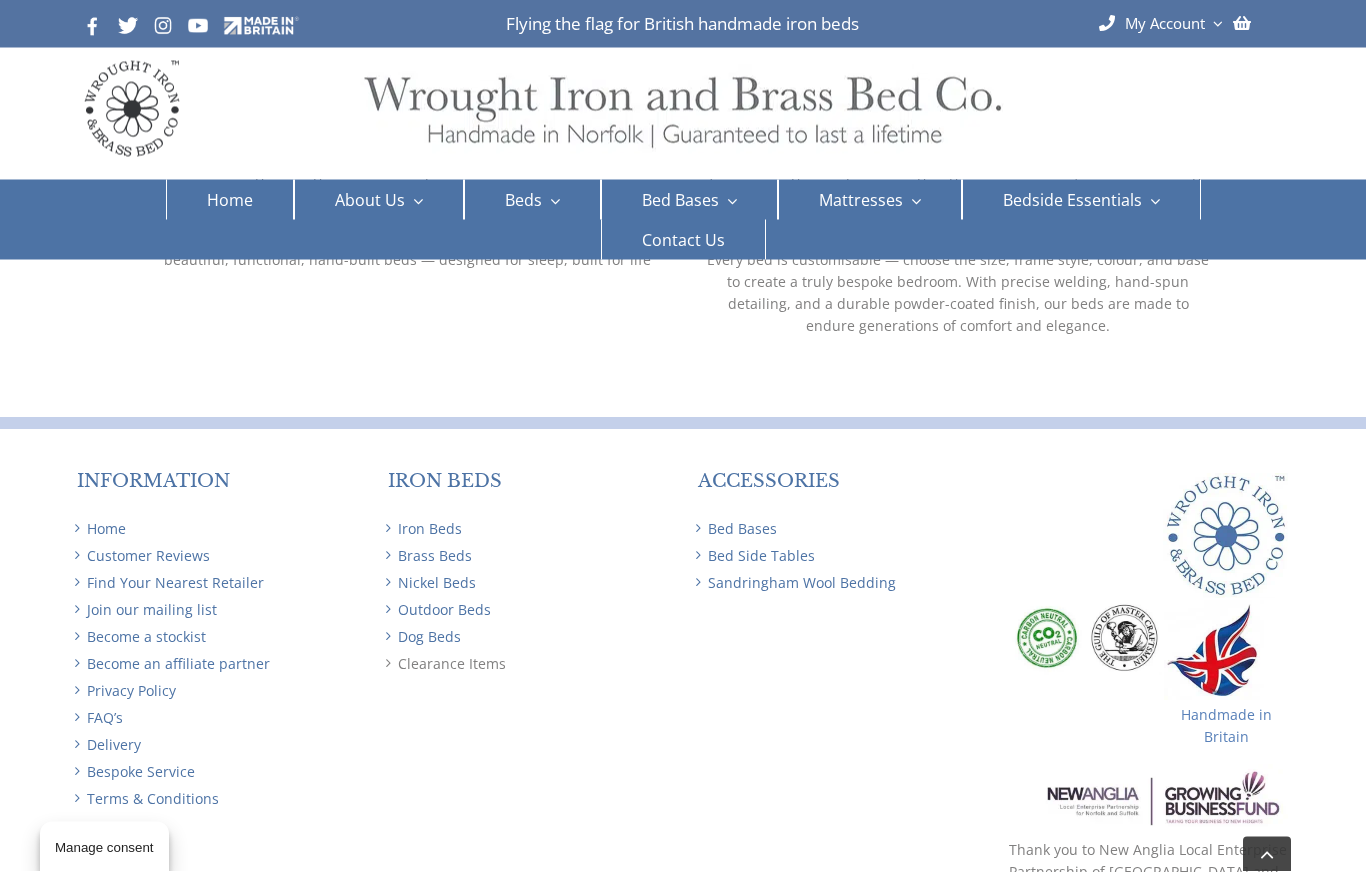 click on "Clearance Items" at bounding box center (528, 665) 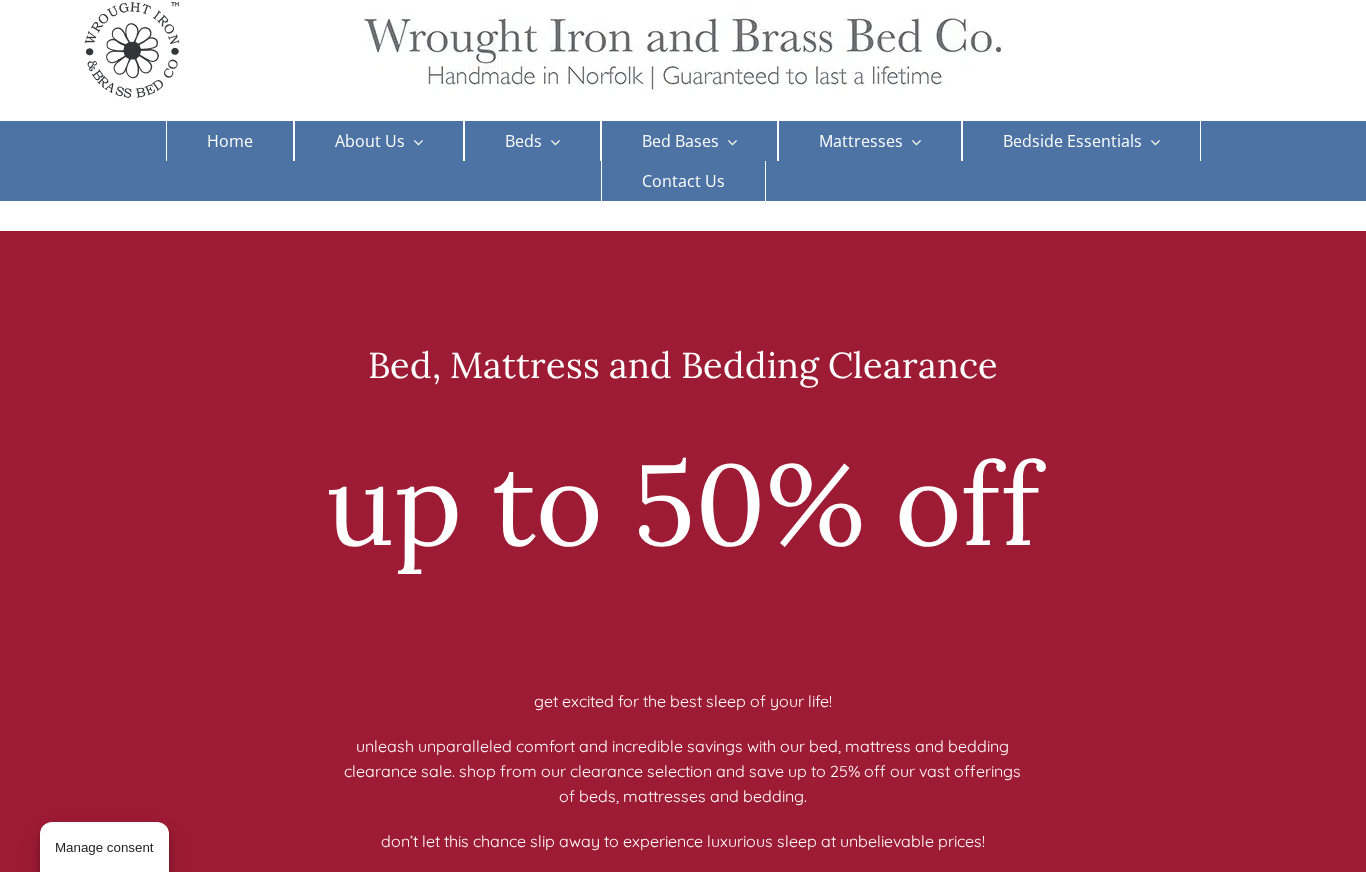 scroll, scrollTop: 0, scrollLeft: 0, axis: both 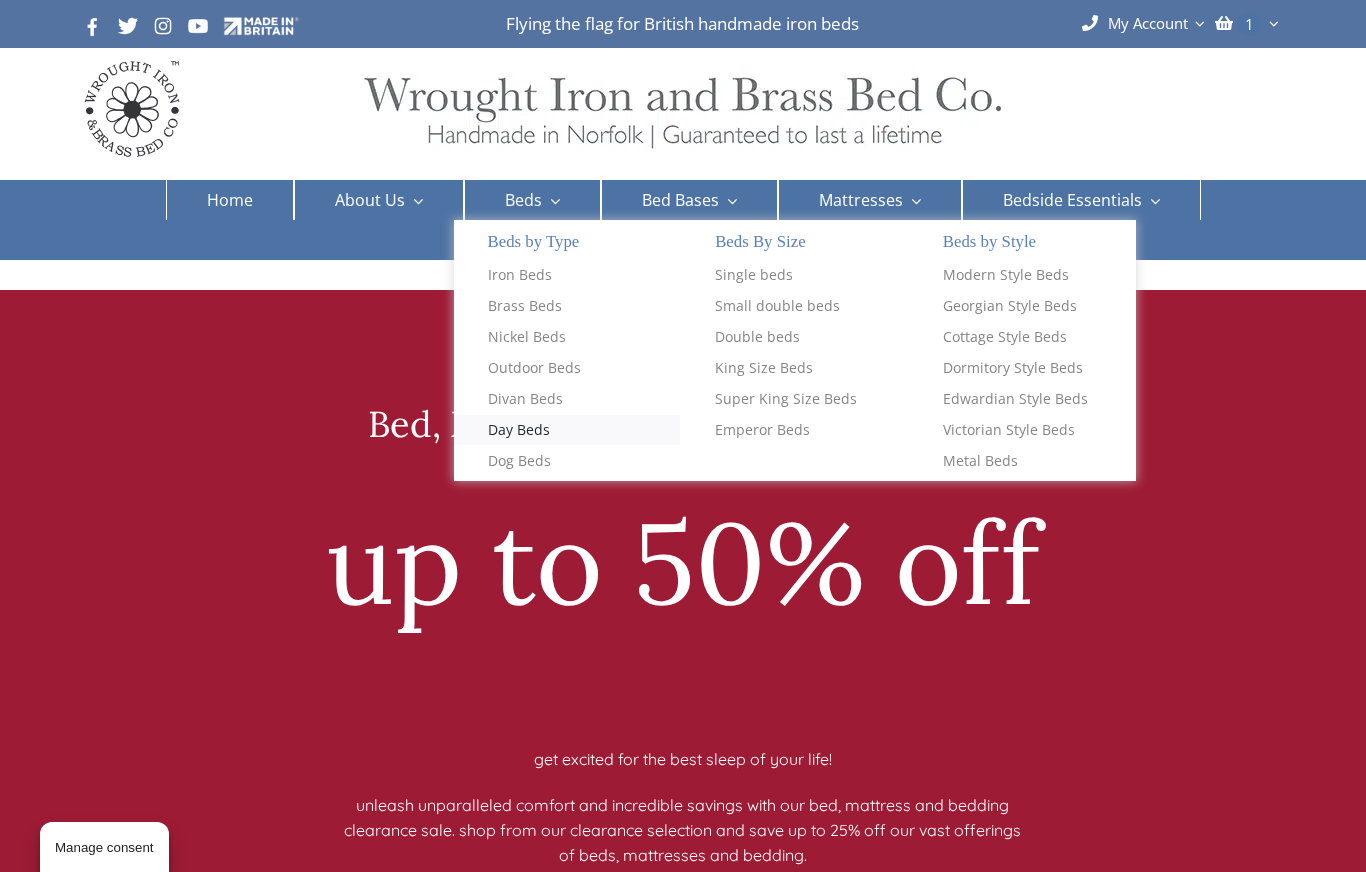 click on "Day Beds" at bounding box center (567, 430) 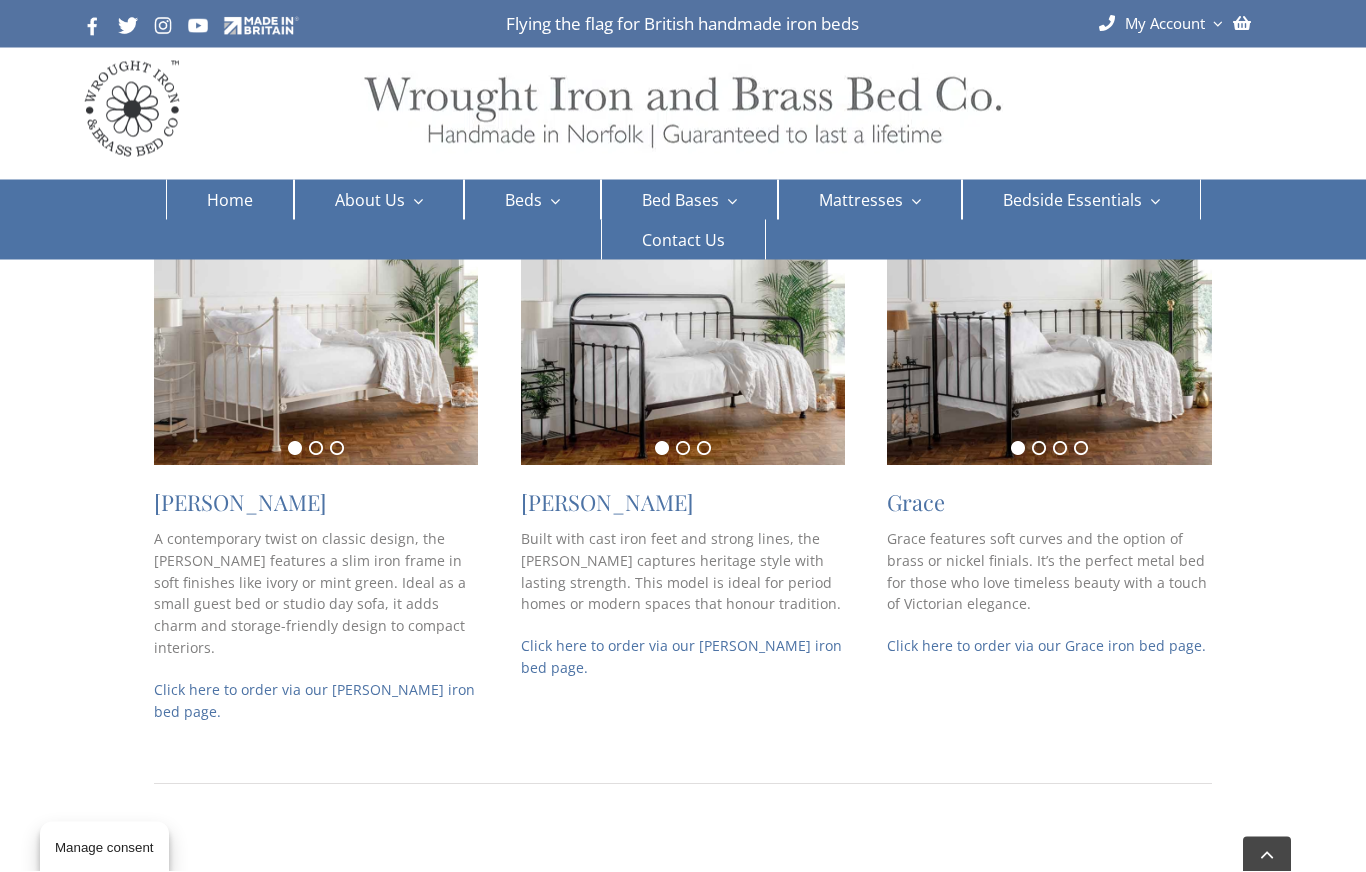 scroll, scrollTop: 463, scrollLeft: 0, axis: vertical 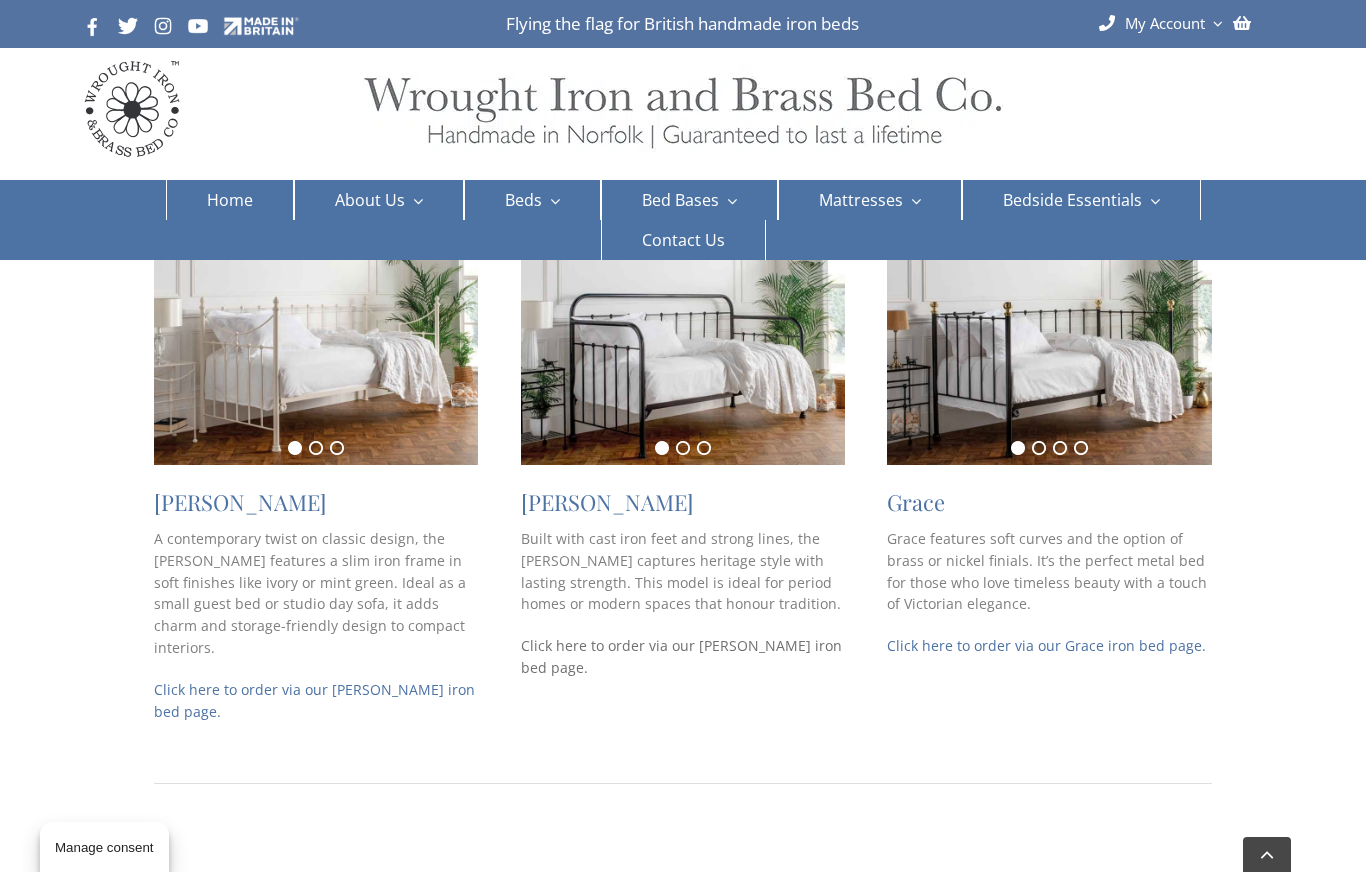 click on "Click here to order via our [PERSON_NAME] iron bed page." at bounding box center (681, 656) 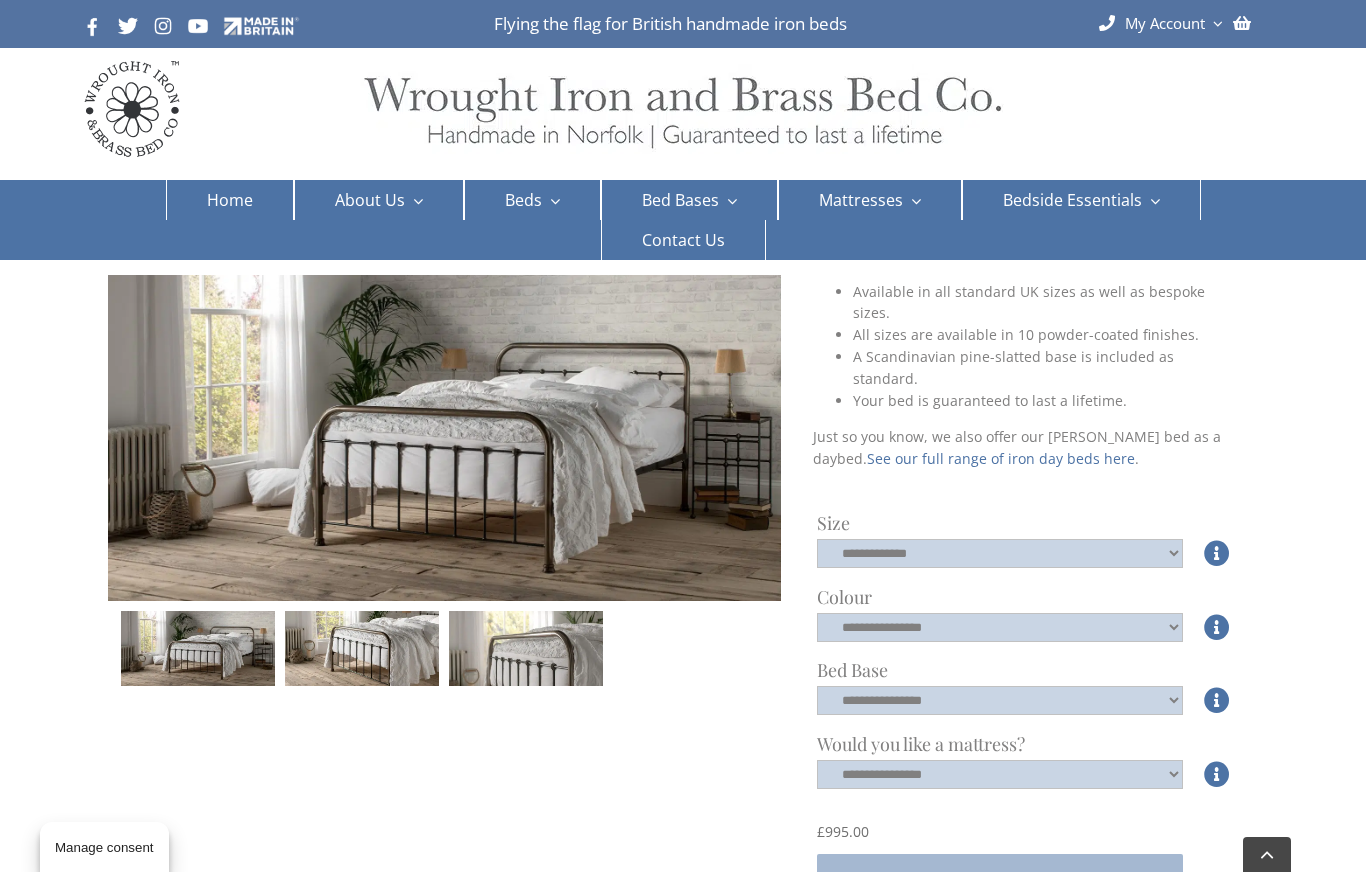 scroll, scrollTop: 382, scrollLeft: 0, axis: vertical 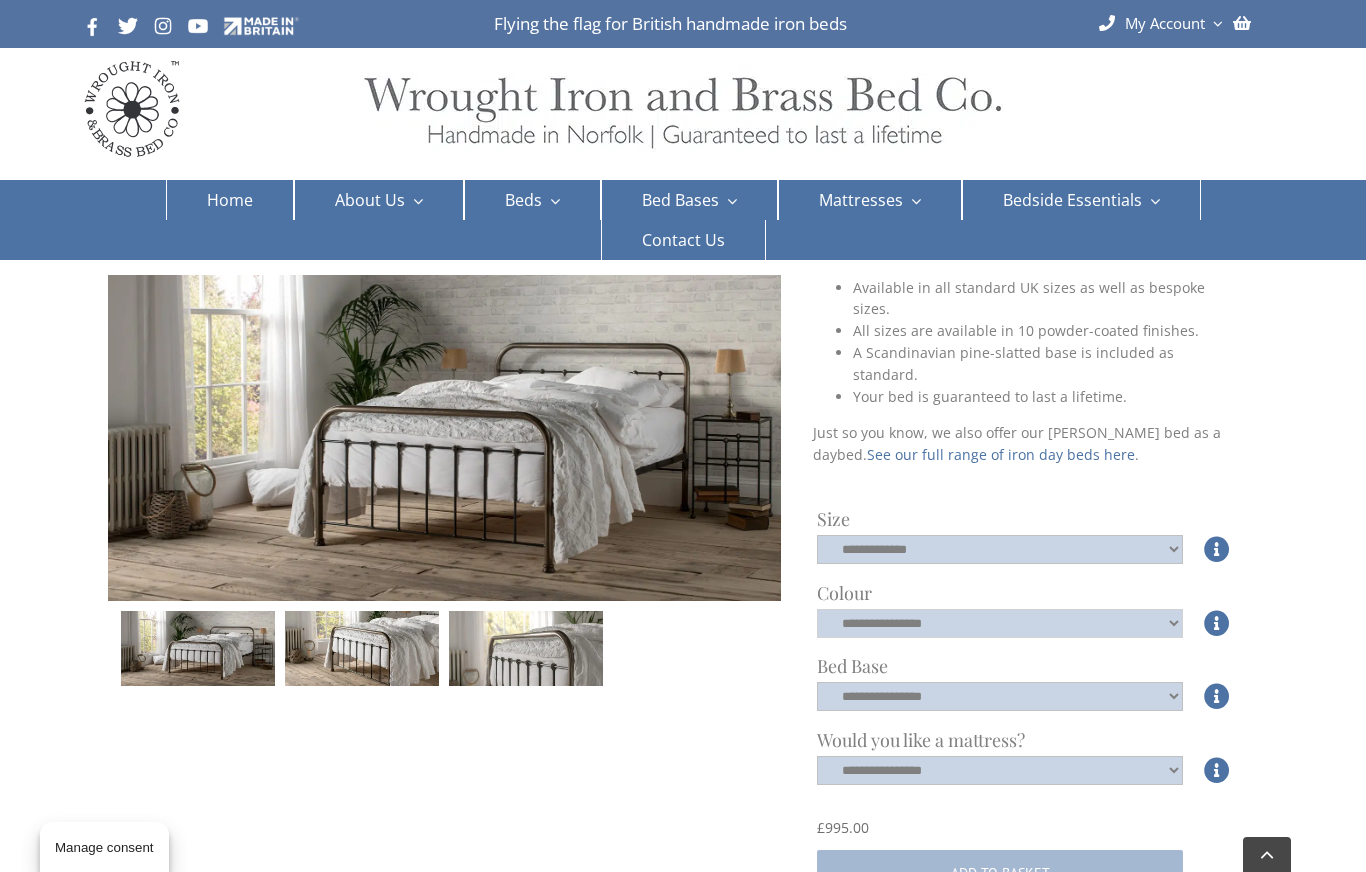 click on "**********" 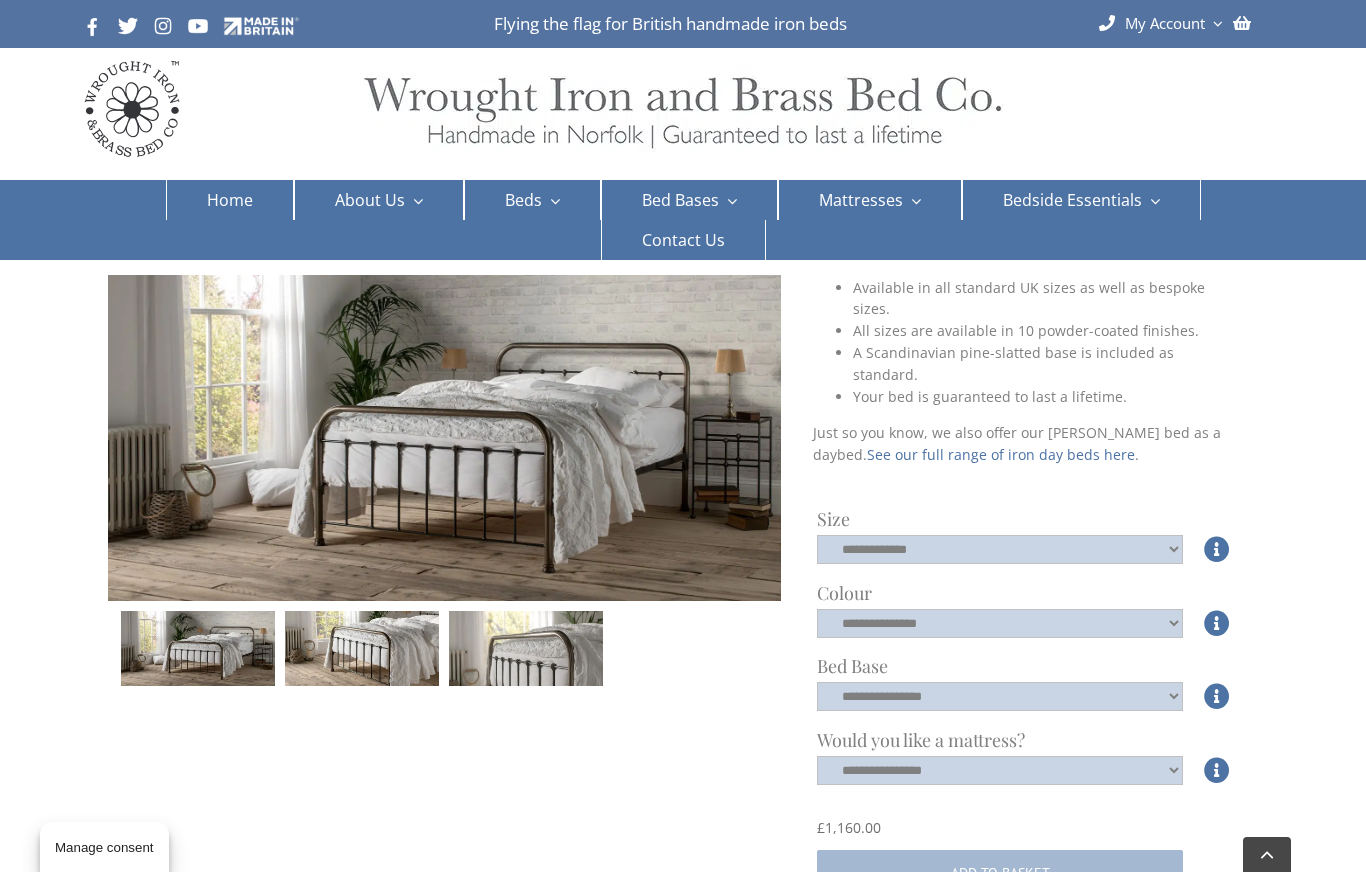 click on "**********" 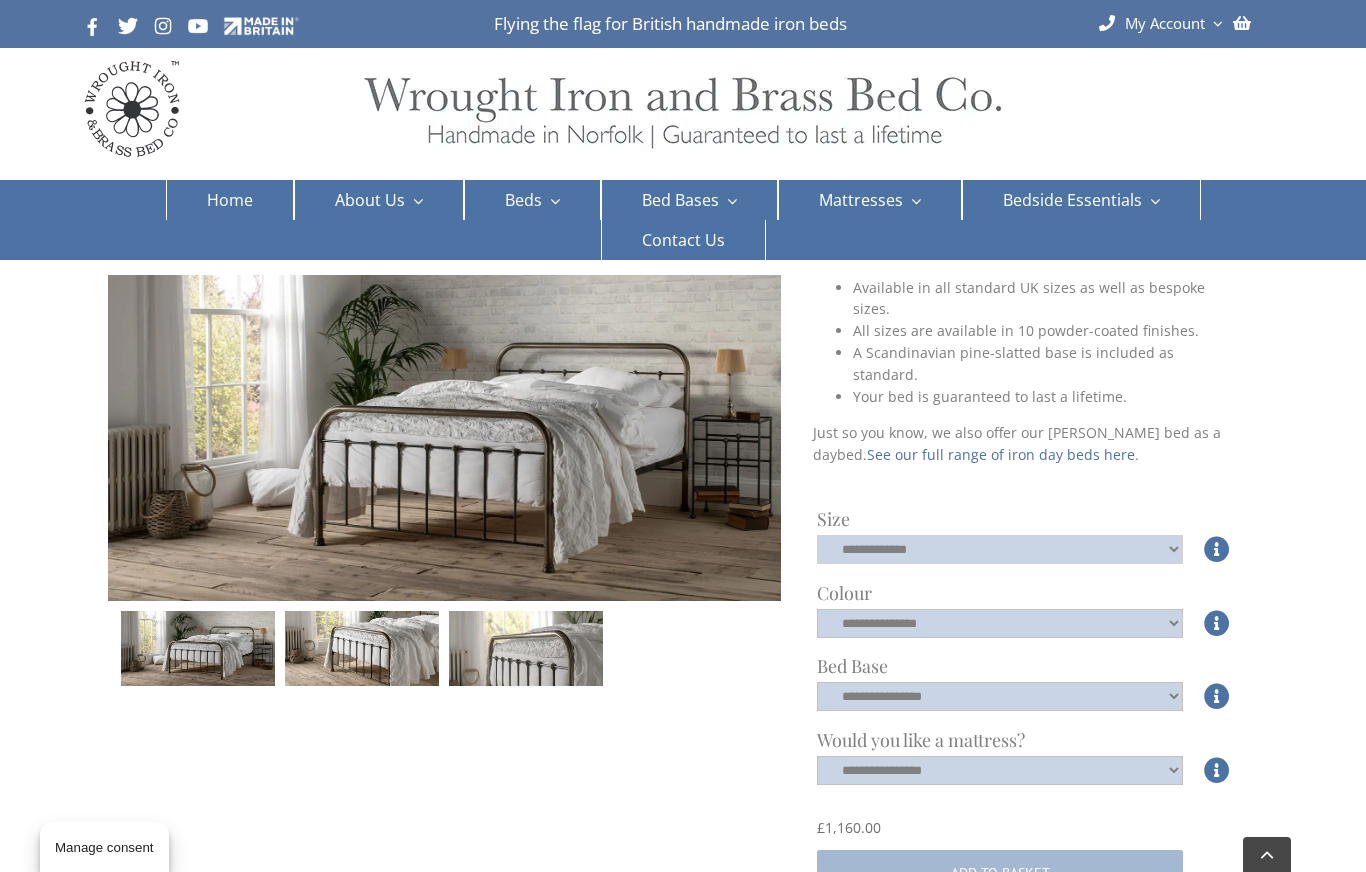 select on "*****" 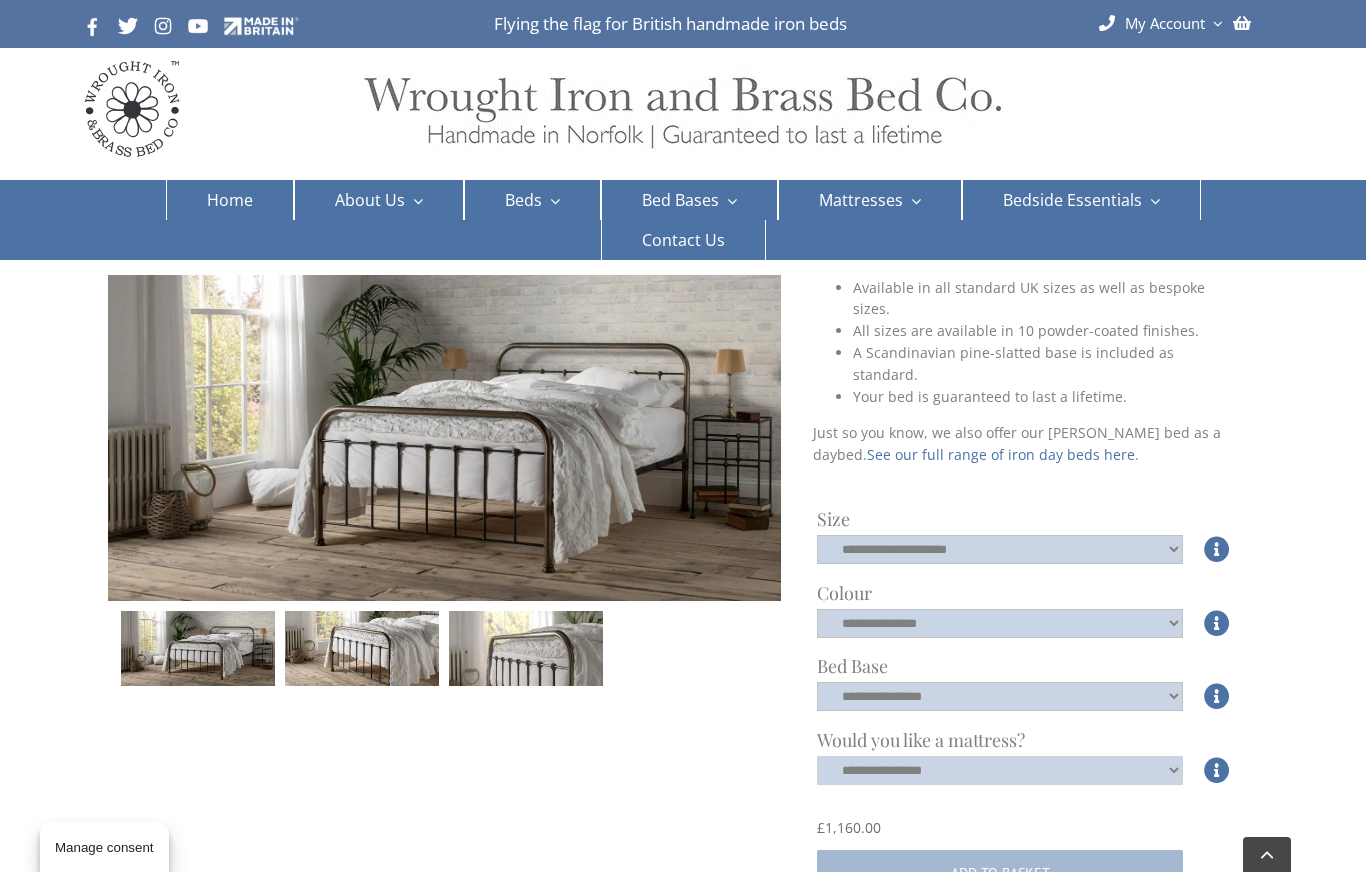click on "**********" at bounding box center (1000, 770) 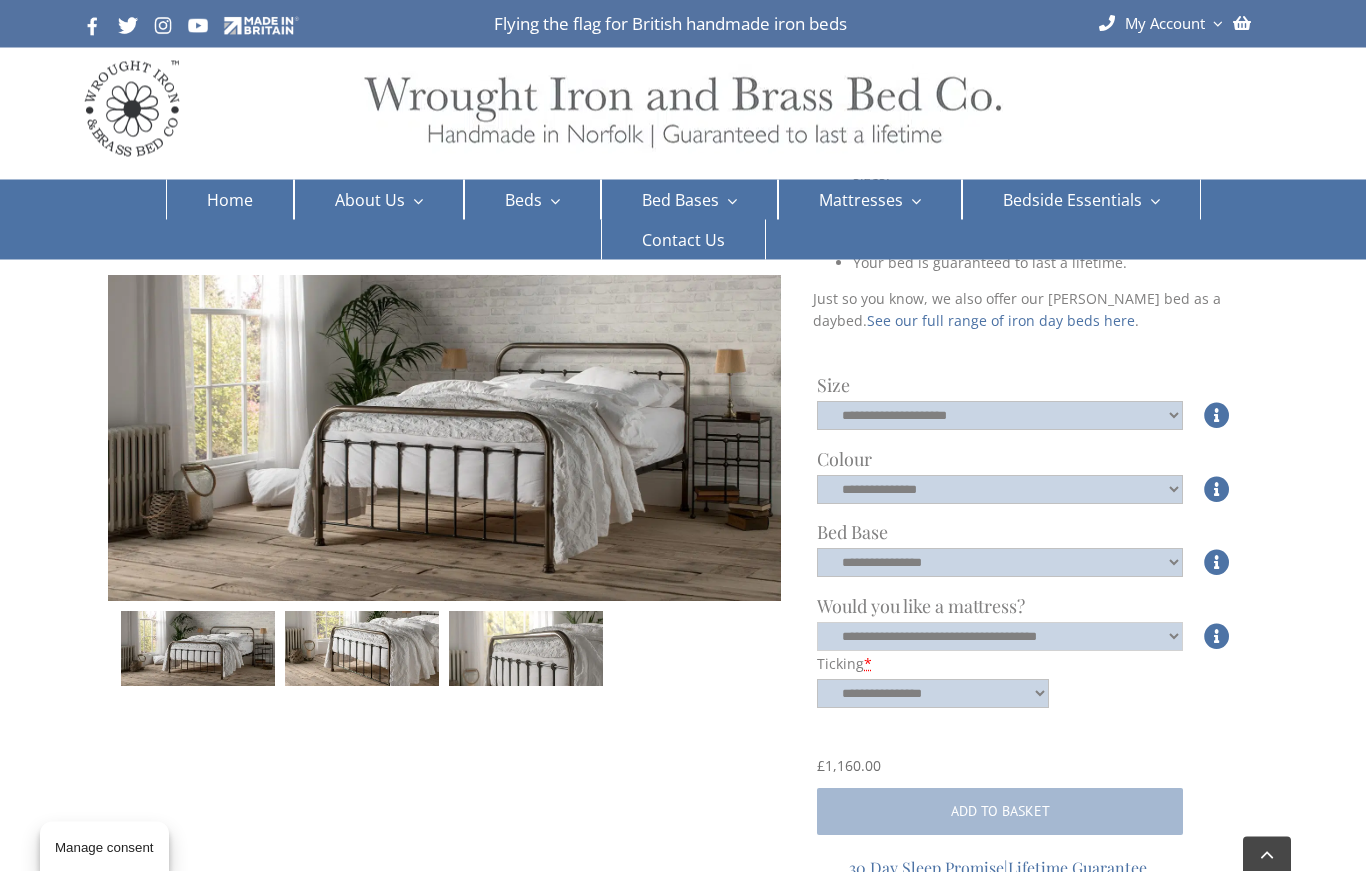 scroll, scrollTop: 516, scrollLeft: 0, axis: vertical 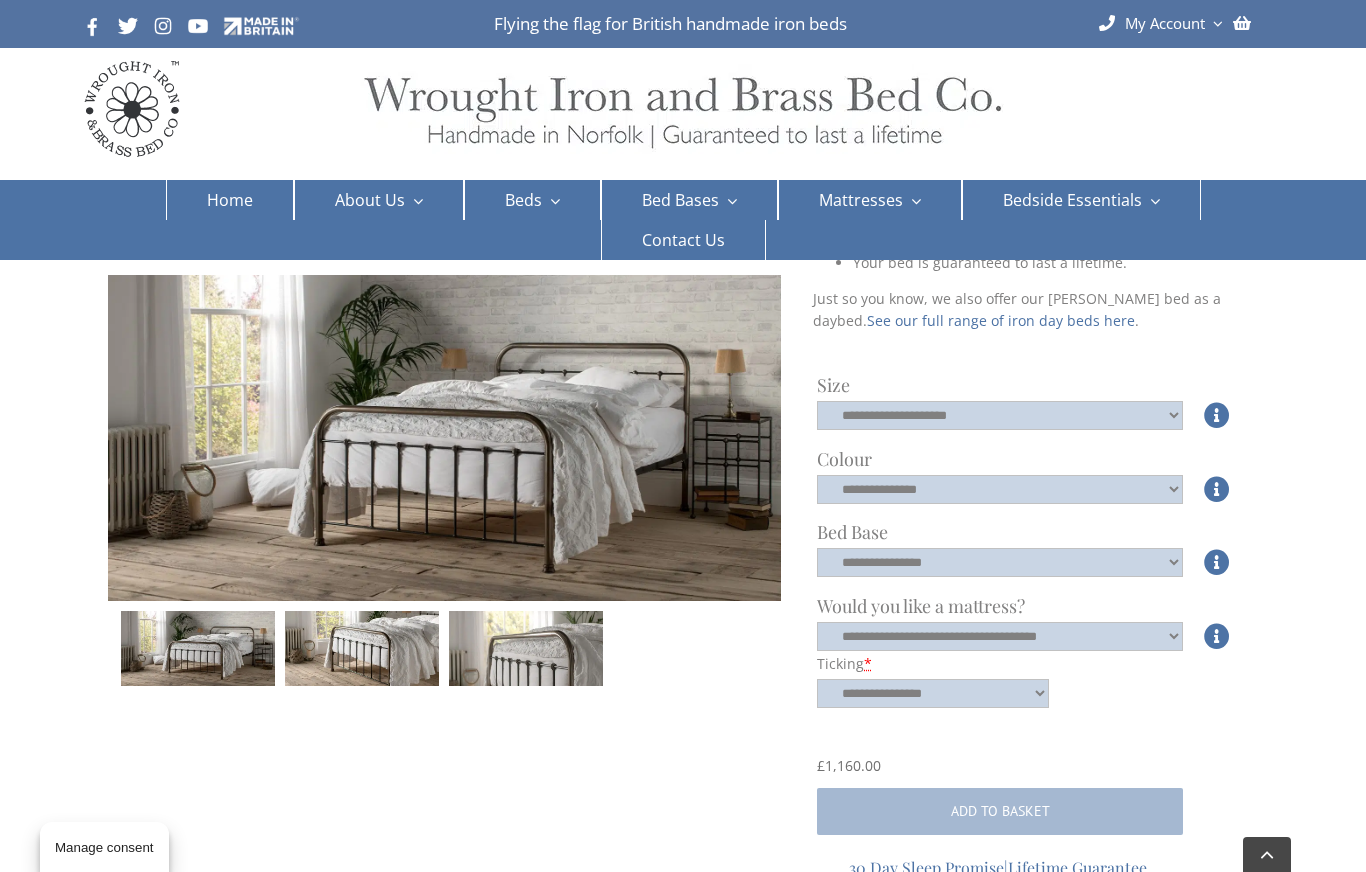 click on "**********" at bounding box center [933, 693] 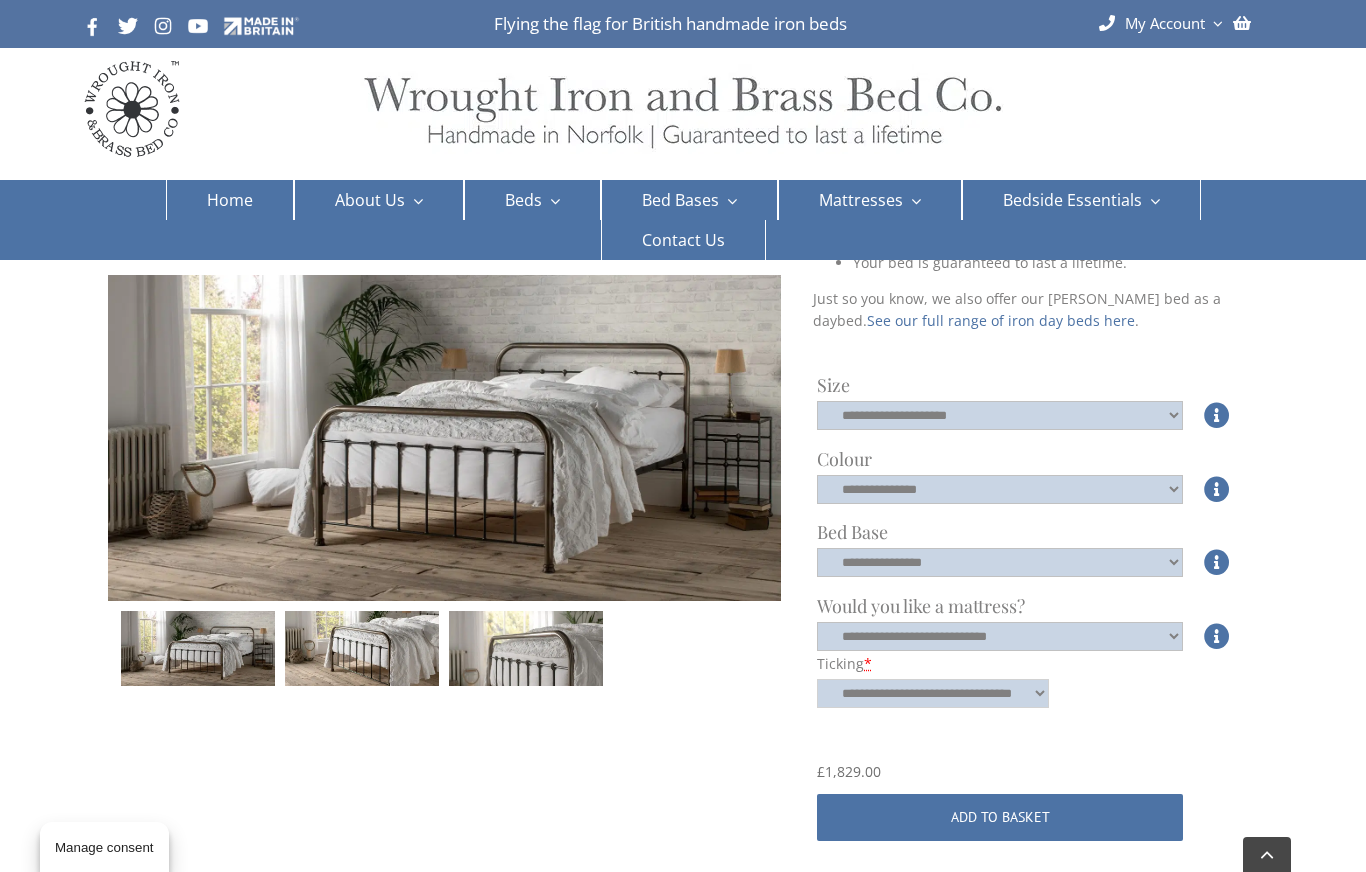 click on "**********" at bounding box center (933, 693) 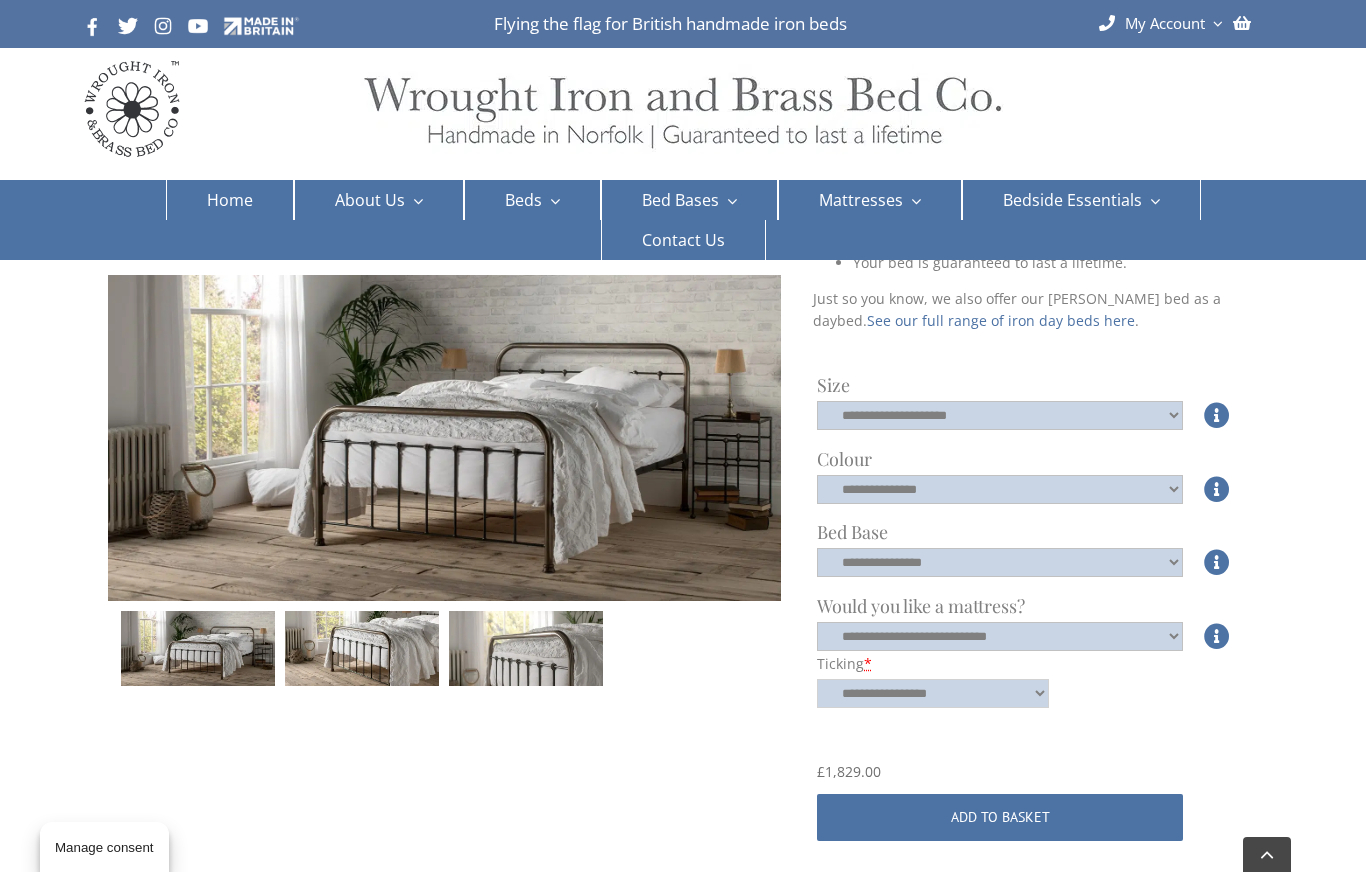 click on "**********" at bounding box center (933, 693) 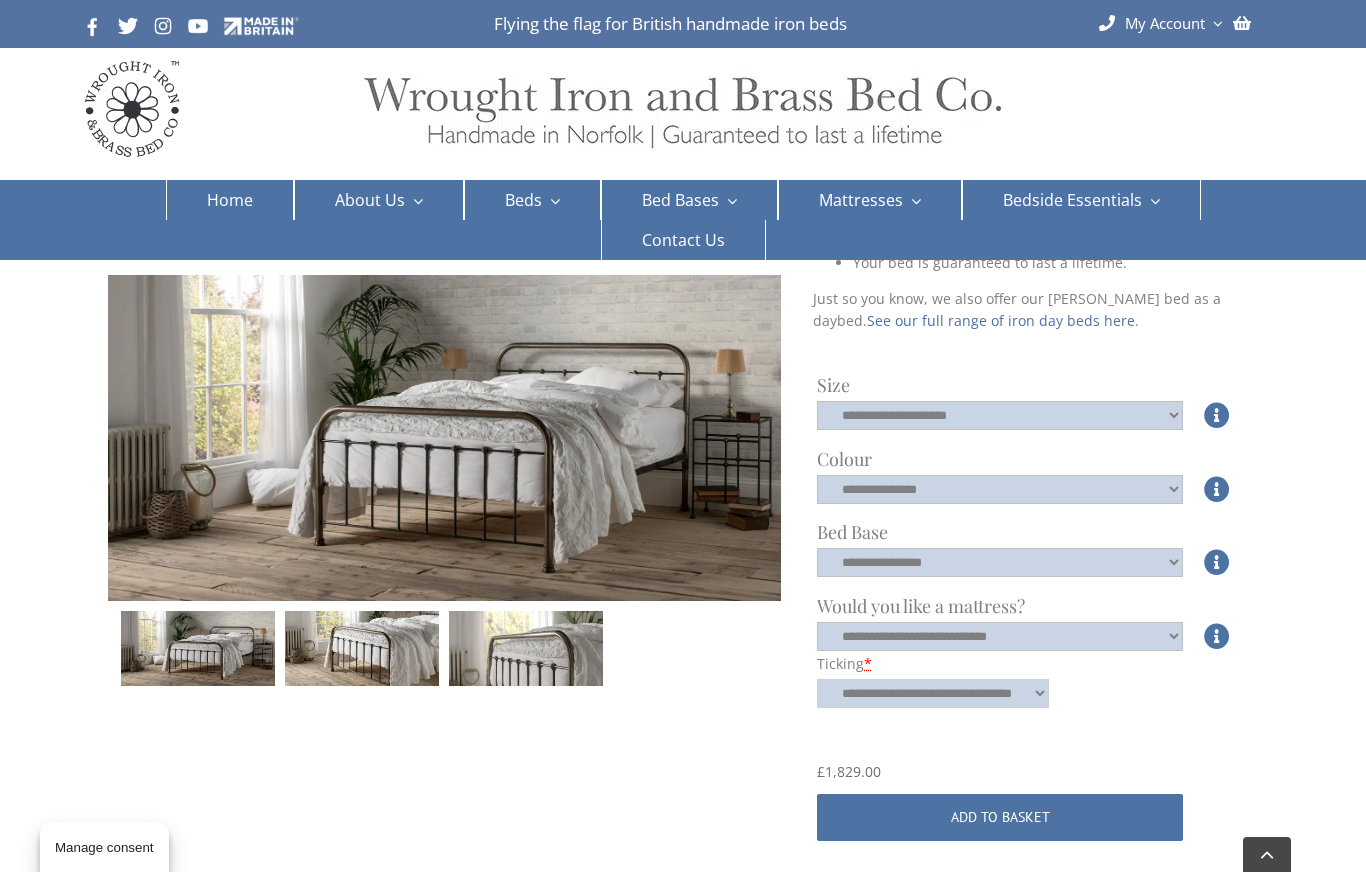 select on "**********" 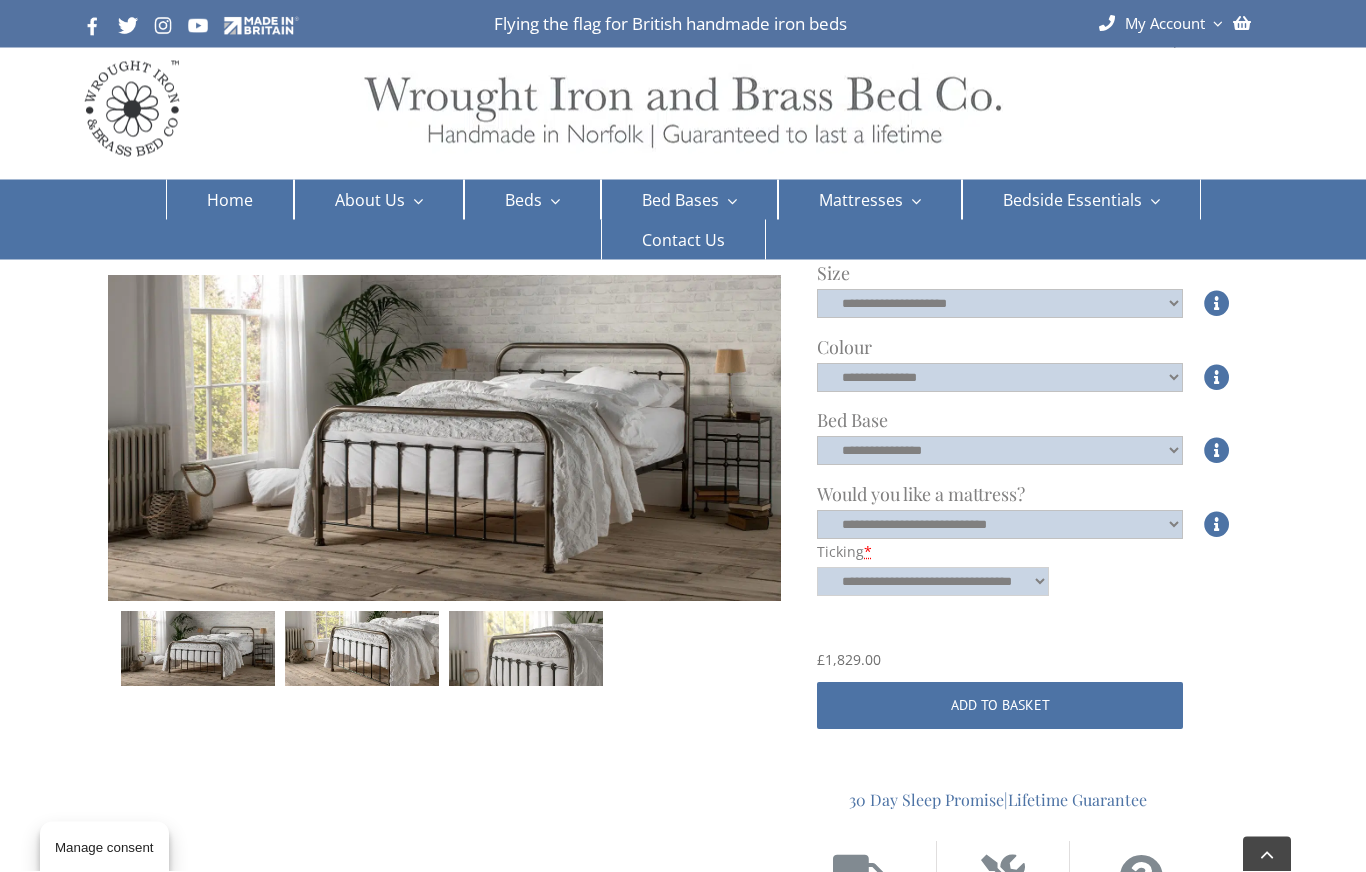 scroll, scrollTop: 628, scrollLeft: 0, axis: vertical 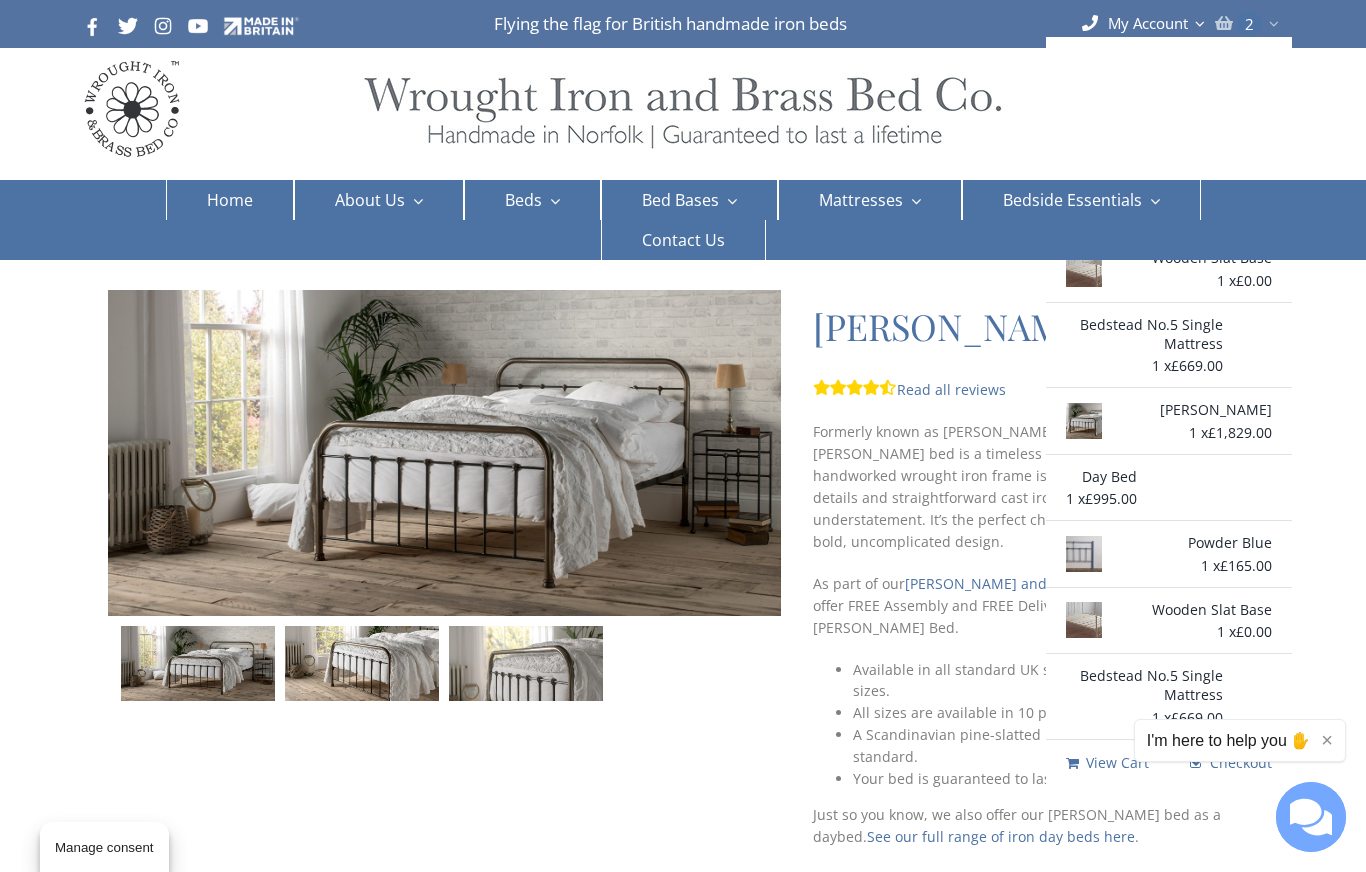 click at bounding box center (1224, 23) 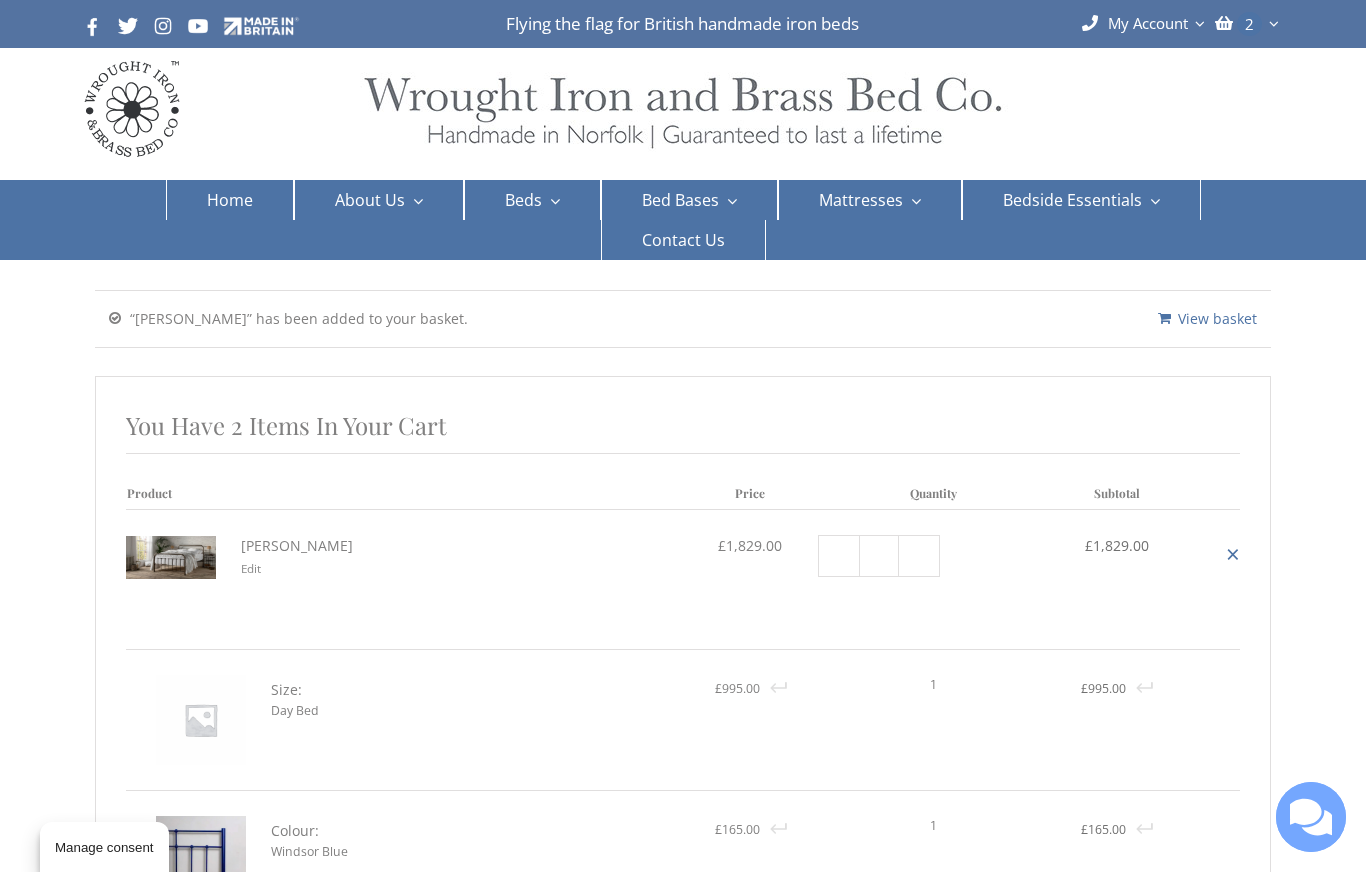 scroll, scrollTop: 0, scrollLeft: 0, axis: both 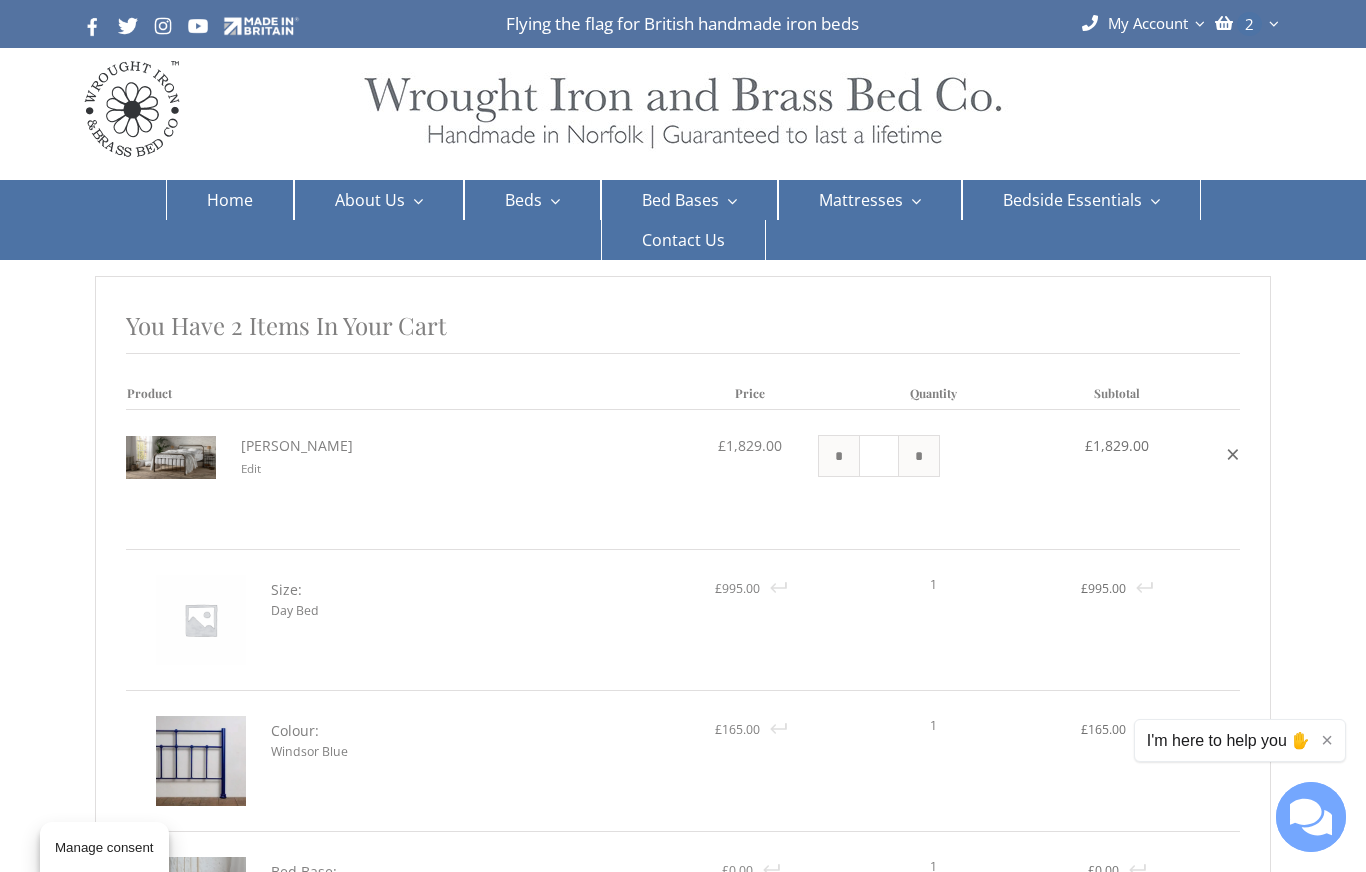 click on "×" at bounding box center [1233, 454] 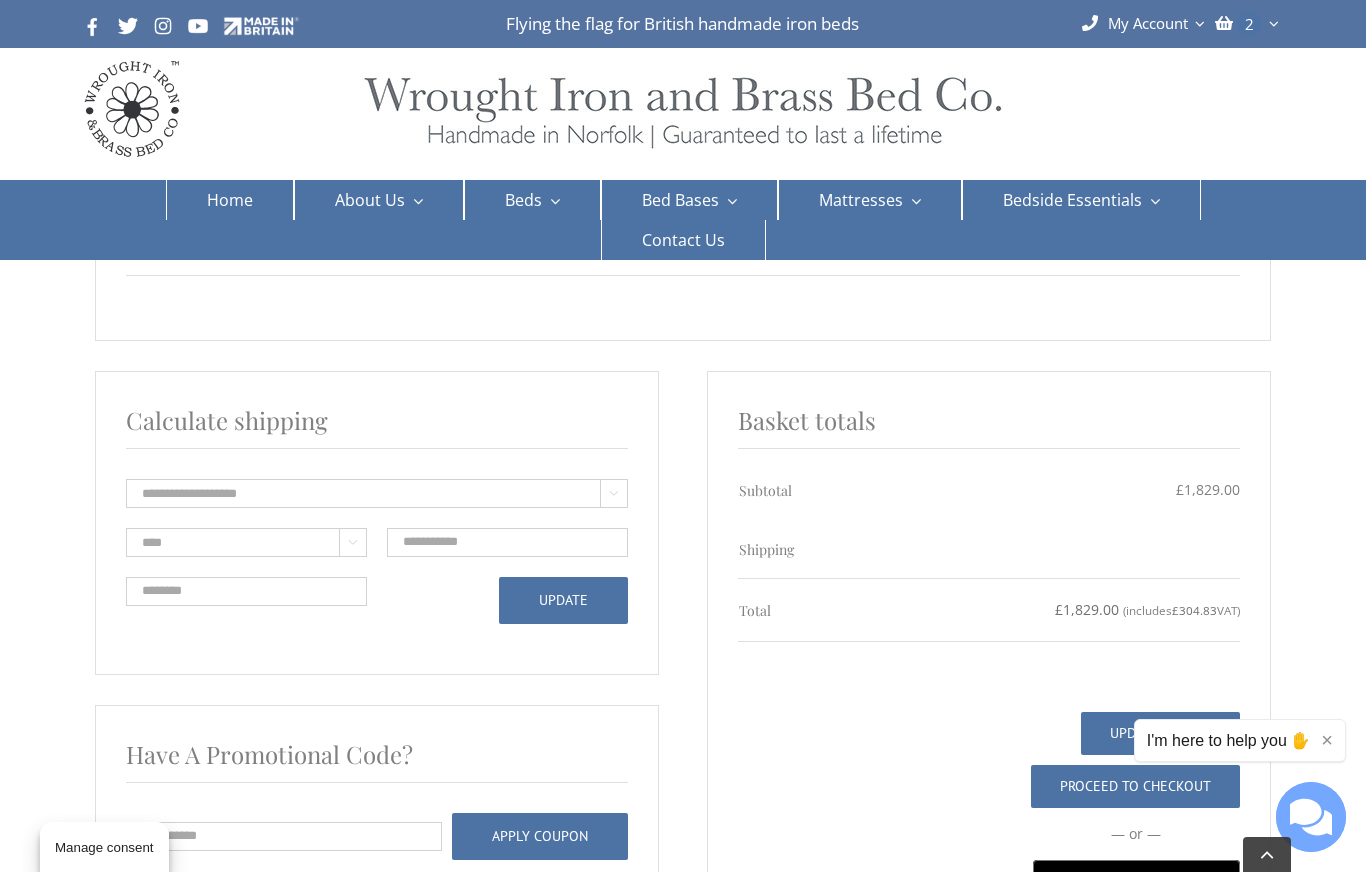 scroll, scrollTop: 938, scrollLeft: 0, axis: vertical 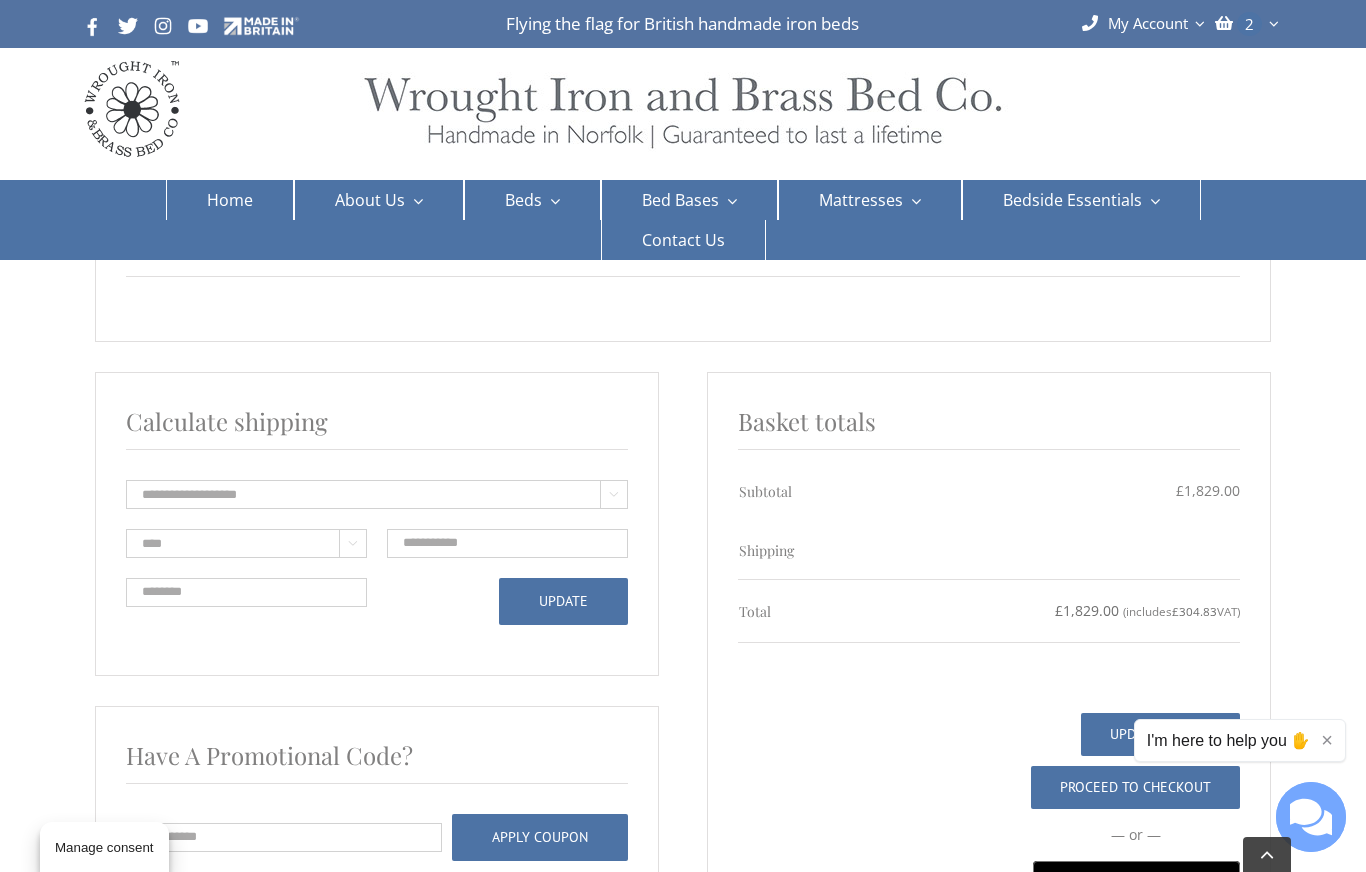 click on "**********" at bounding box center [246, 543] 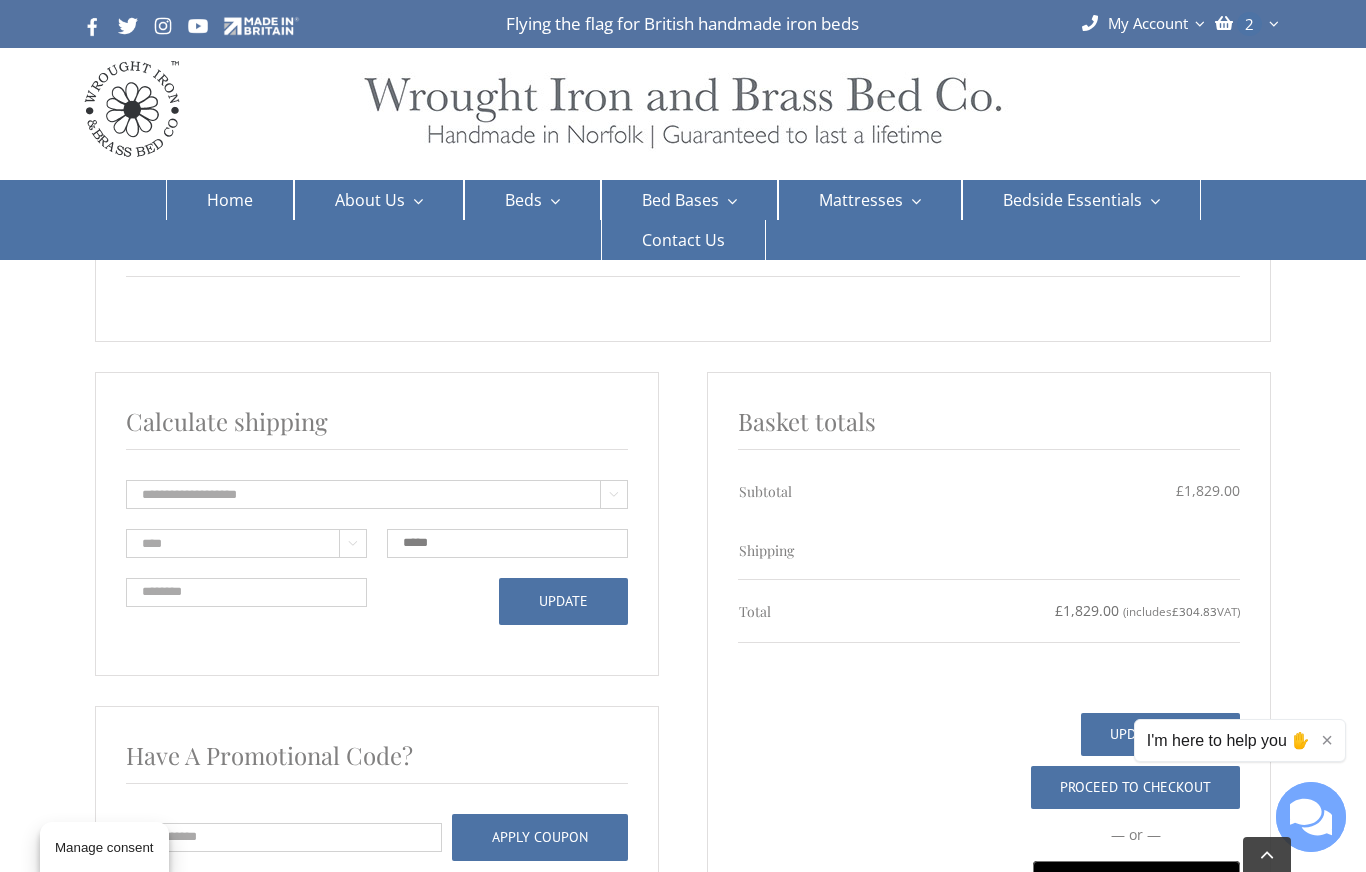 type on "*****" 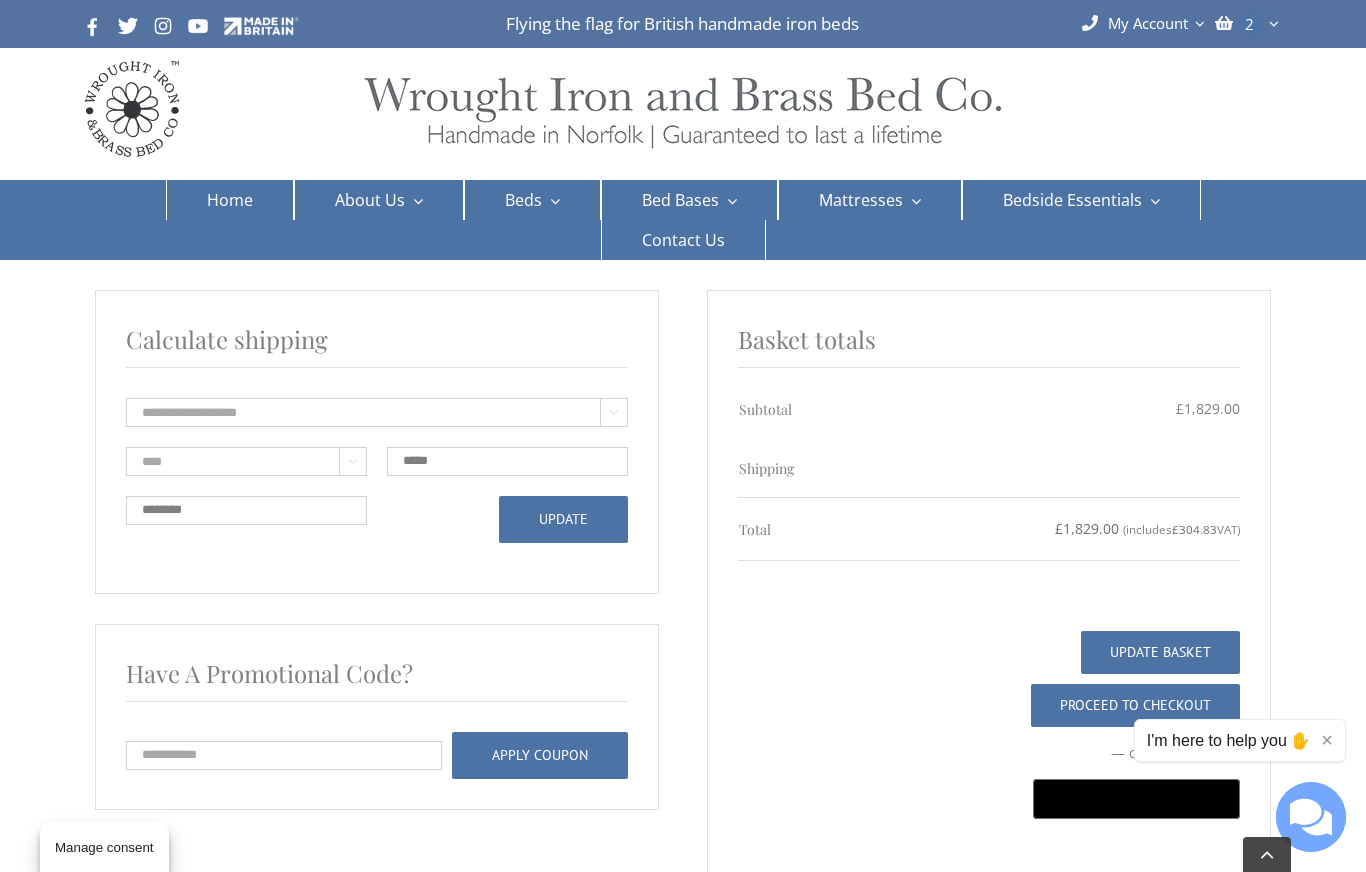 scroll, scrollTop: 1021, scrollLeft: 0, axis: vertical 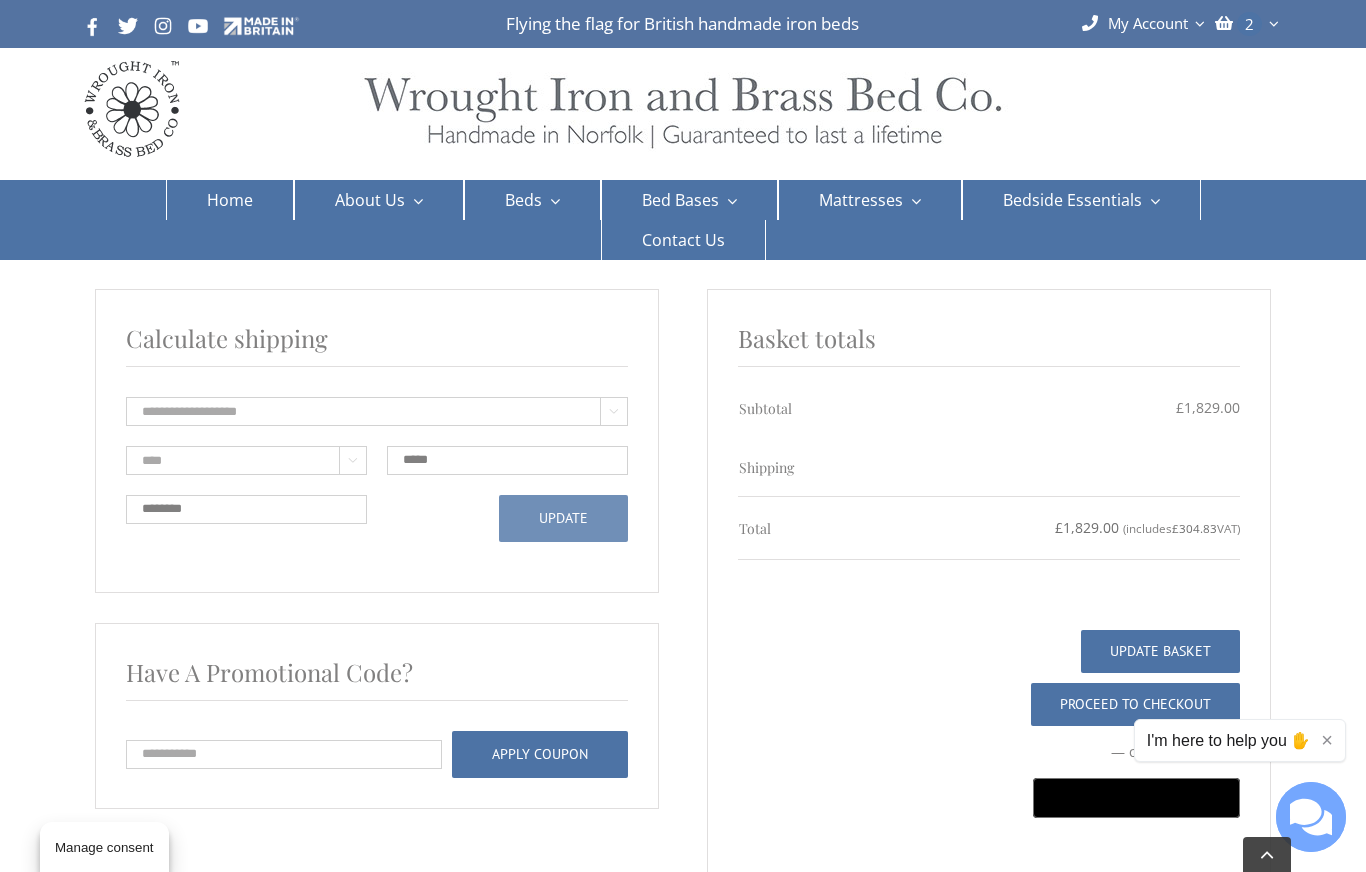 type on "********" 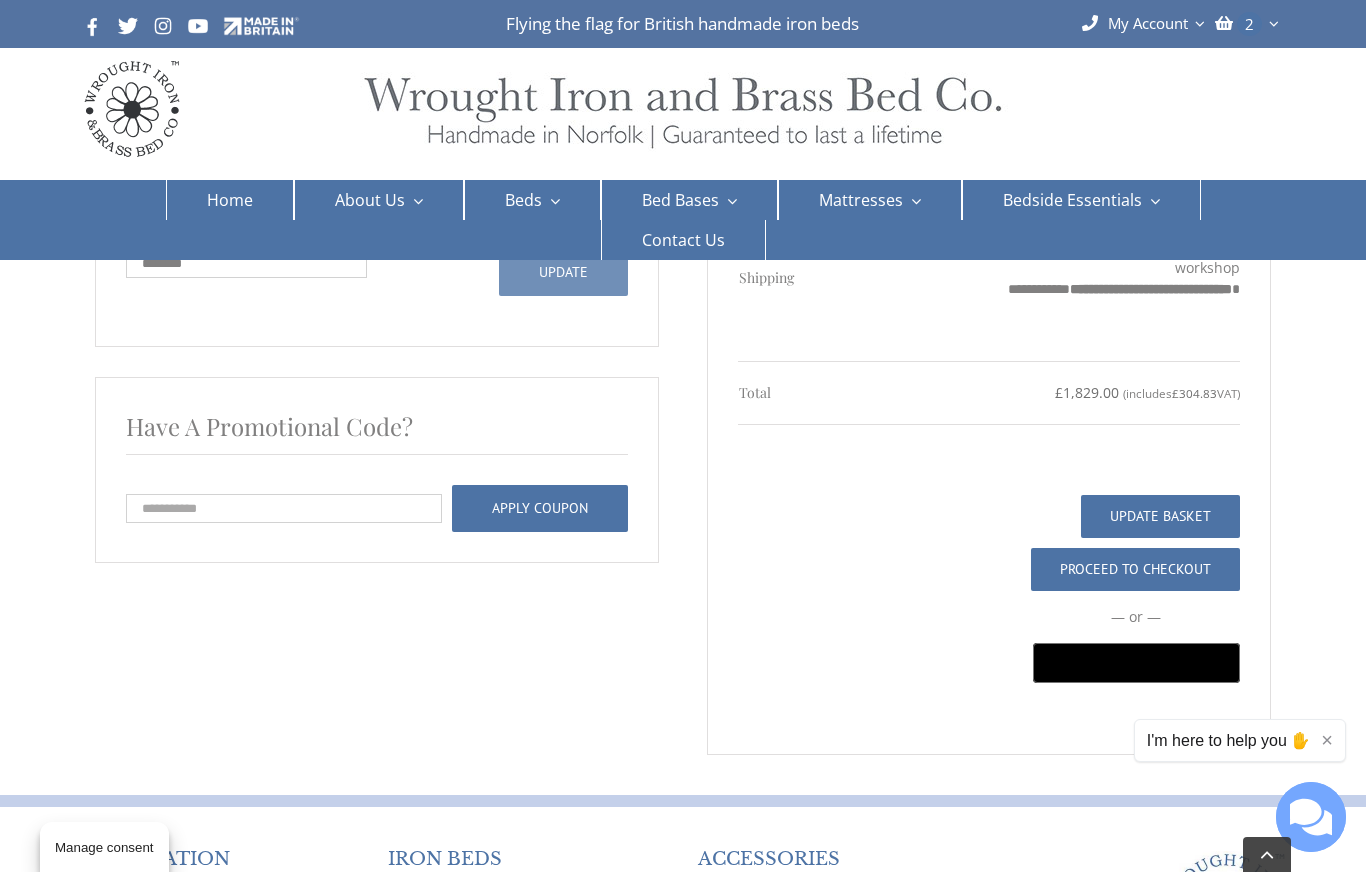 scroll, scrollTop: 1180, scrollLeft: 0, axis: vertical 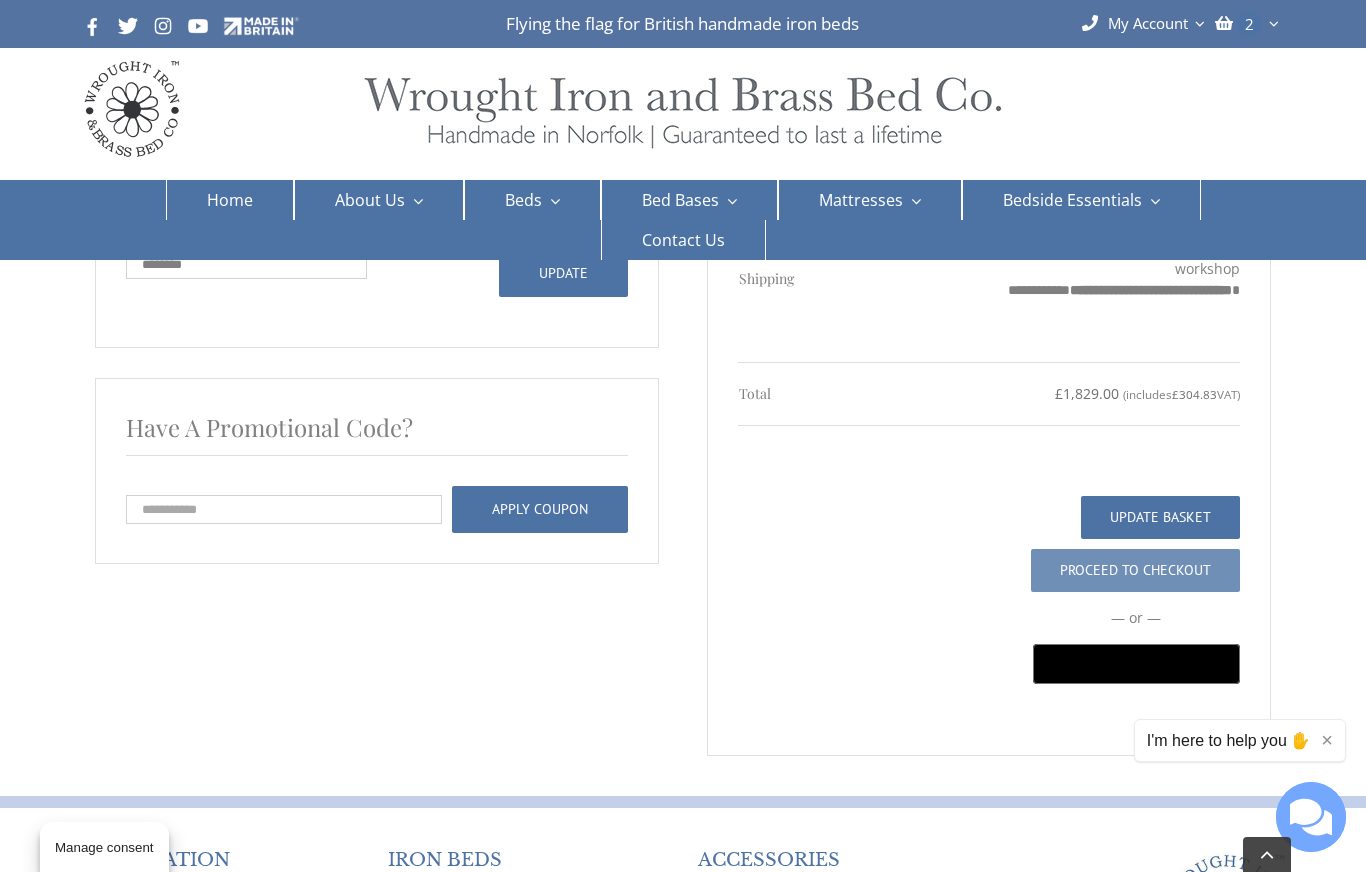 click on "Proceed to checkout" at bounding box center (1135, 570) 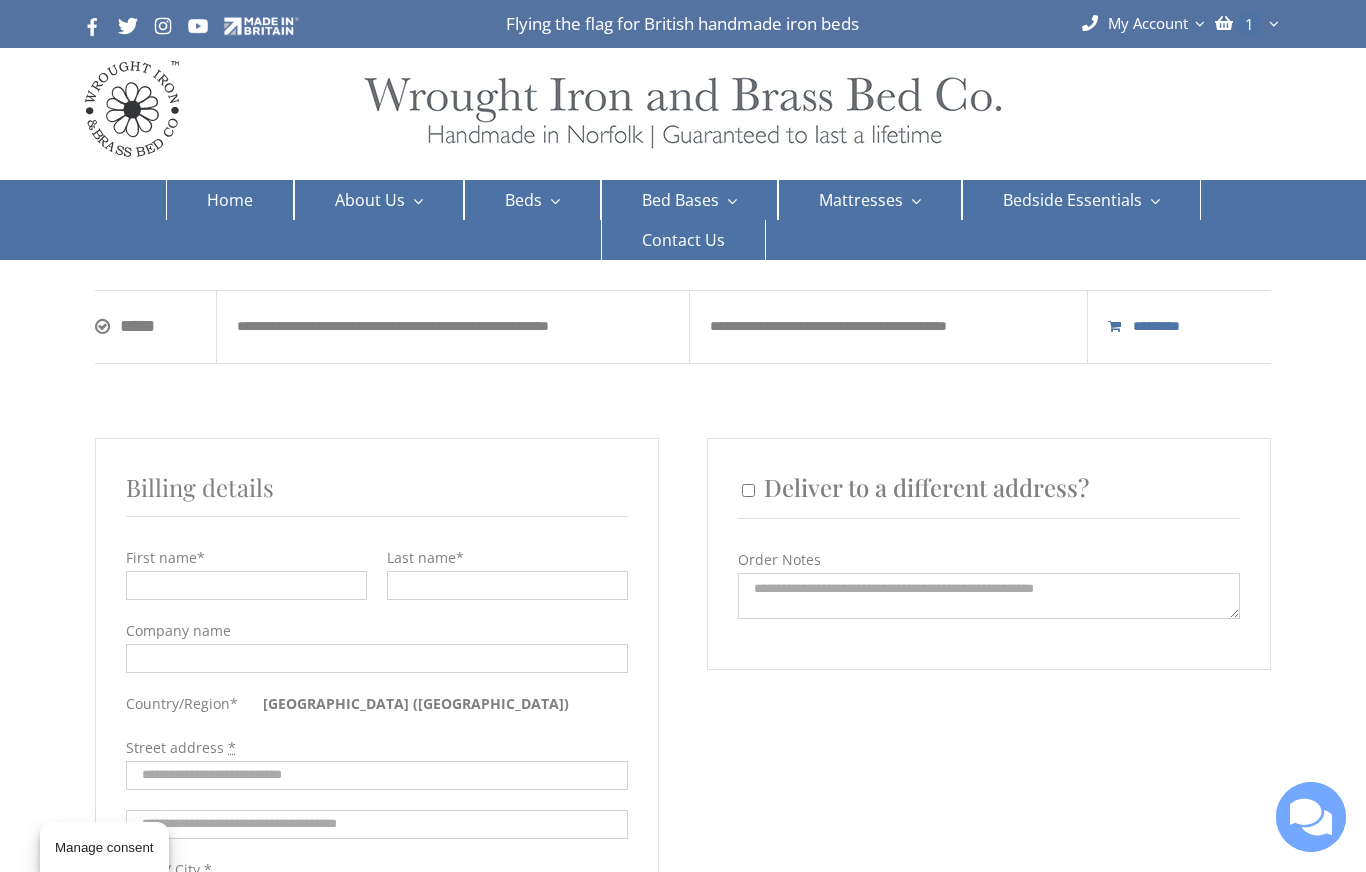 select on "**" 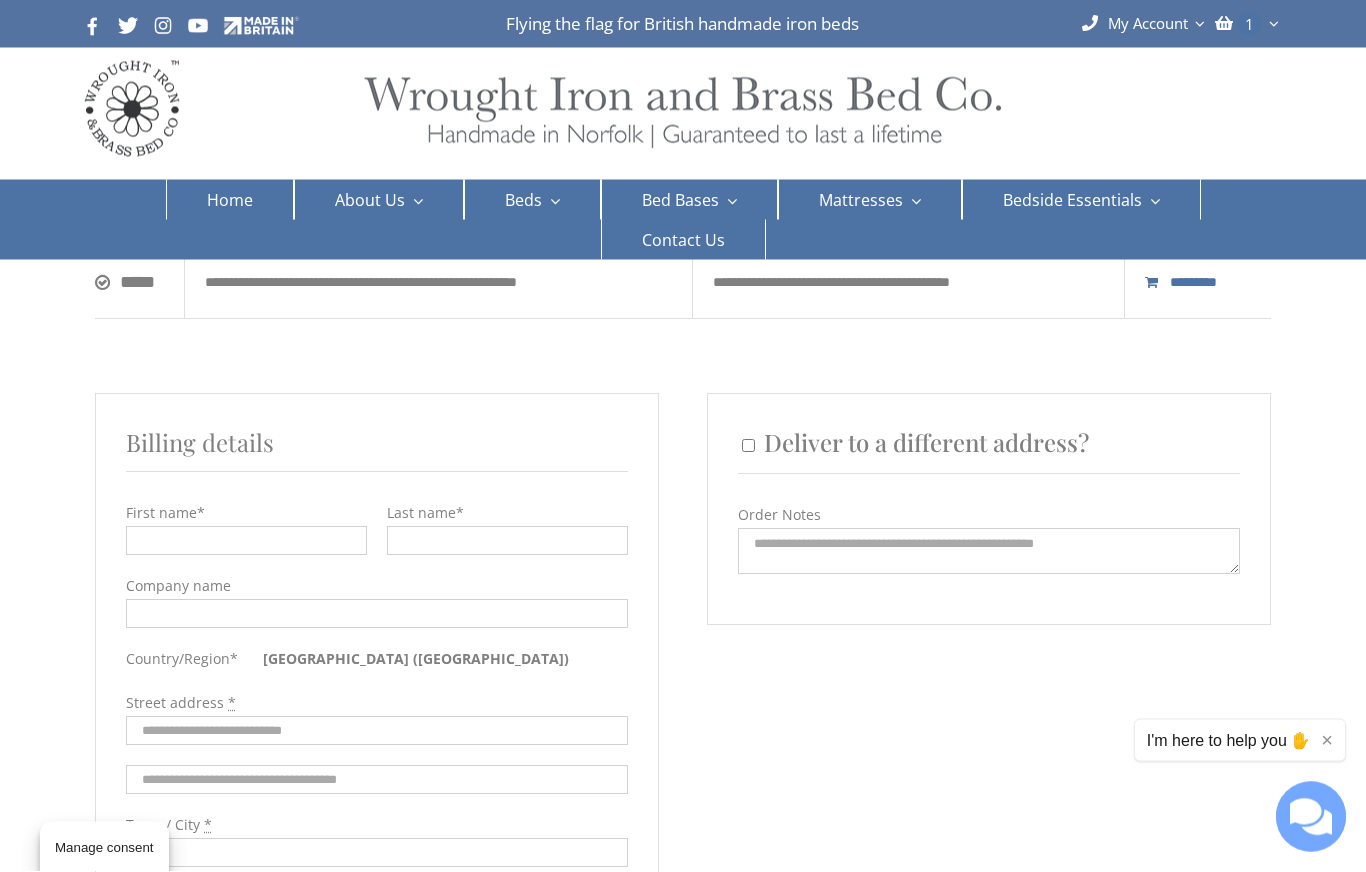 scroll, scrollTop: 0, scrollLeft: 0, axis: both 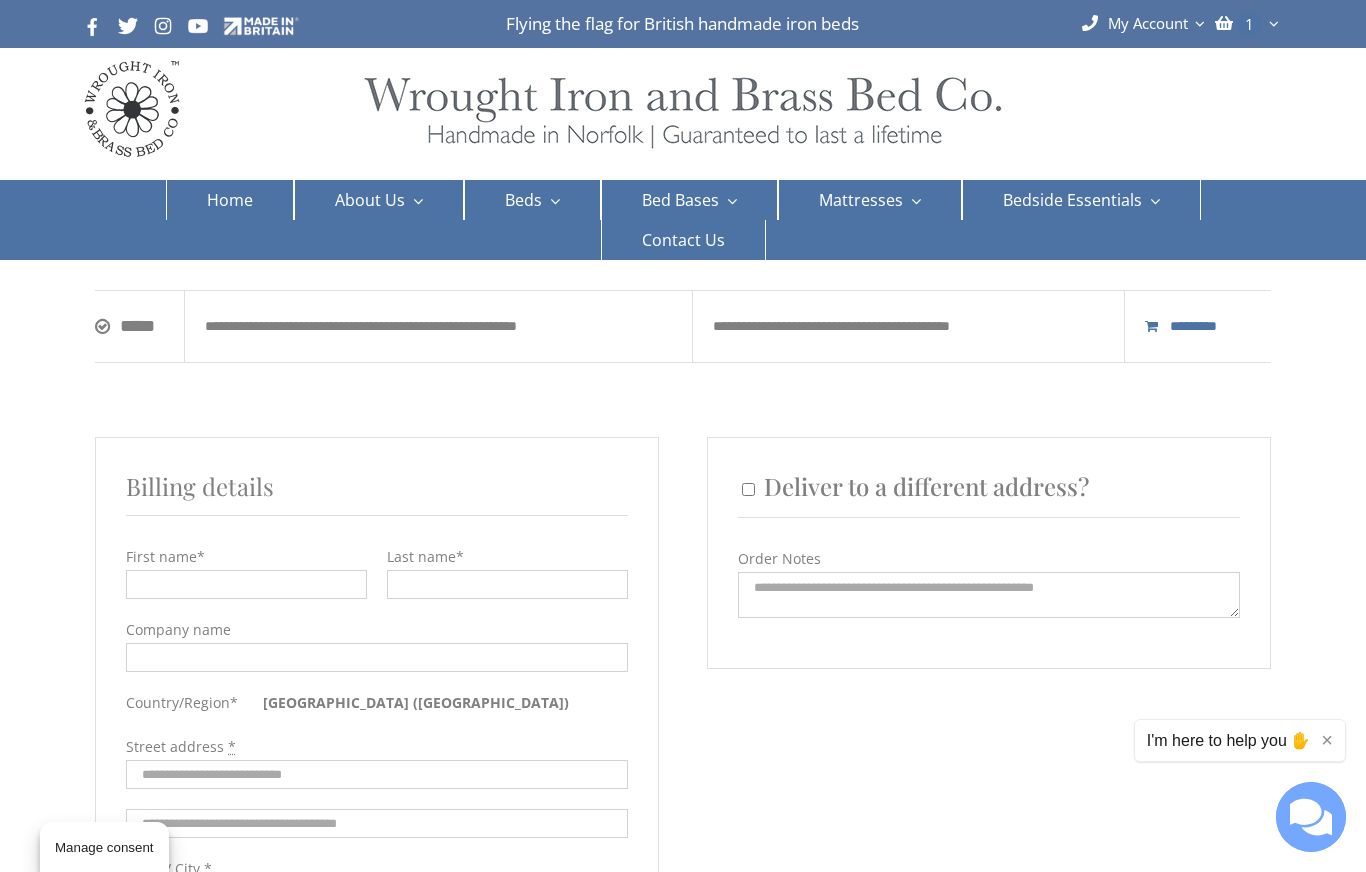 click on "First name  *" at bounding box center [246, 584] 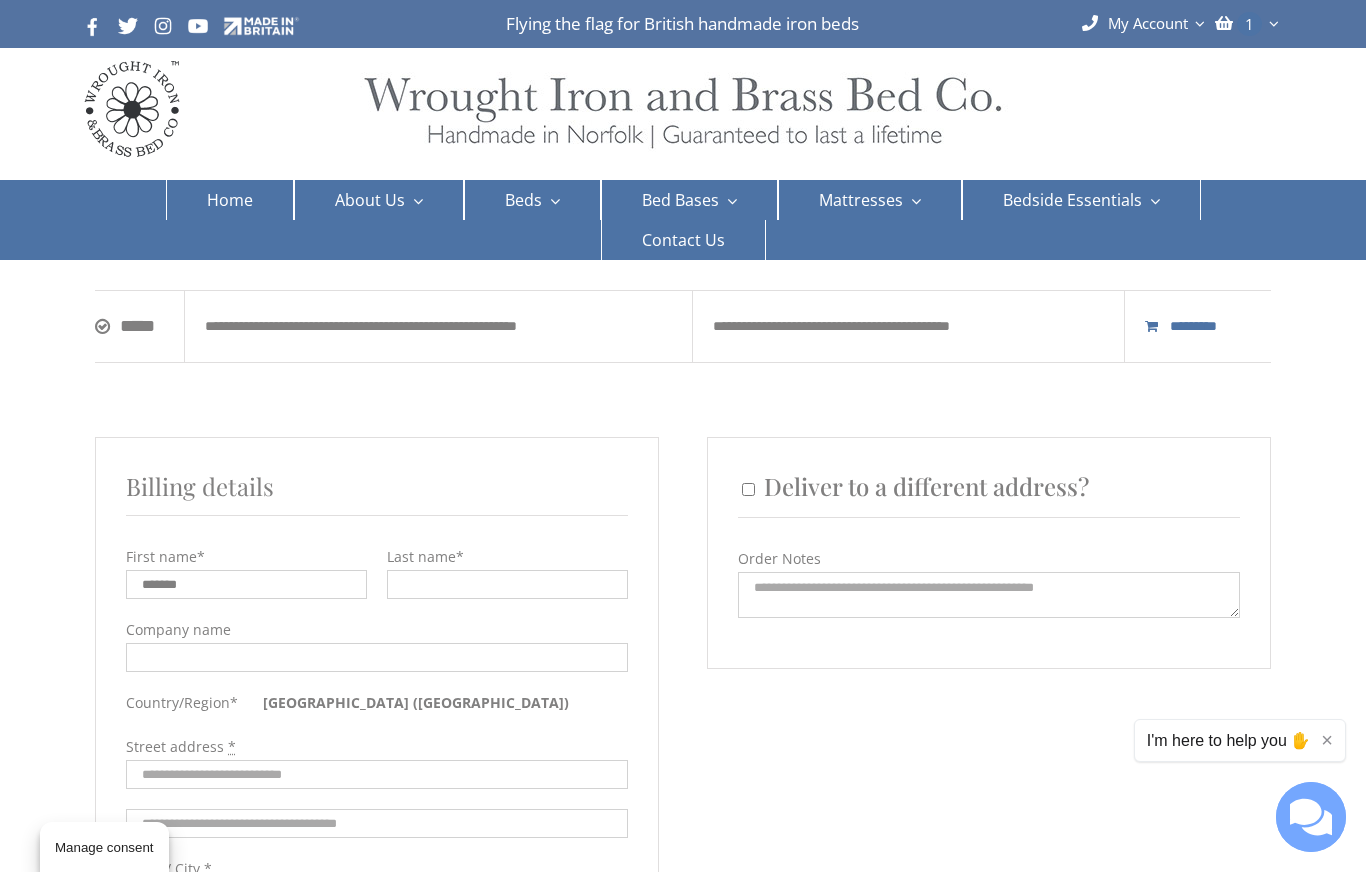 type on "*******" 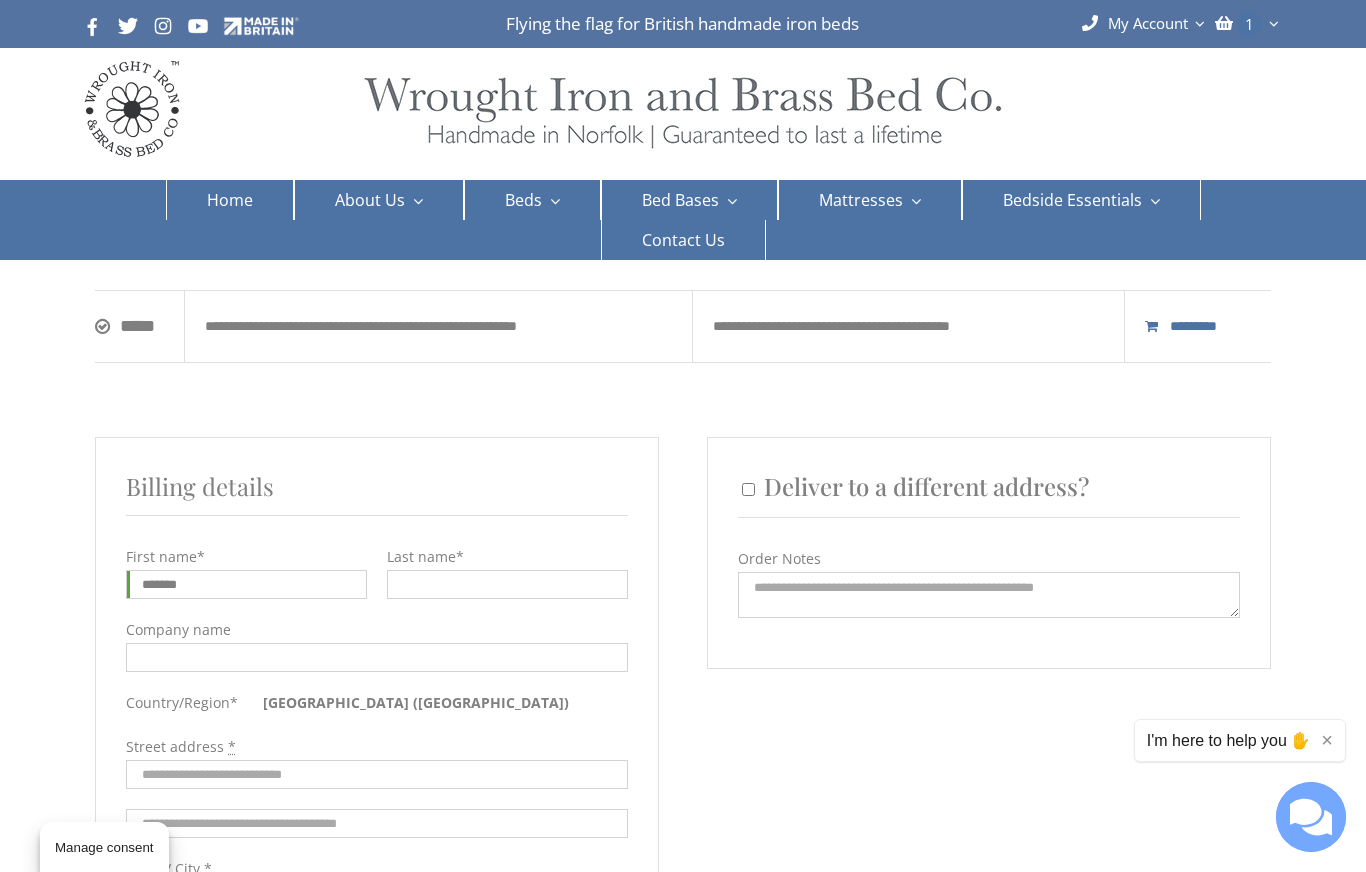 click on "Last name  *" at bounding box center [507, 584] 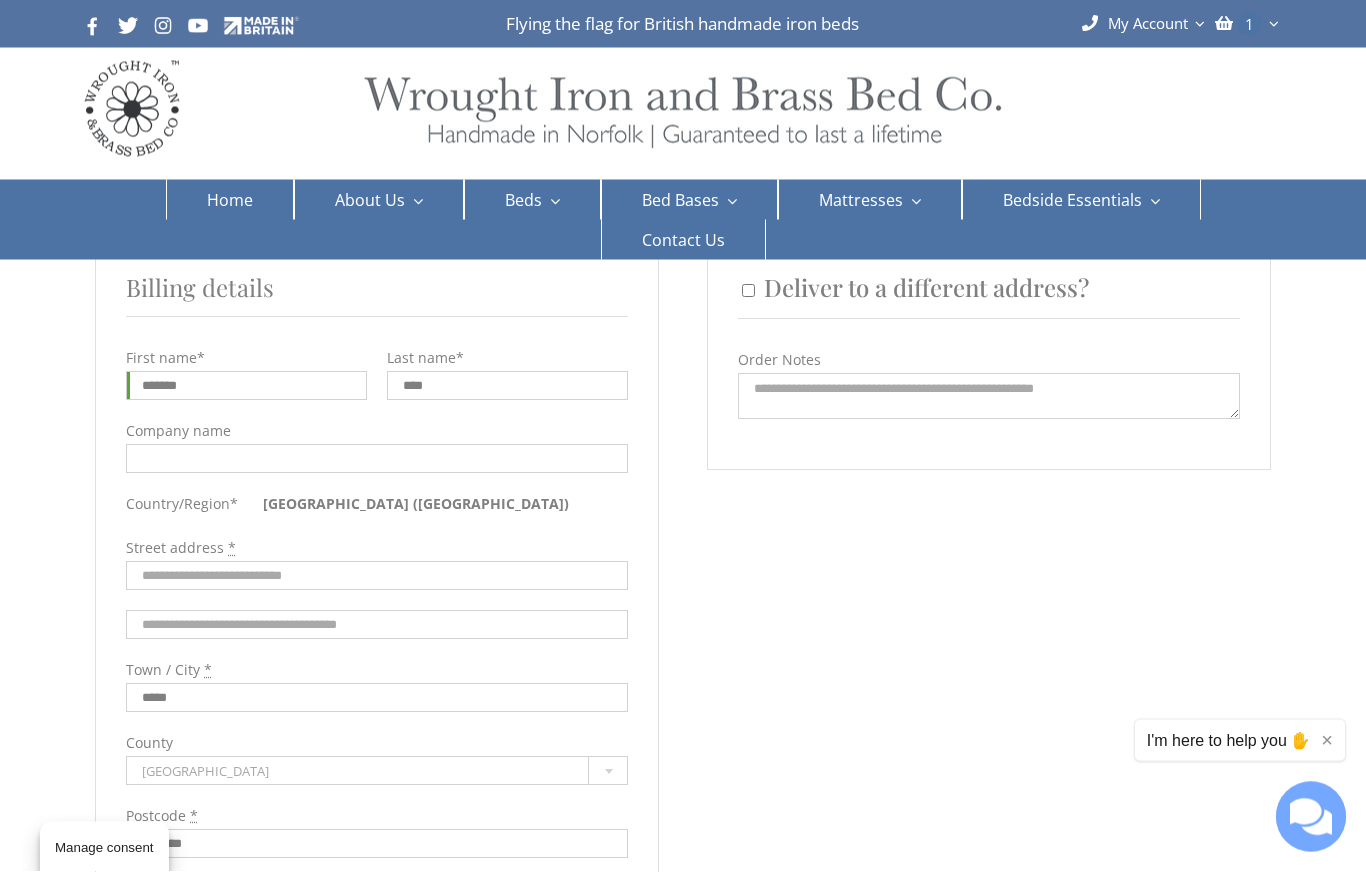 type on "****" 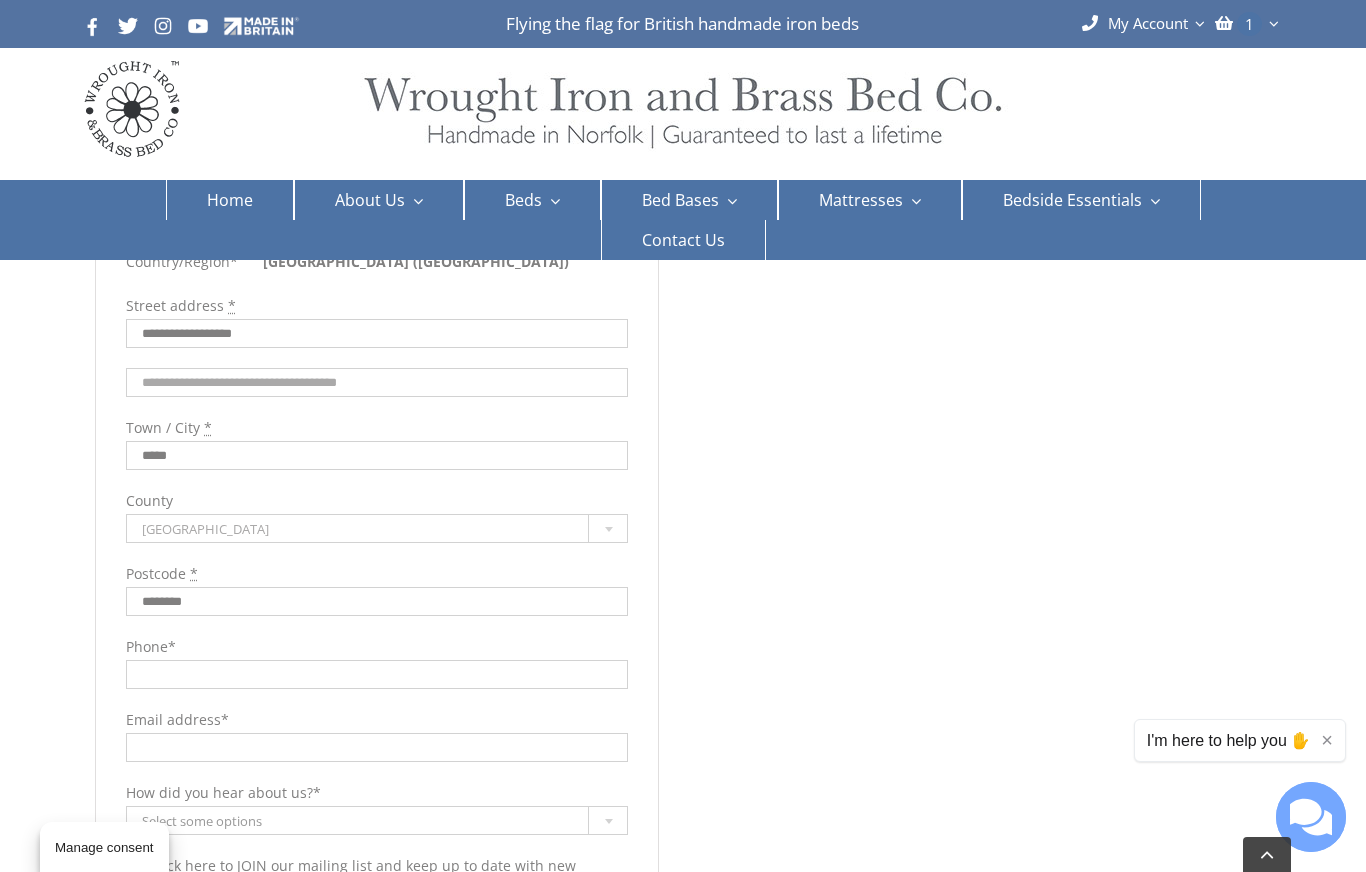 scroll, scrollTop: 440, scrollLeft: 0, axis: vertical 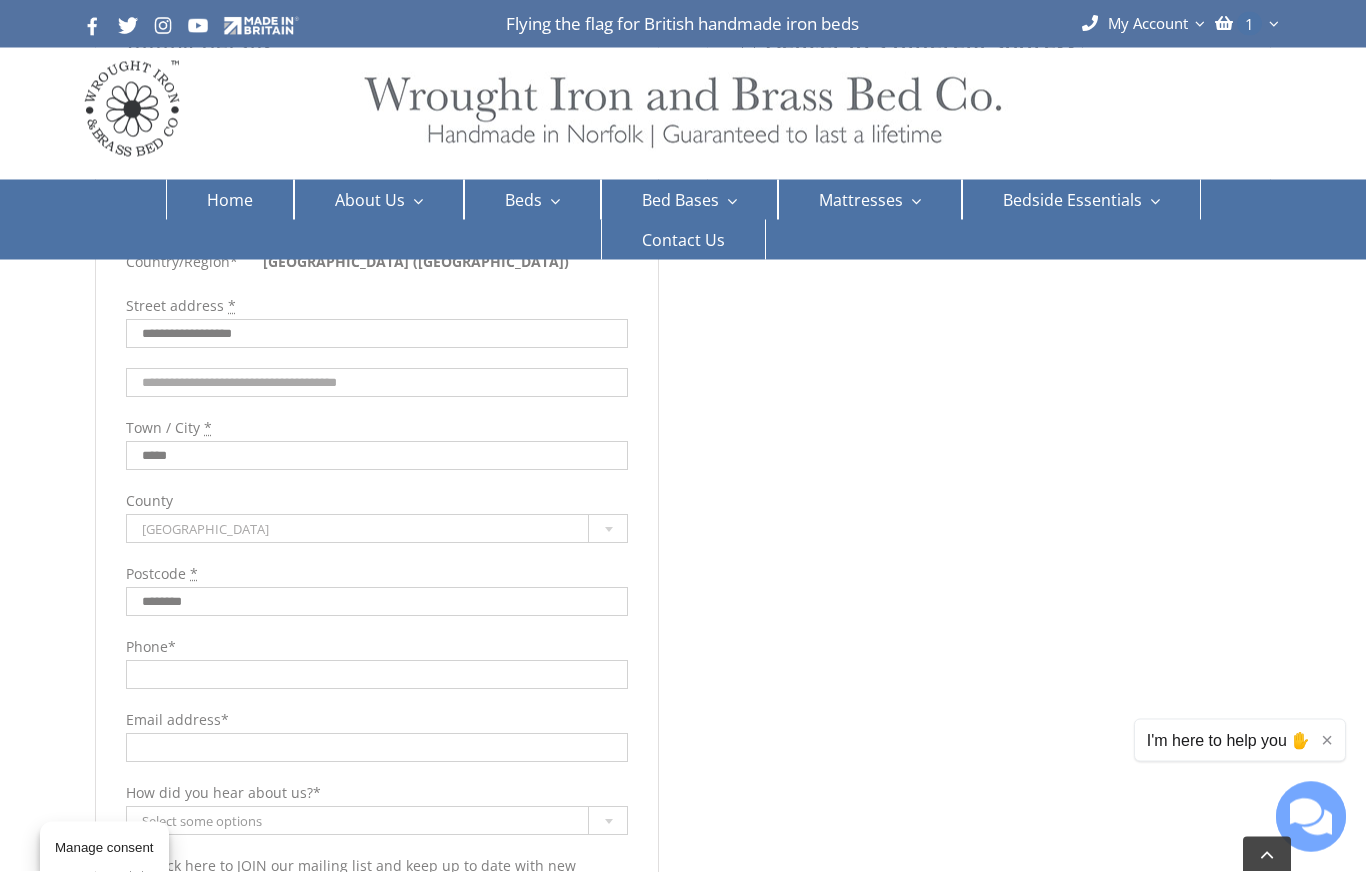 type on "**********" 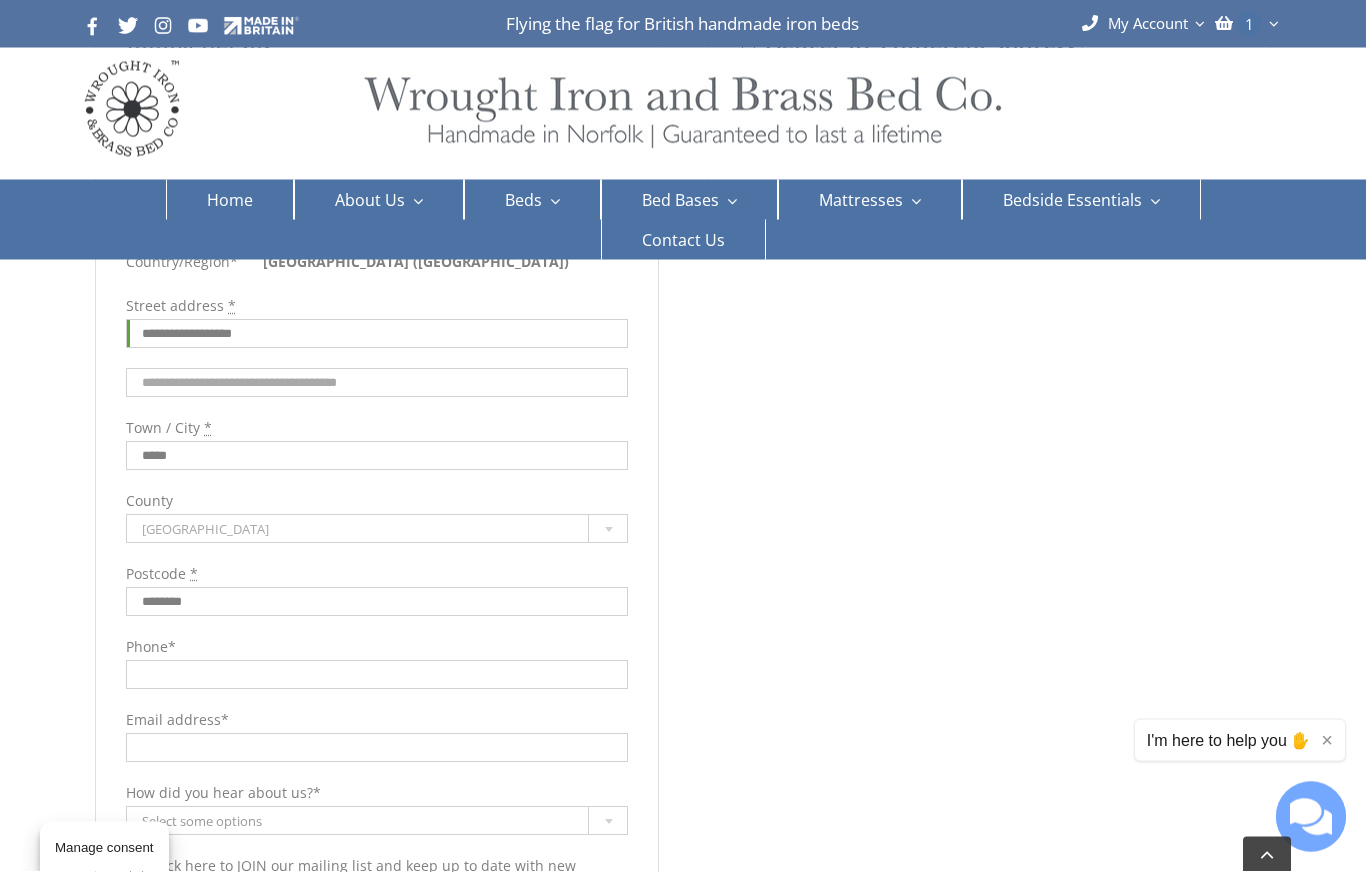 scroll, scrollTop: 441, scrollLeft: 0, axis: vertical 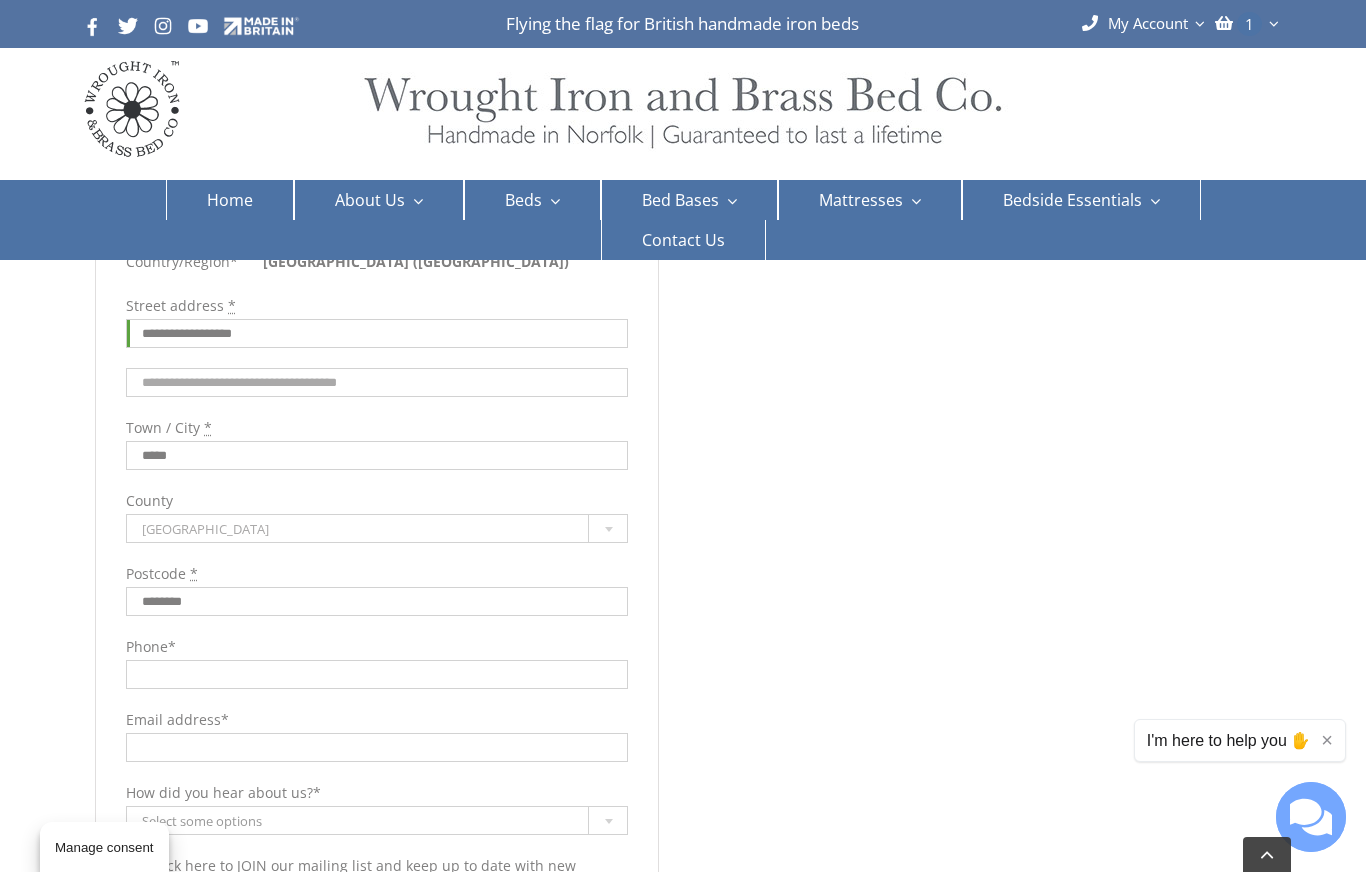 click on "Phone  *" at bounding box center (377, 674) 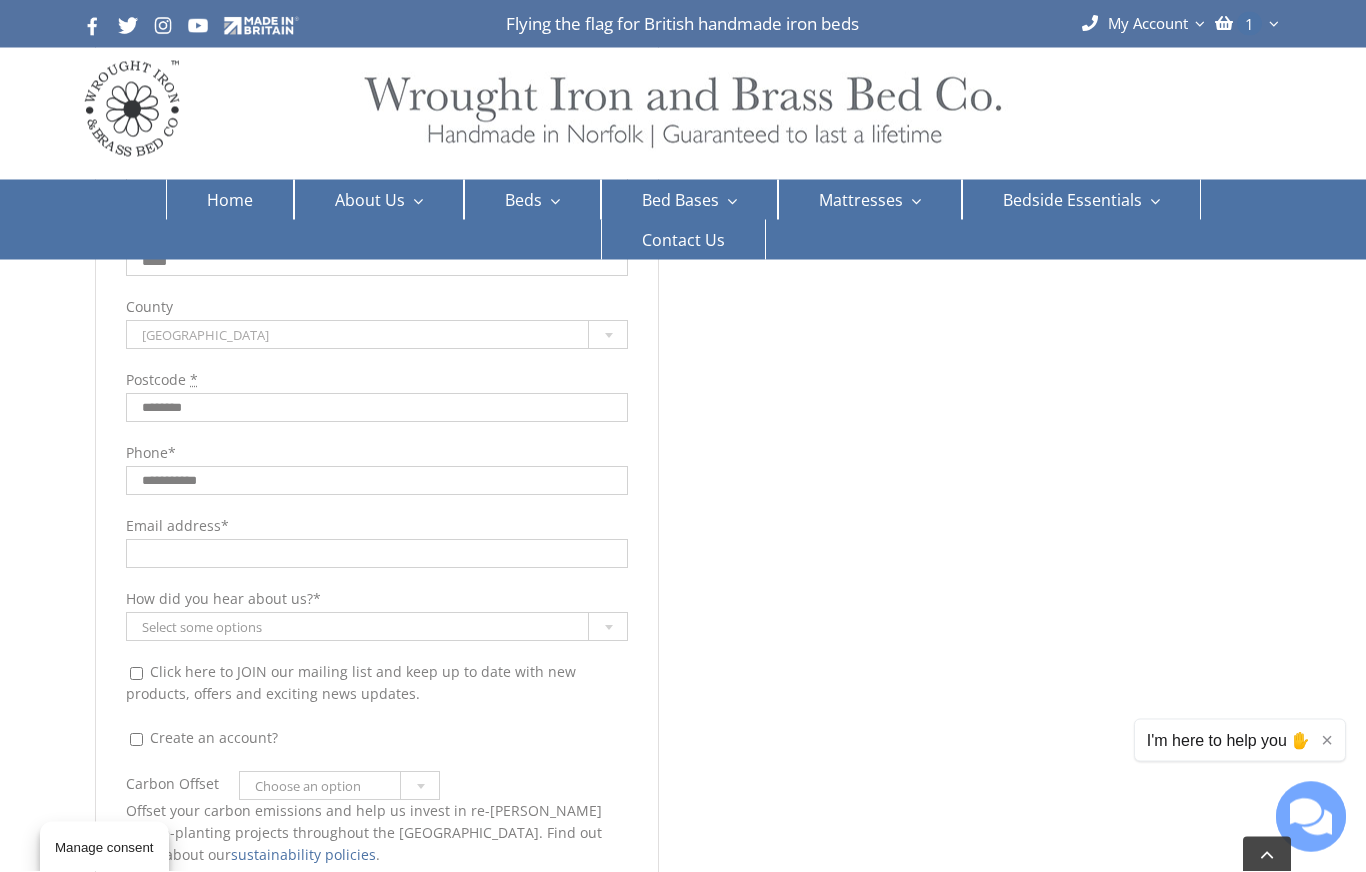 scroll, scrollTop: 639, scrollLeft: 0, axis: vertical 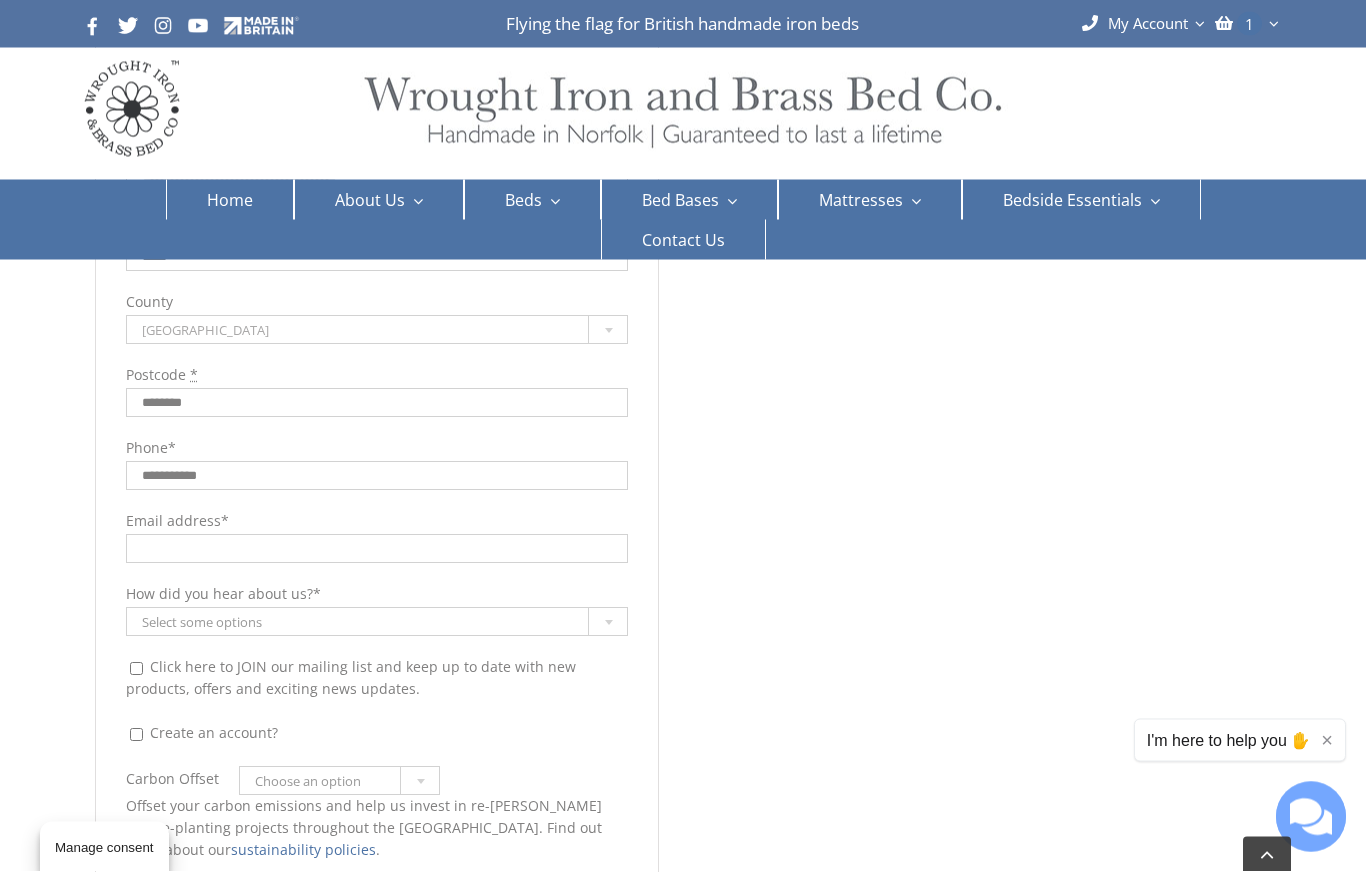 type on "**********" 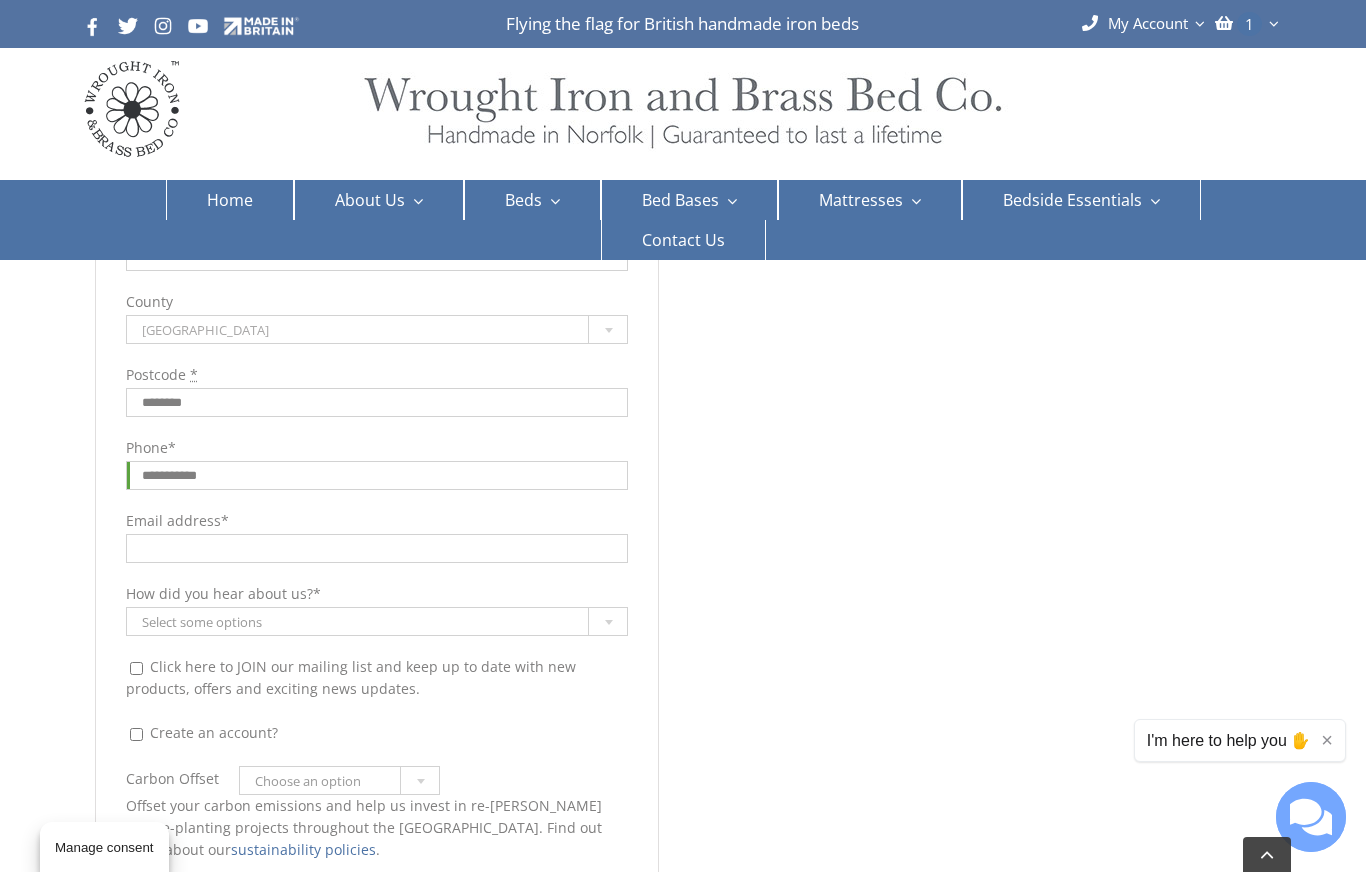 click on "Email address  *" at bounding box center (377, 548) 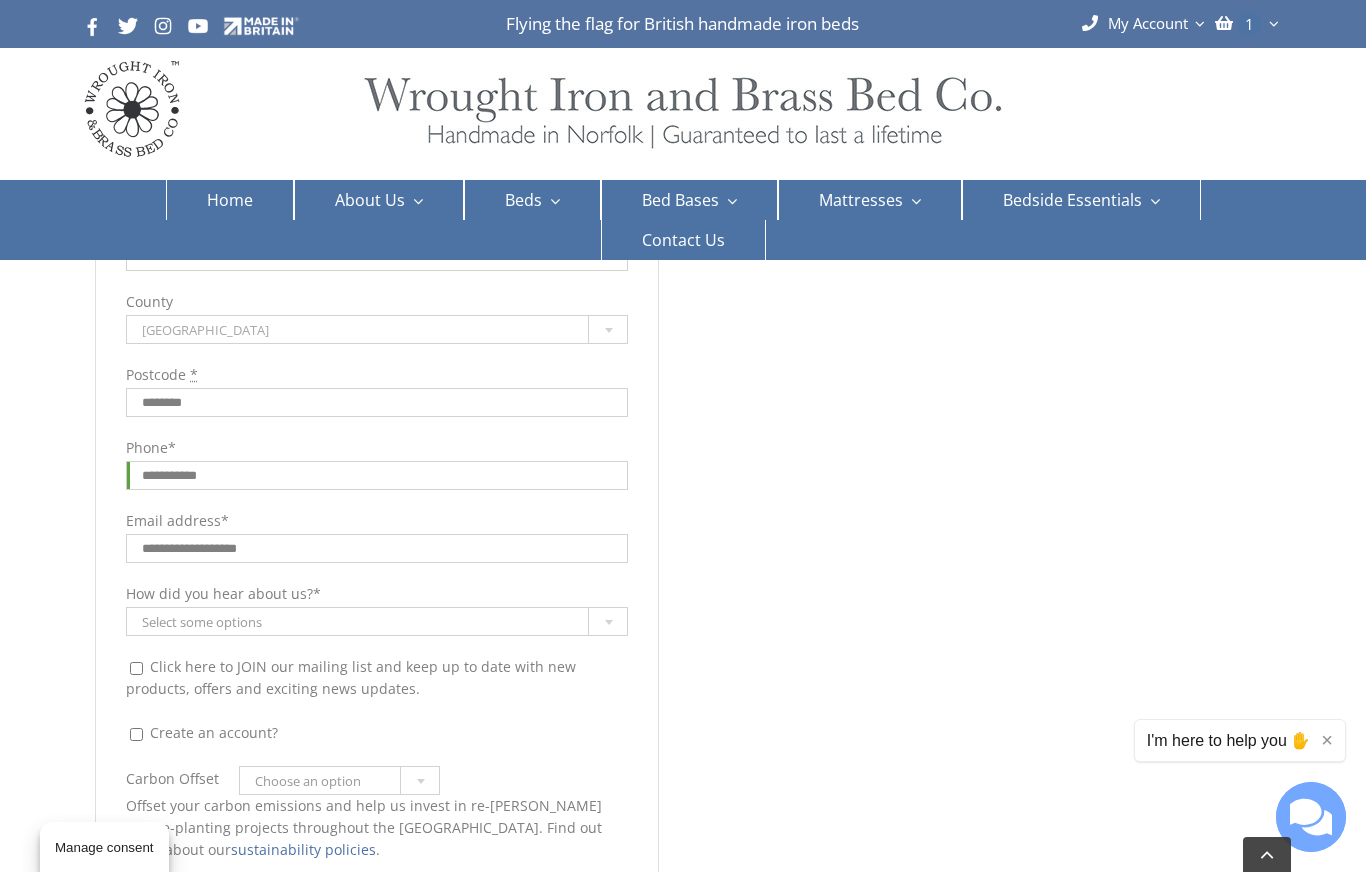 type on "**********" 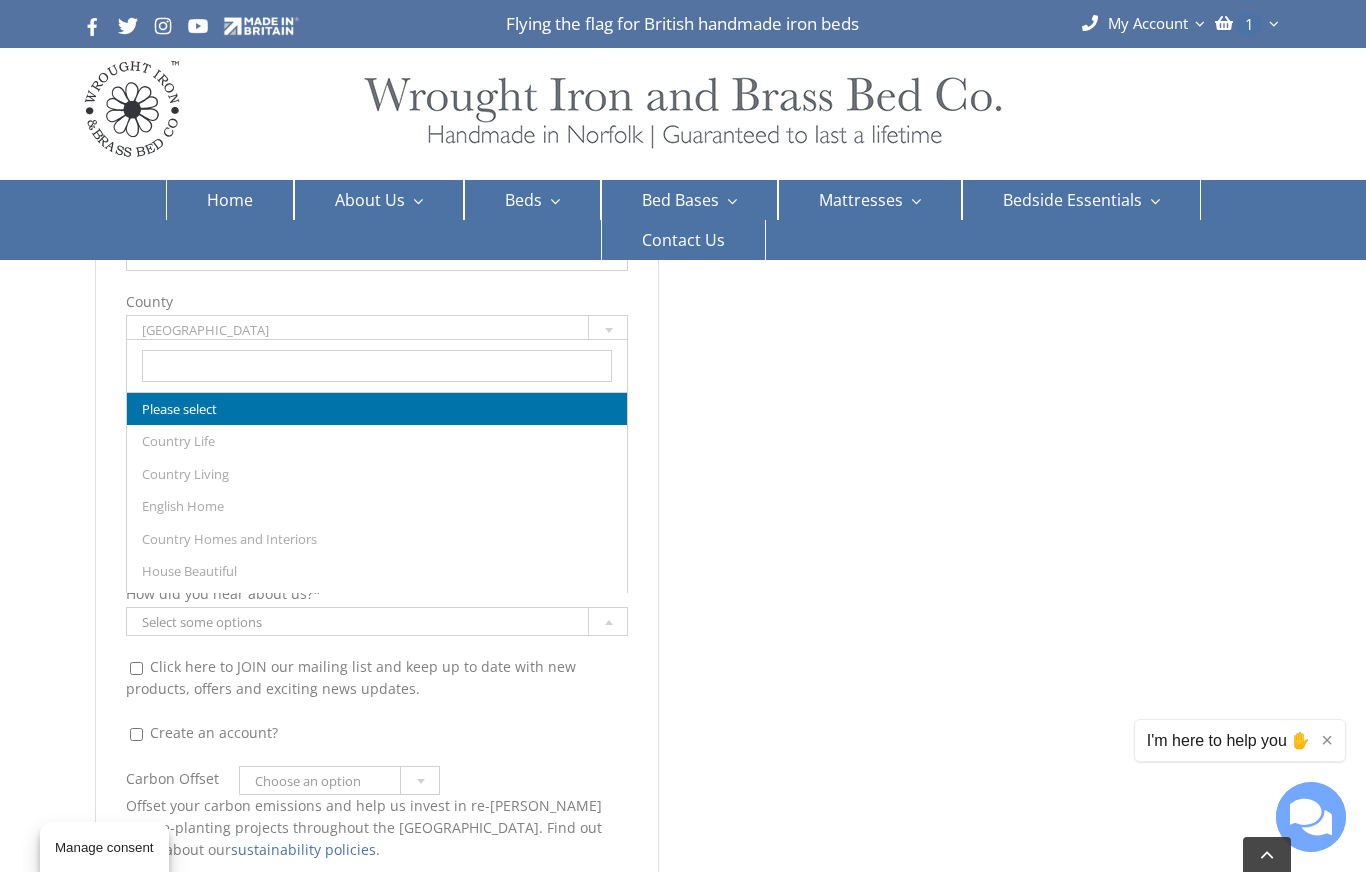 click on "**********" at bounding box center (682, 1332) 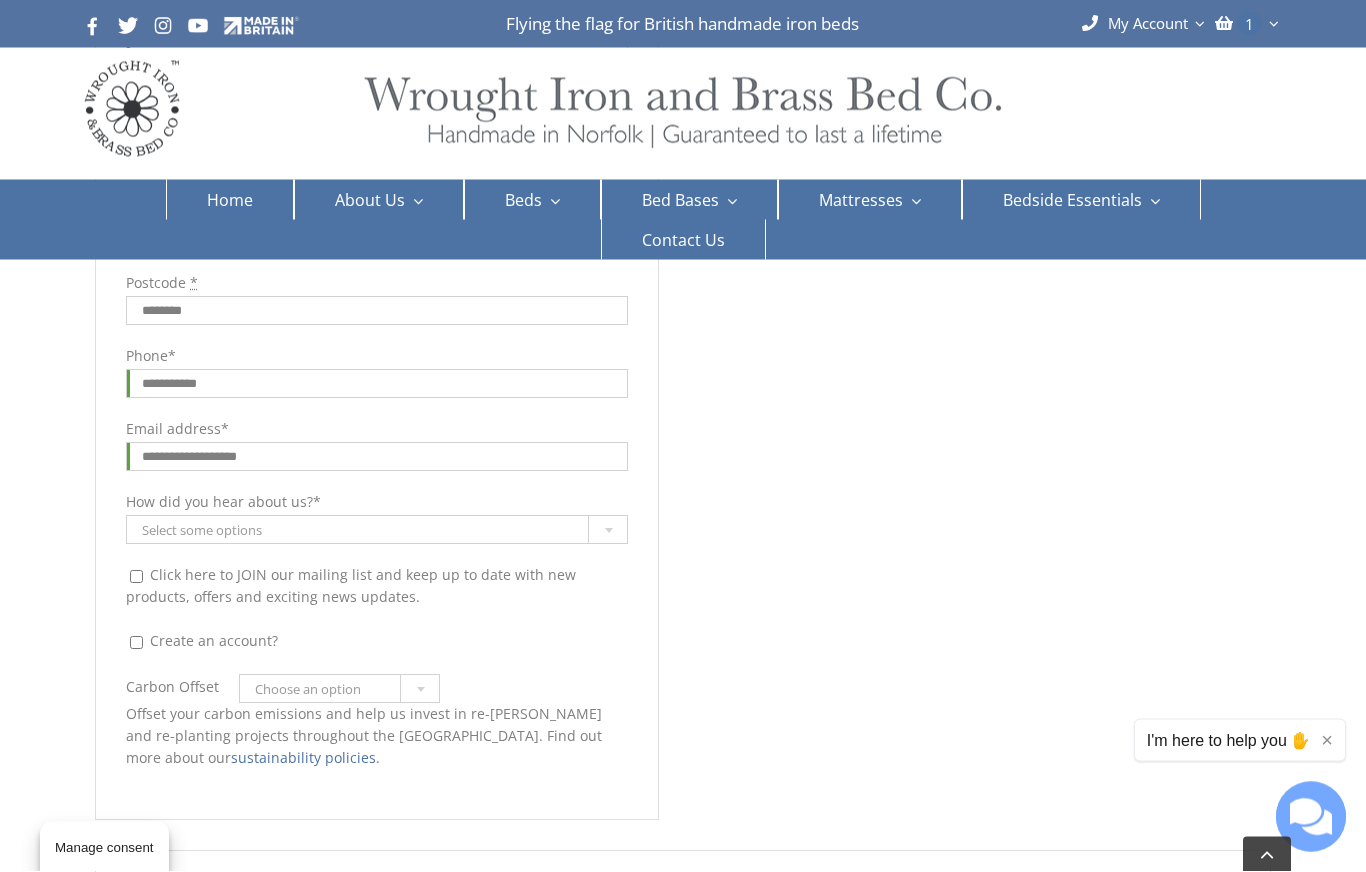scroll, scrollTop: 743, scrollLeft: 0, axis: vertical 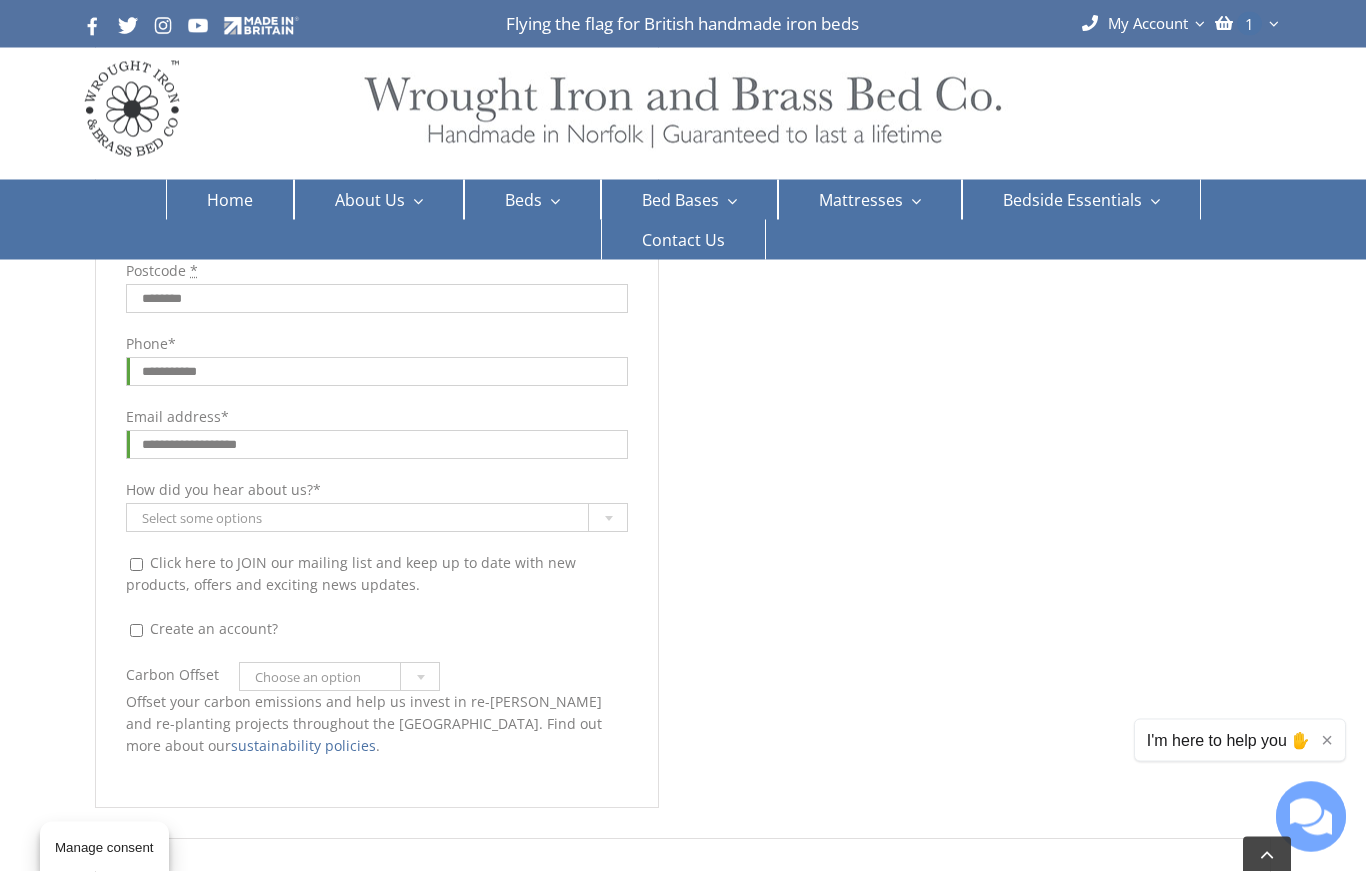 click on "Click here to JOIN our mailing list and keep up to date with new products, offers and exciting news updates." at bounding box center (136, 565) 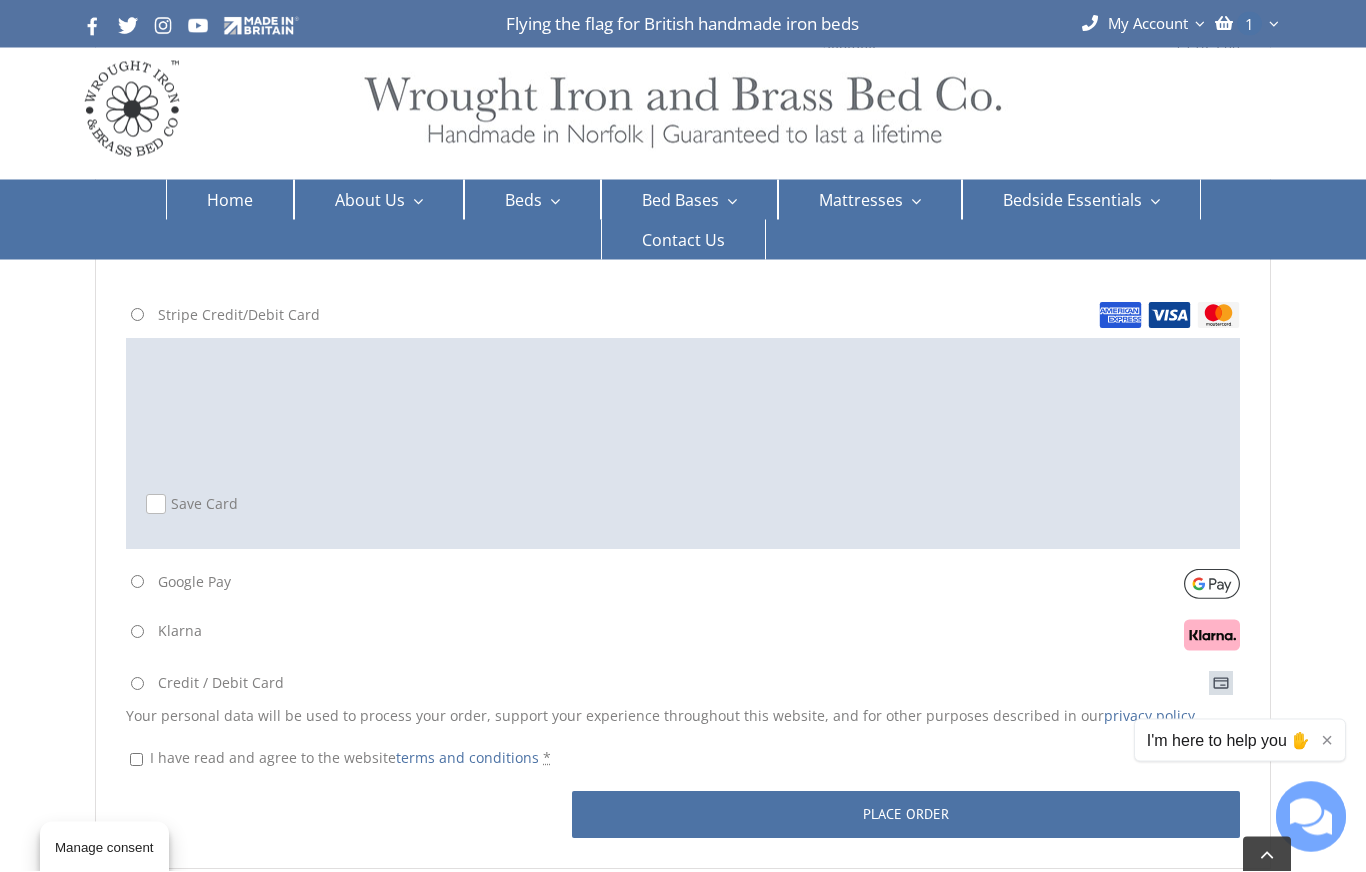 scroll, scrollTop: 2409, scrollLeft: 0, axis: vertical 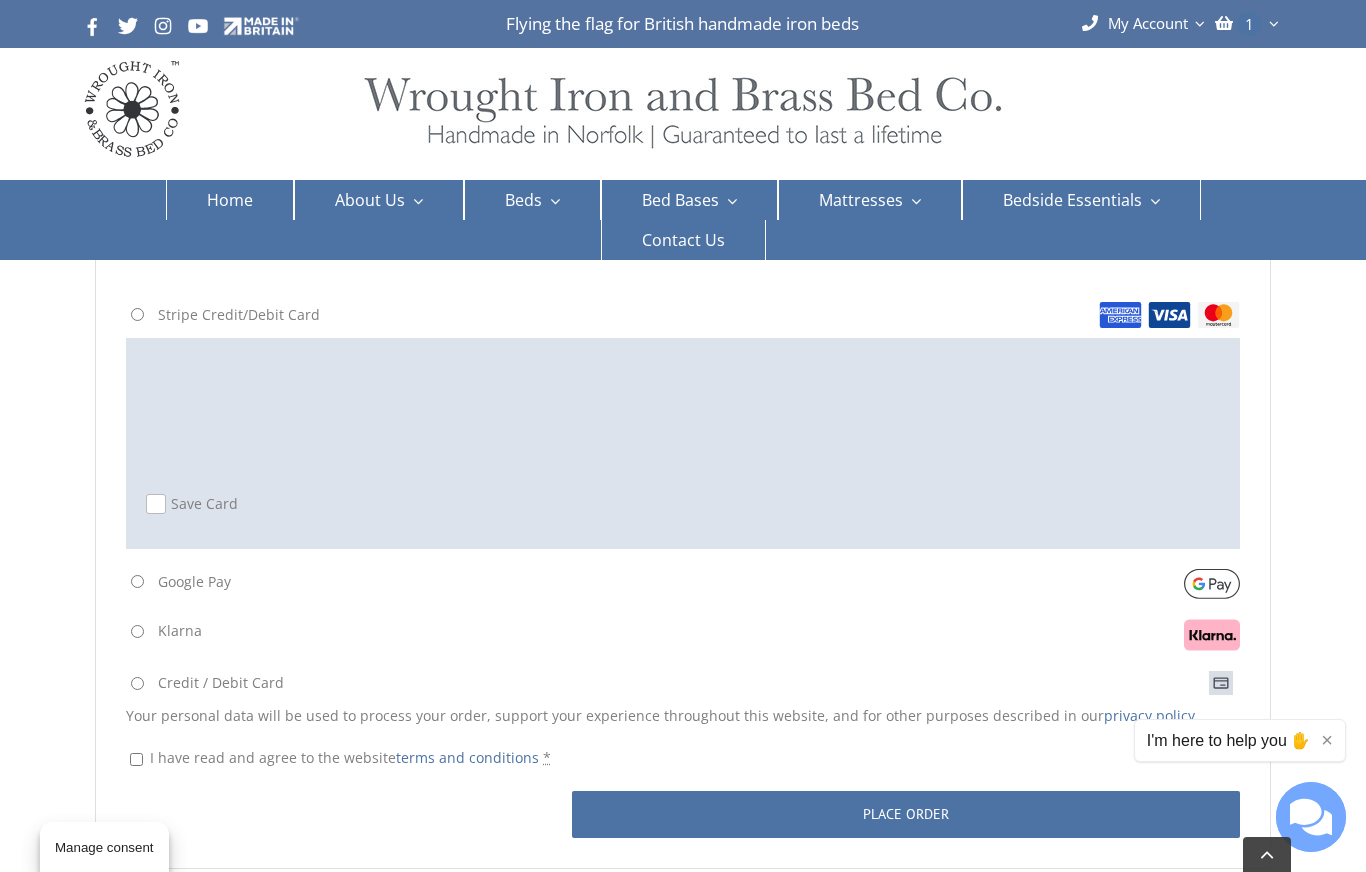 click on "I have read and agree to the website  terms and conditions   *" at bounding box center (136, 759) 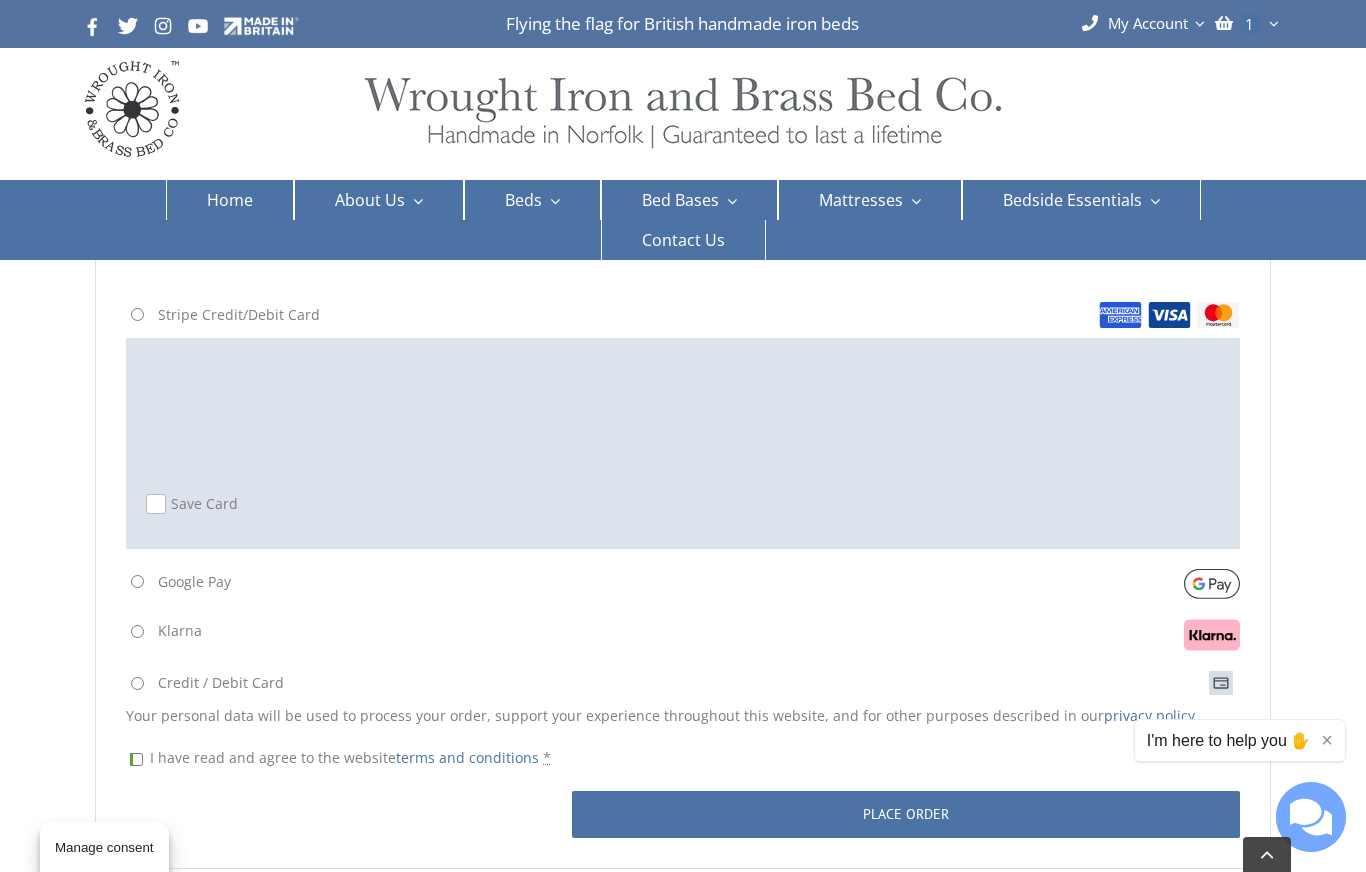 click on "Credit / Debit Card" at bounding box center (682, 684) 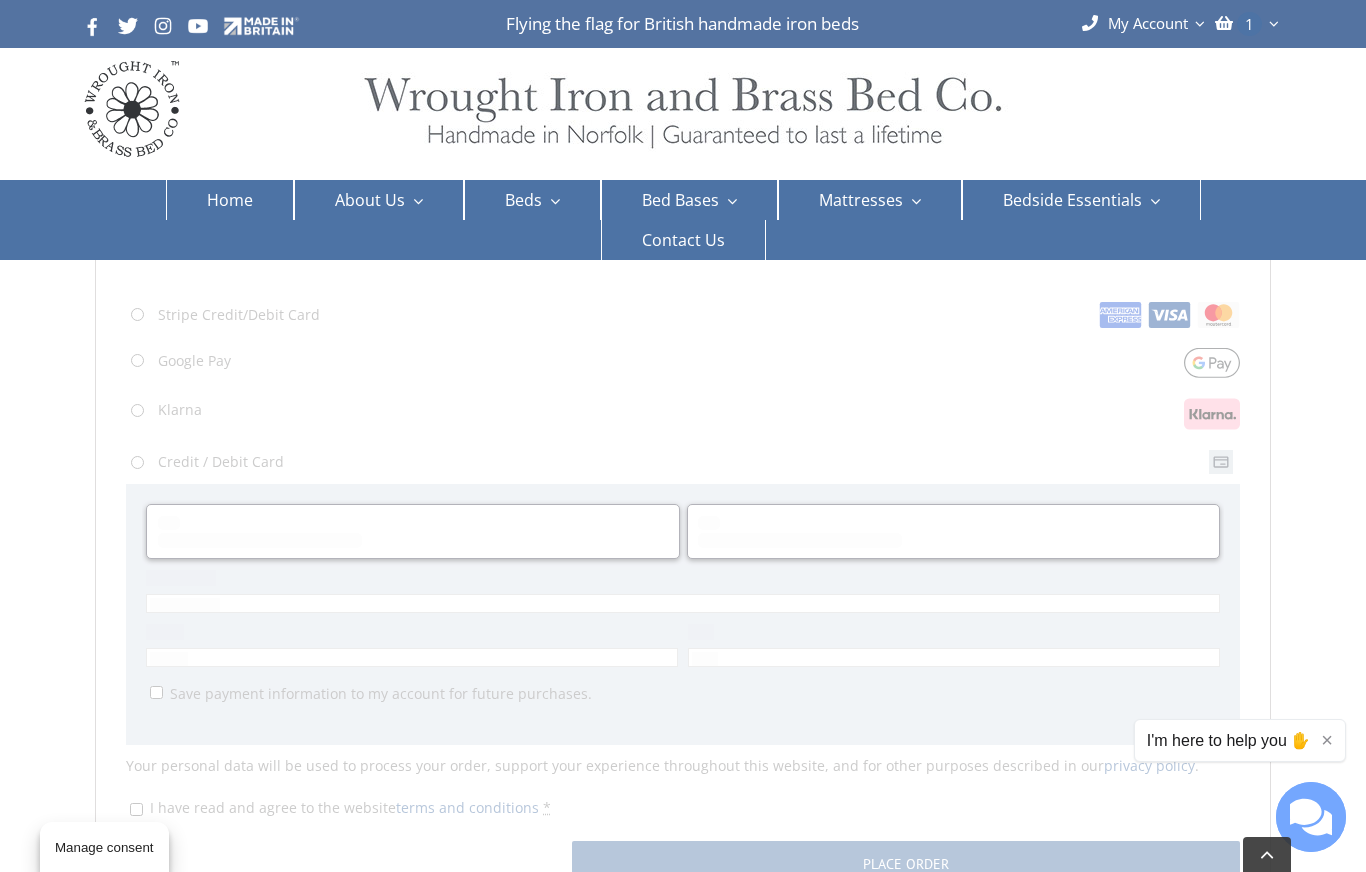 click at bounding box center (682, 546) 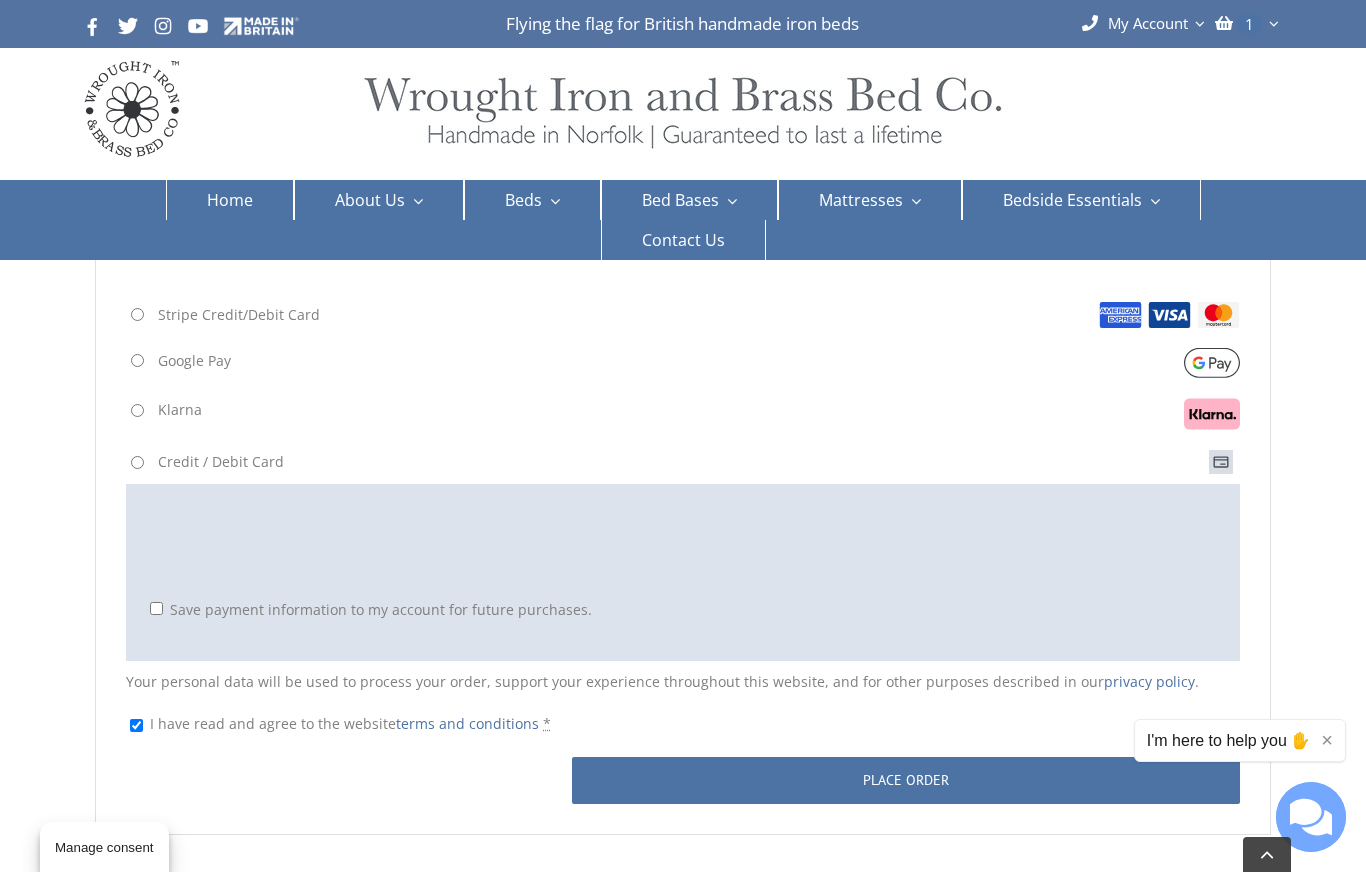 click on "Save payment information to my account for future purchases." at bounding box center [682, 609] 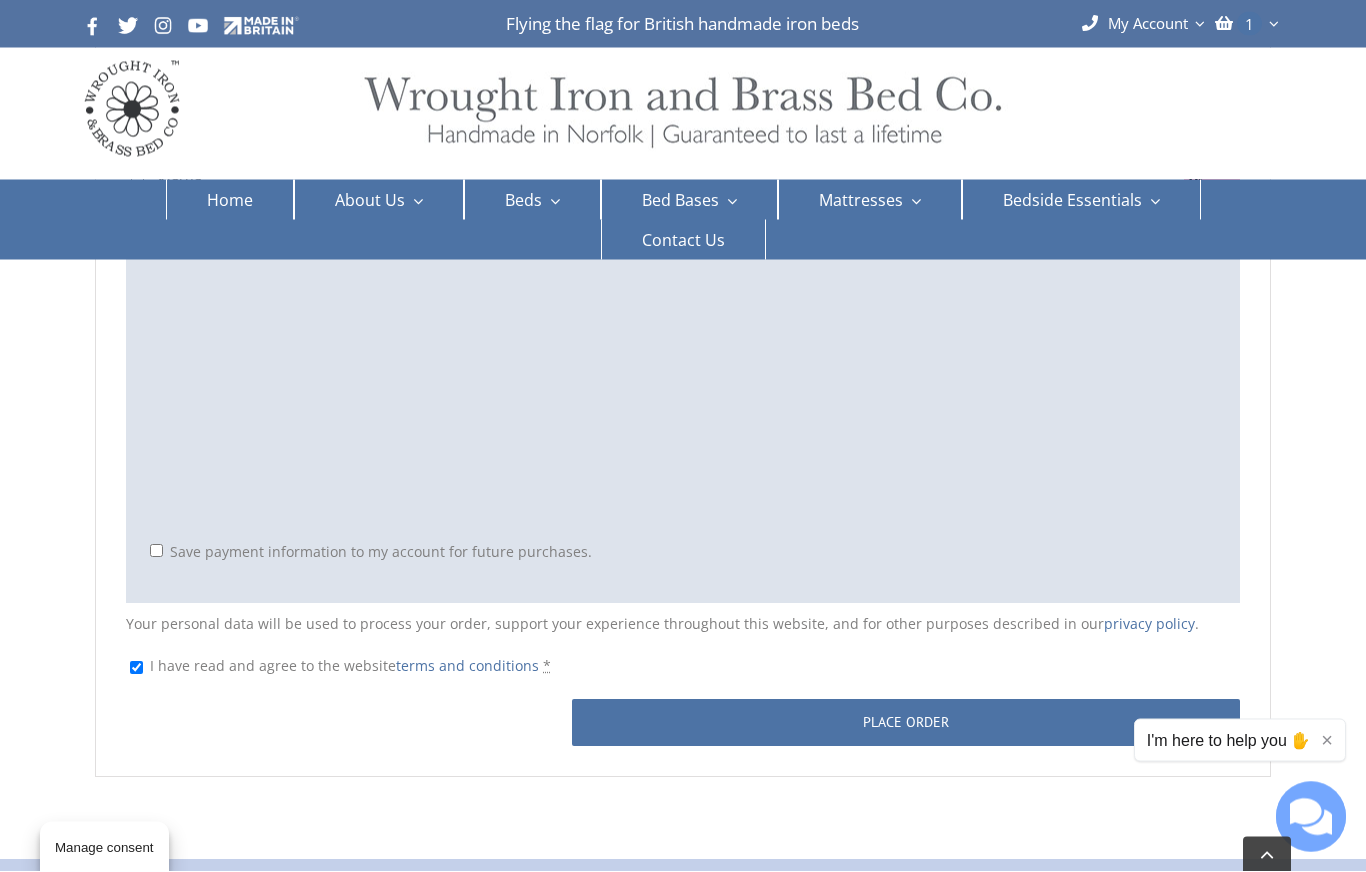 scroll, scrollTop: 2640, scrollLeft: 0, axis: vertical 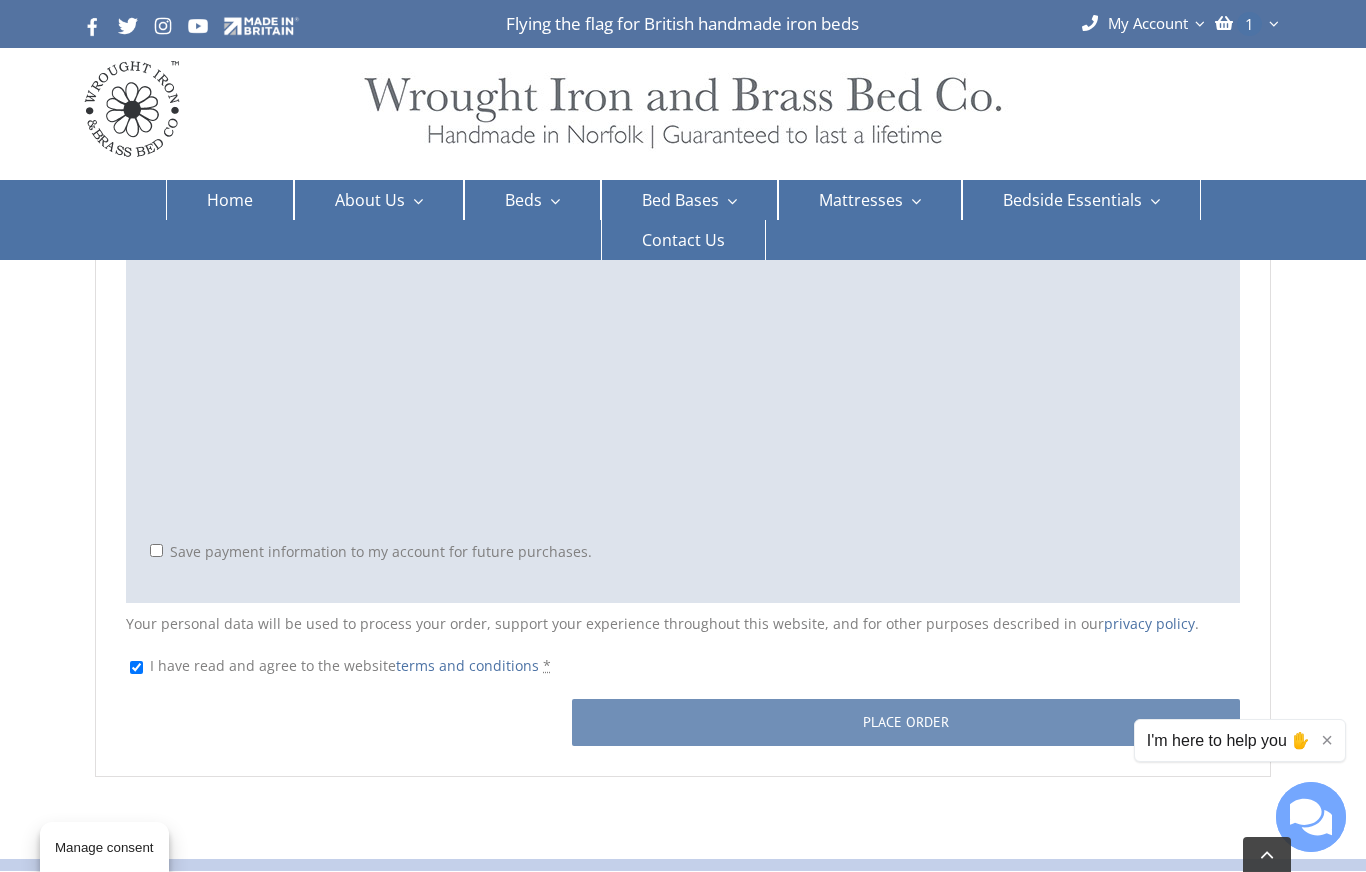 click on "Place order" at bounding box center [906, 722] 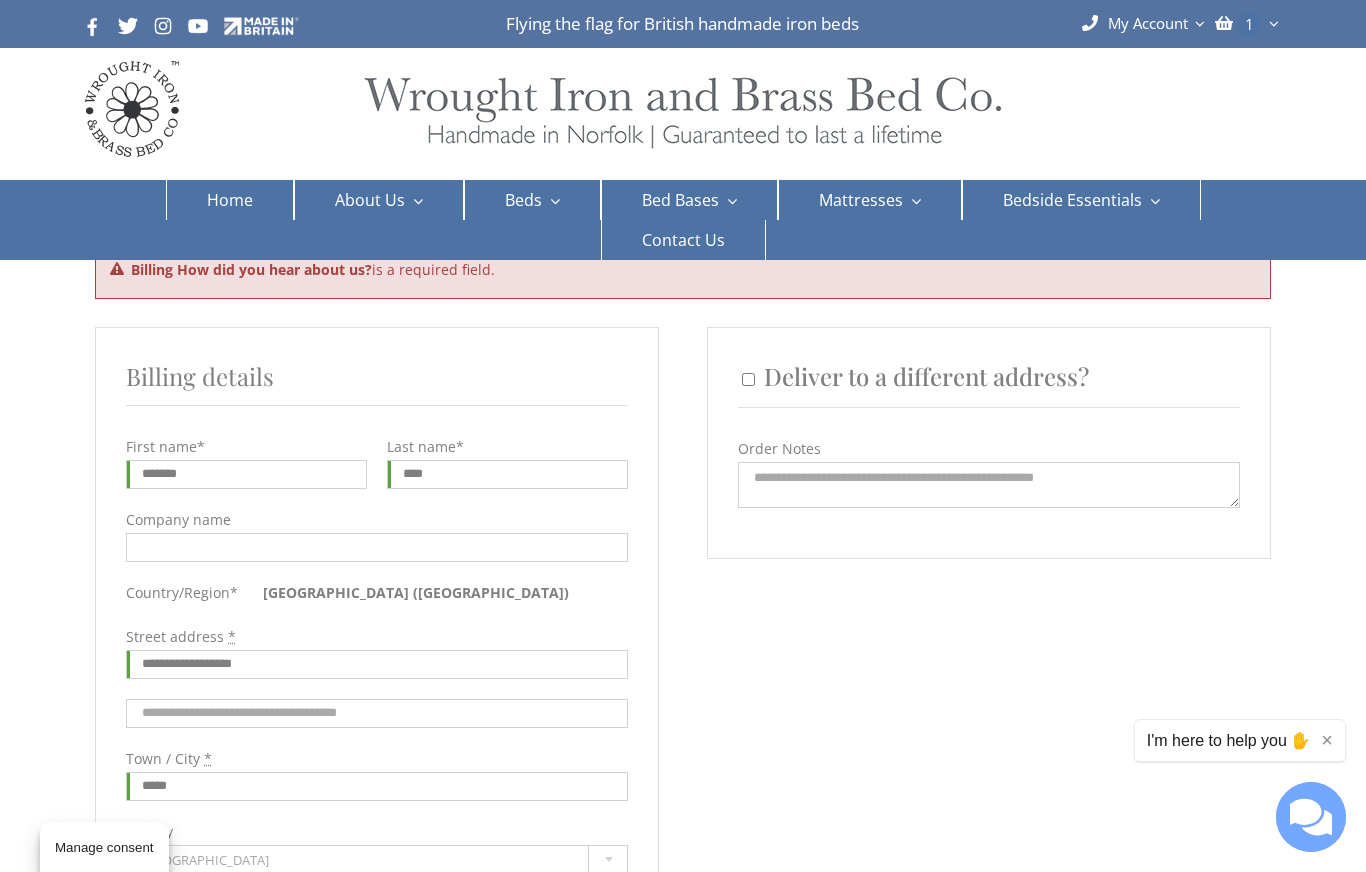 scroll, scrollTop: 185, scrollLeft: 0, axis: vertical 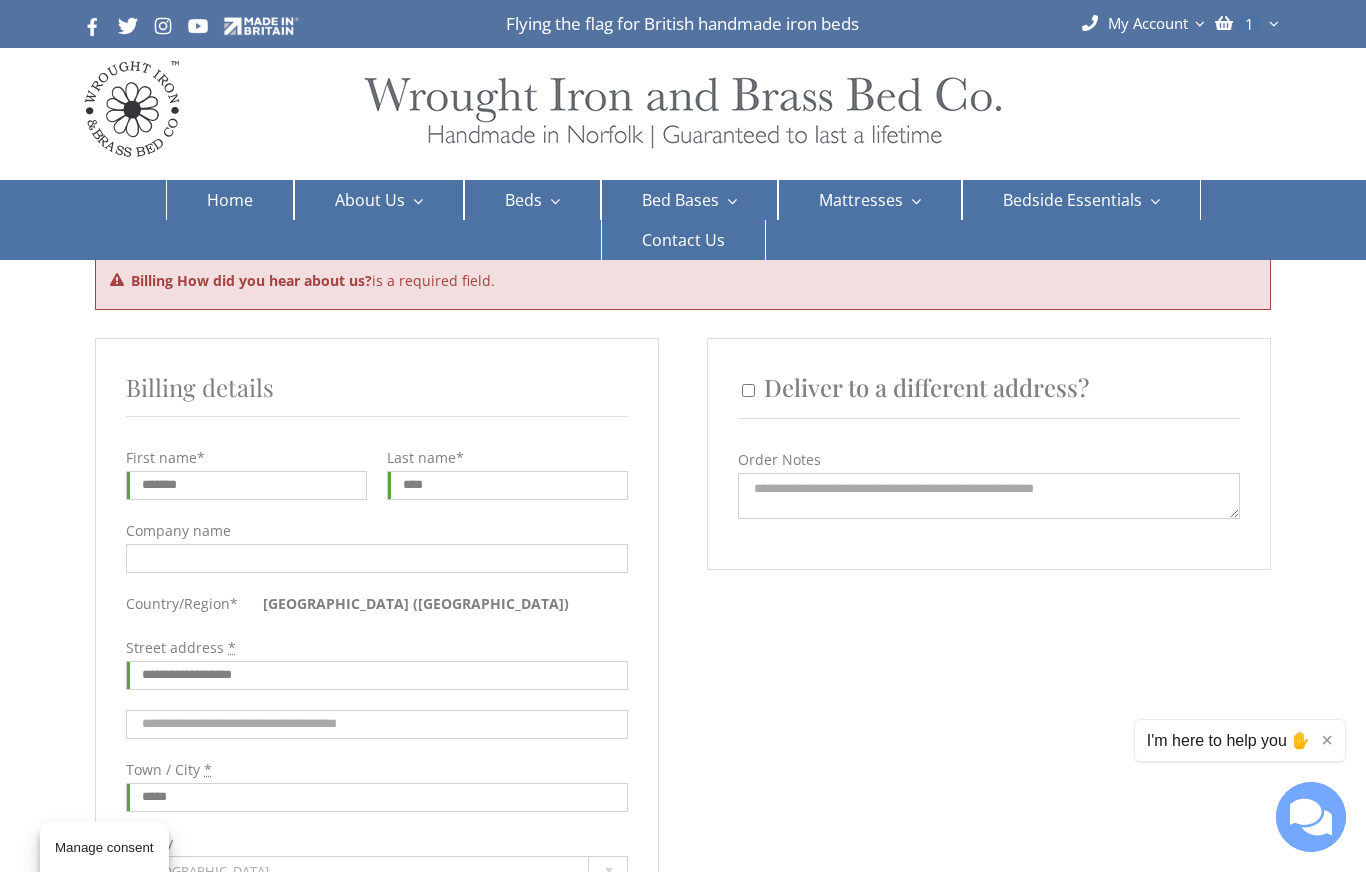 click on "Deliver to a different address?" at bounding box center [748, 390] 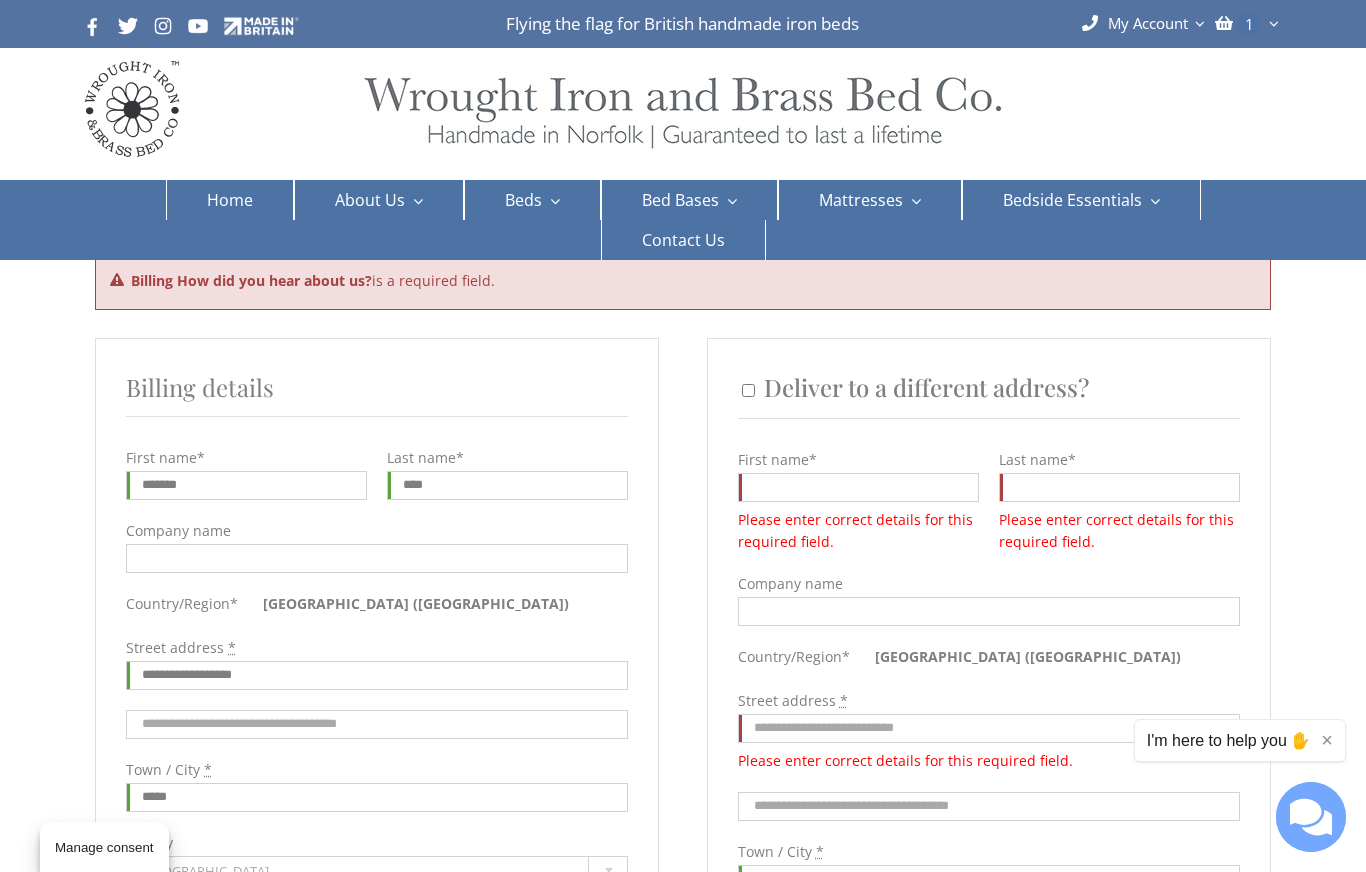 click on "First name  *" at bounding box center [858, 487] 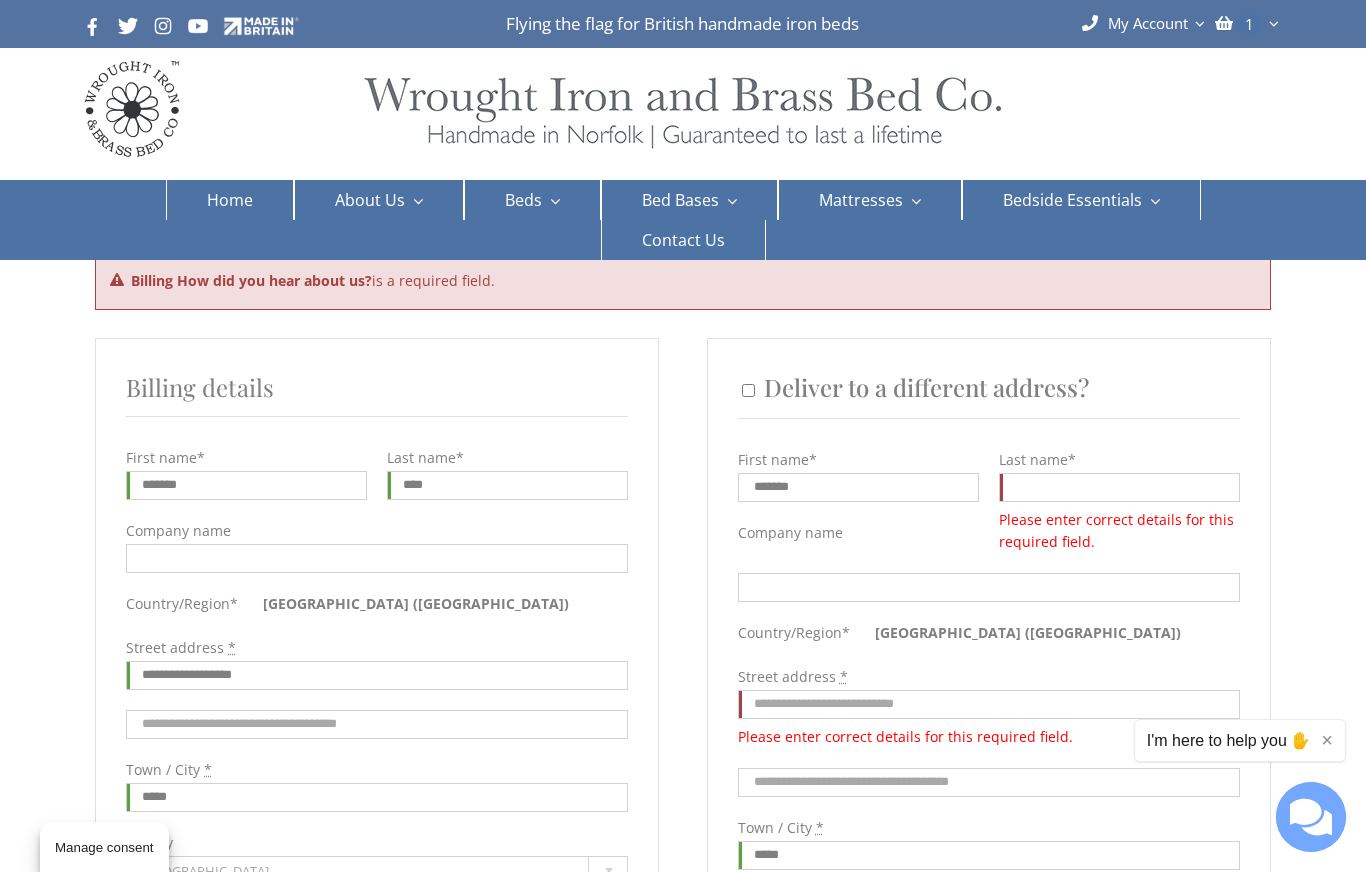 type on "*******" 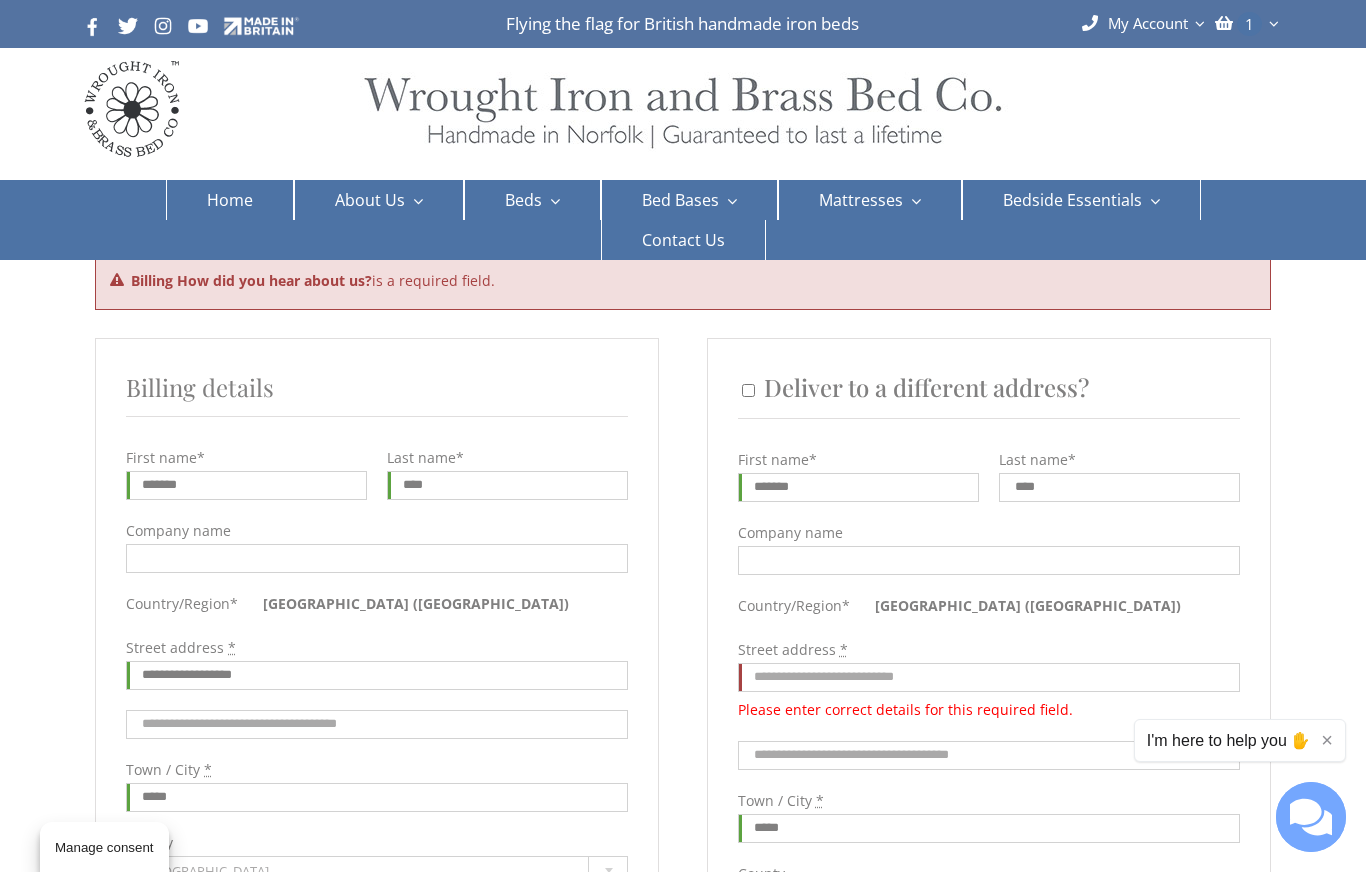 type on "****" 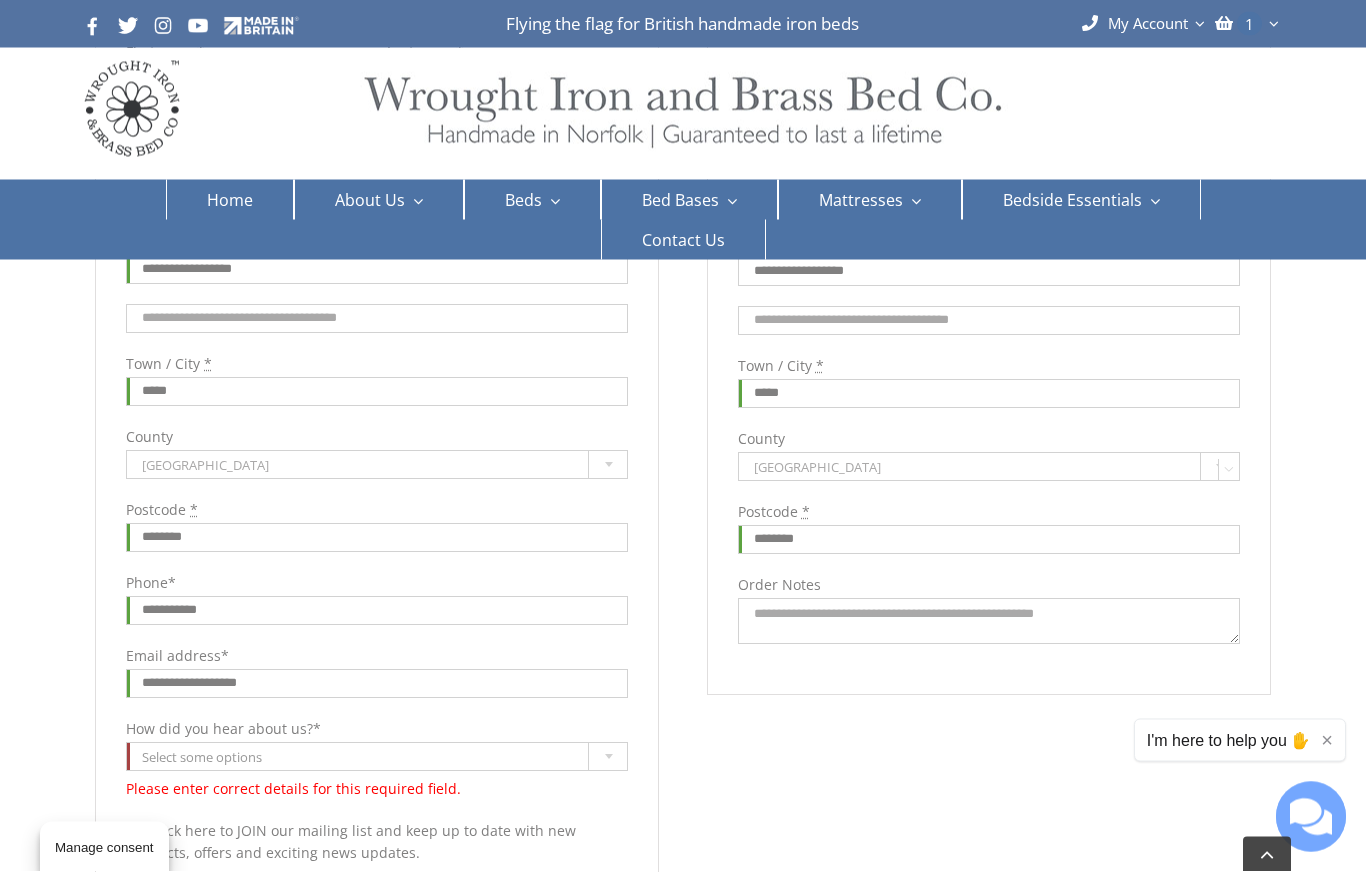 scroll, scrollTop: 591, scrollLeft: 0, axis: vertical 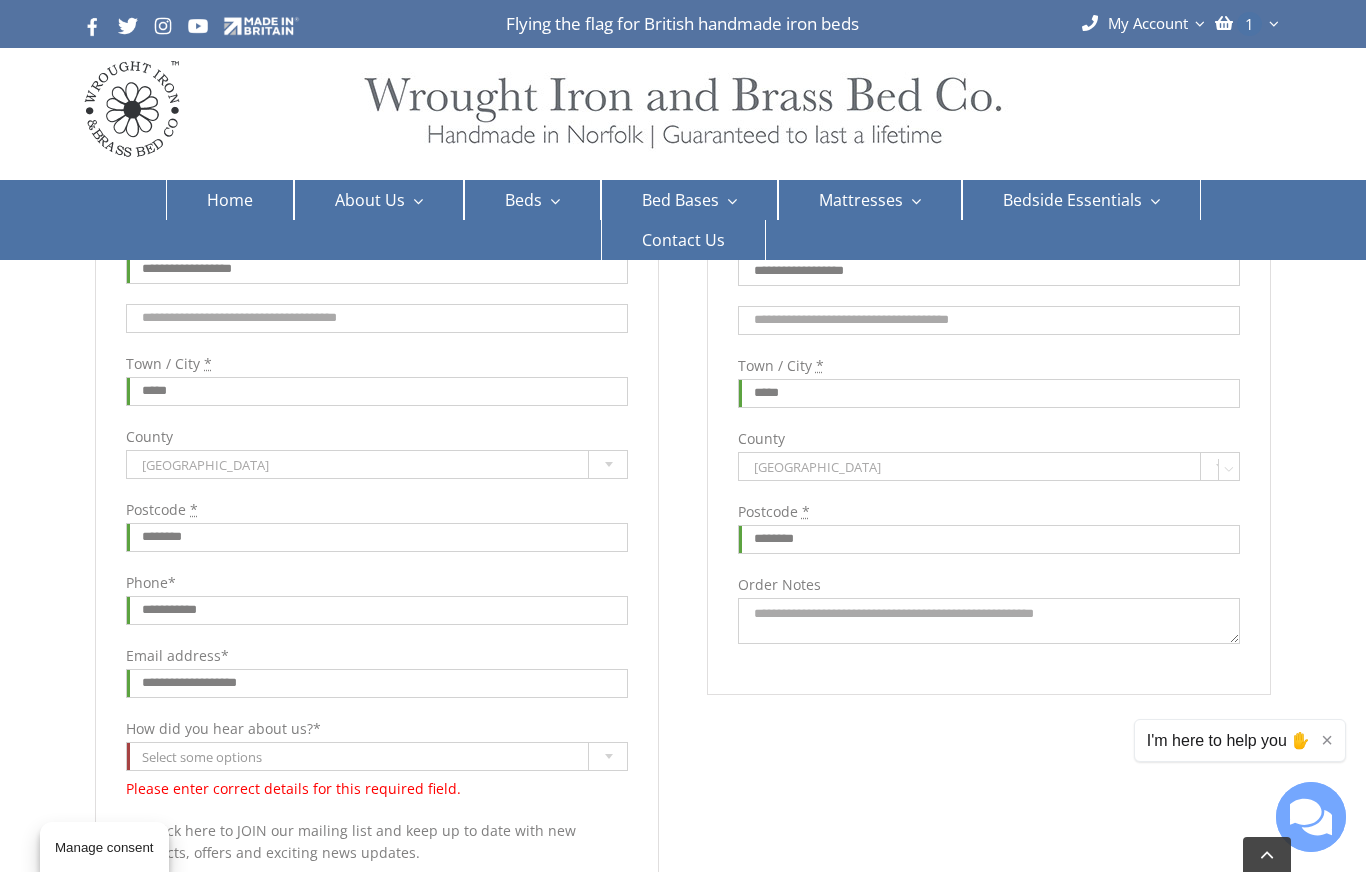 type on "**********" 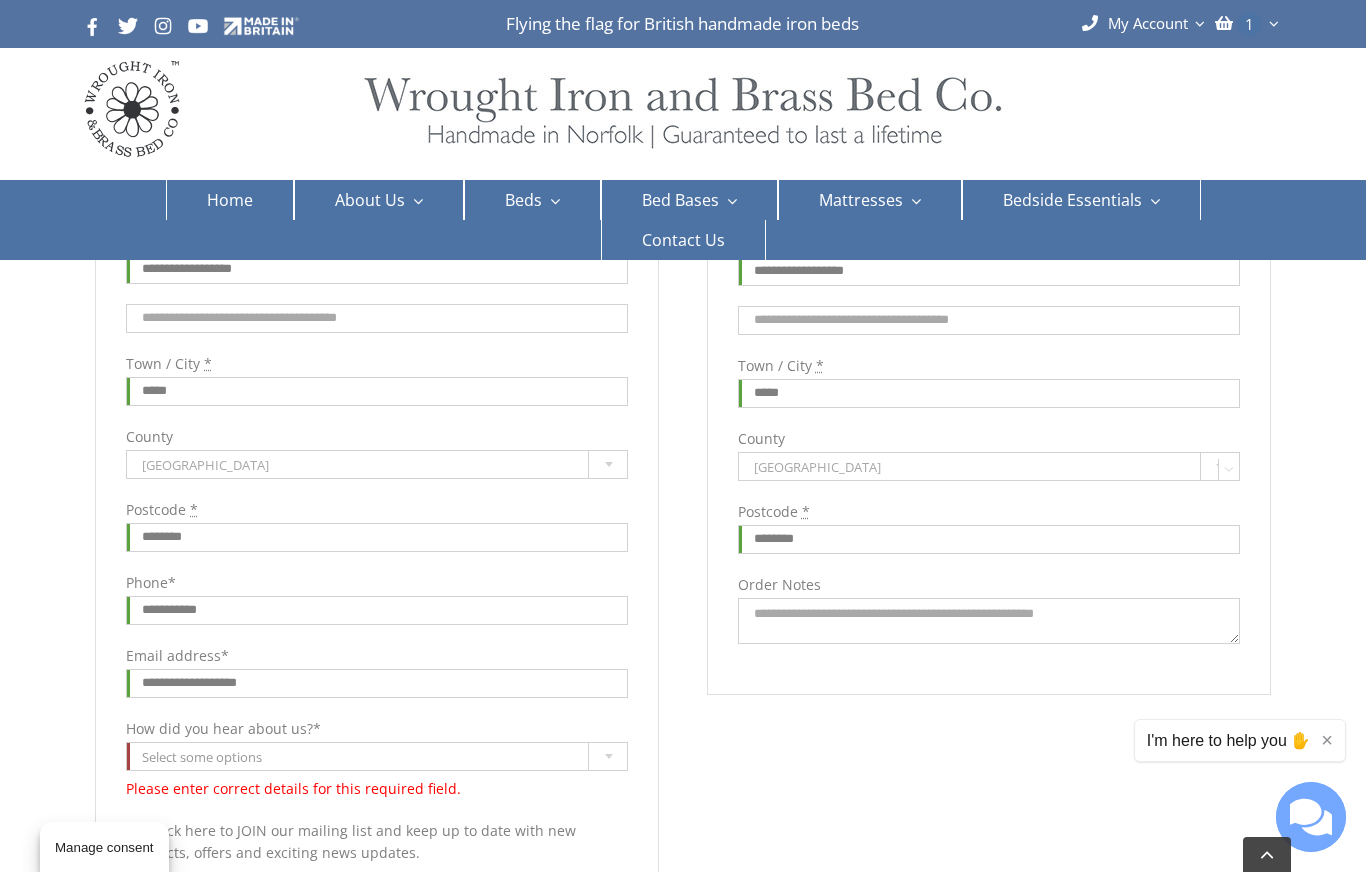 click on "Order Notes  (optional)" at bounding box center [989, 621] 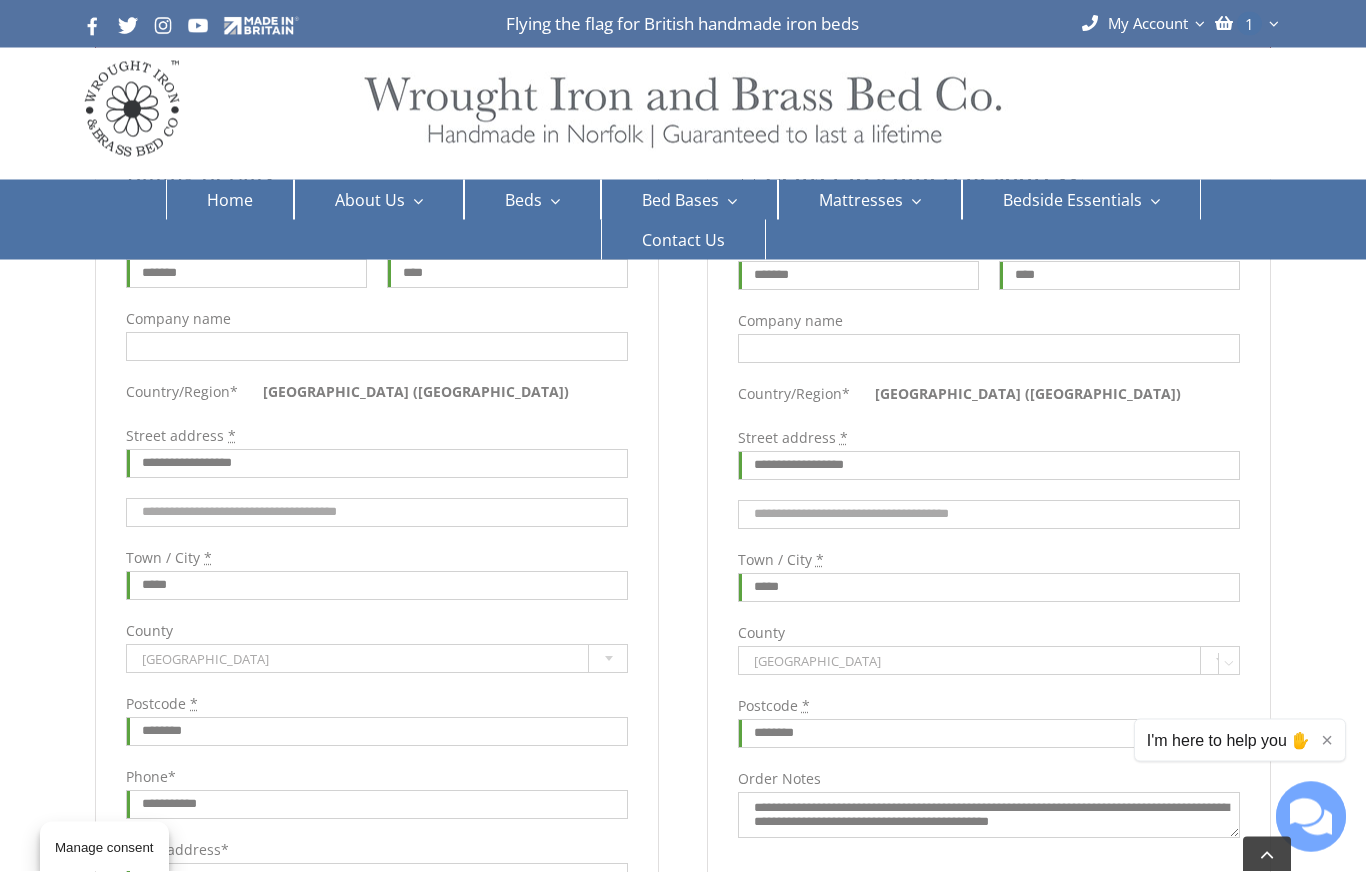 scroll, scrollTop: 388, scrollLeft: 0, axis: vertical 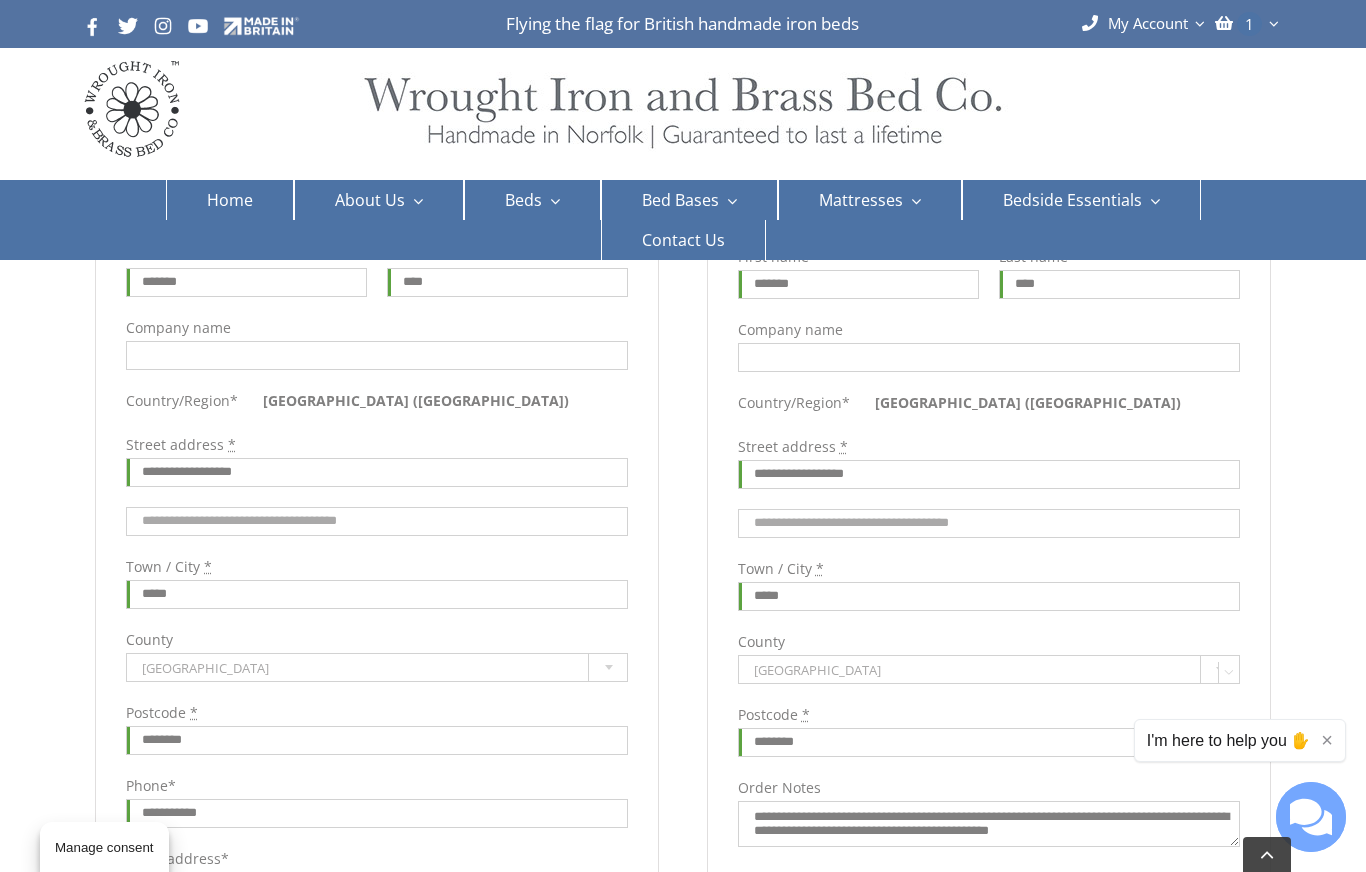 type on "**********" 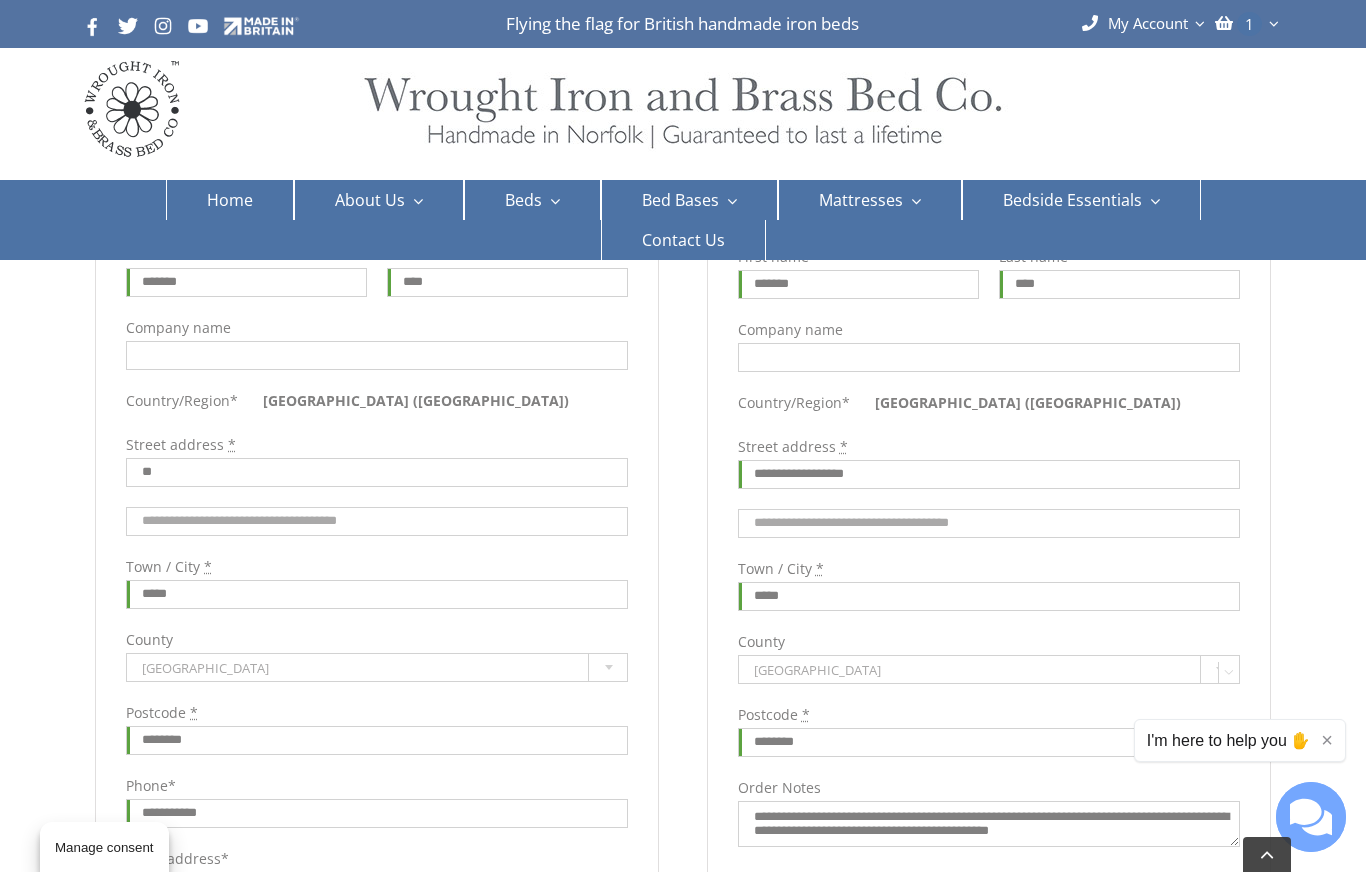type on "*" 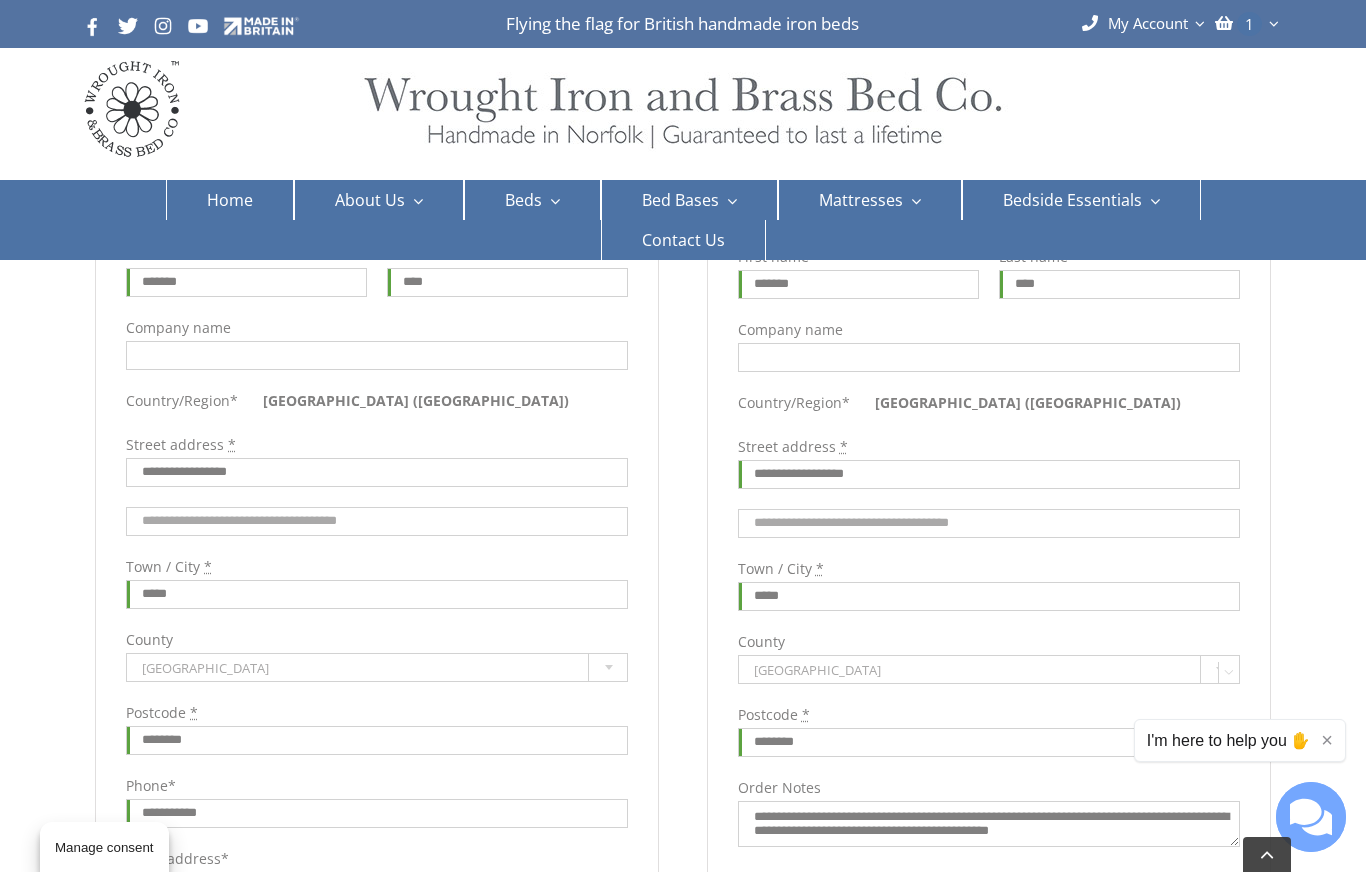type on "**********" 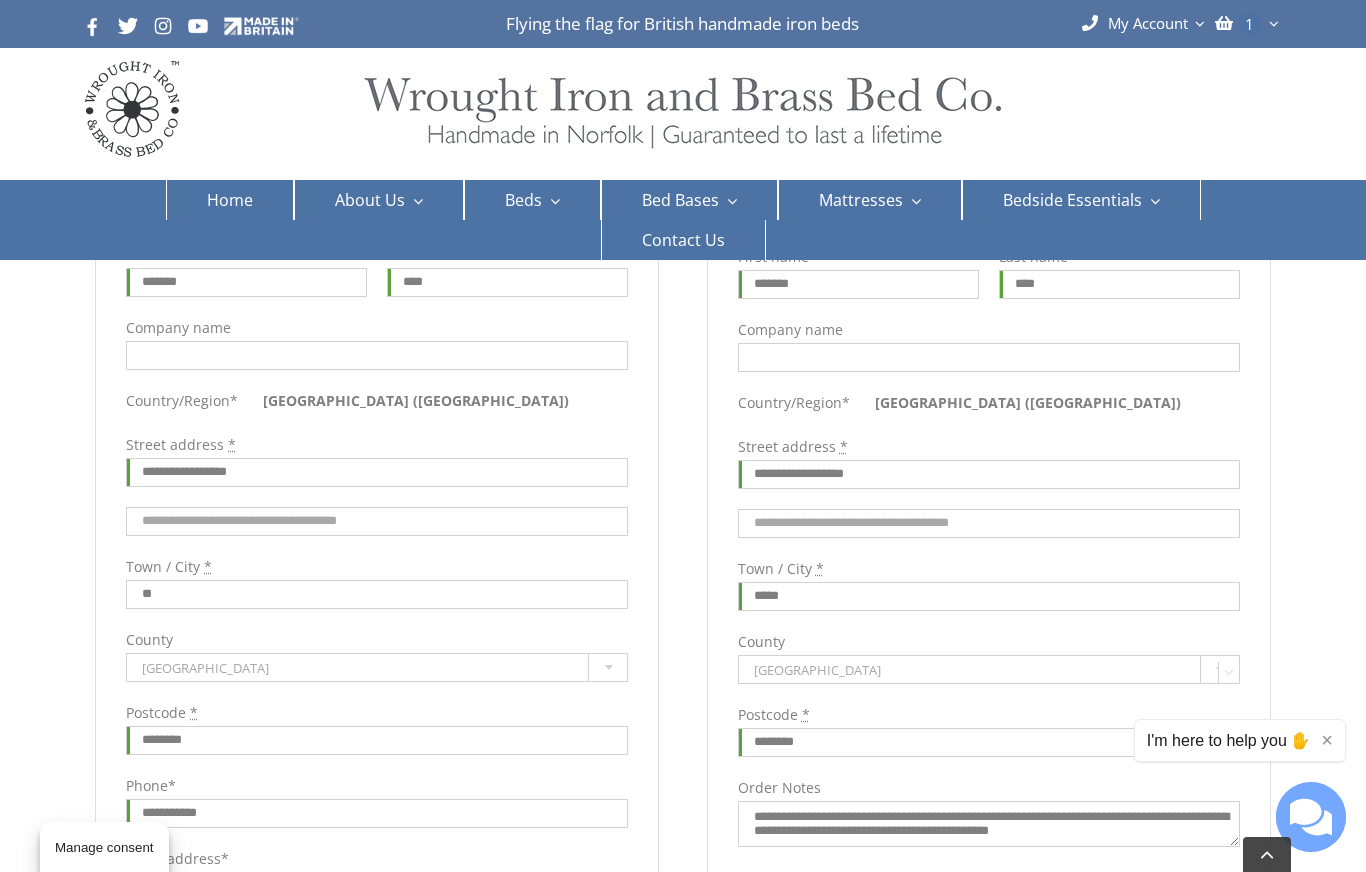 type on "*" 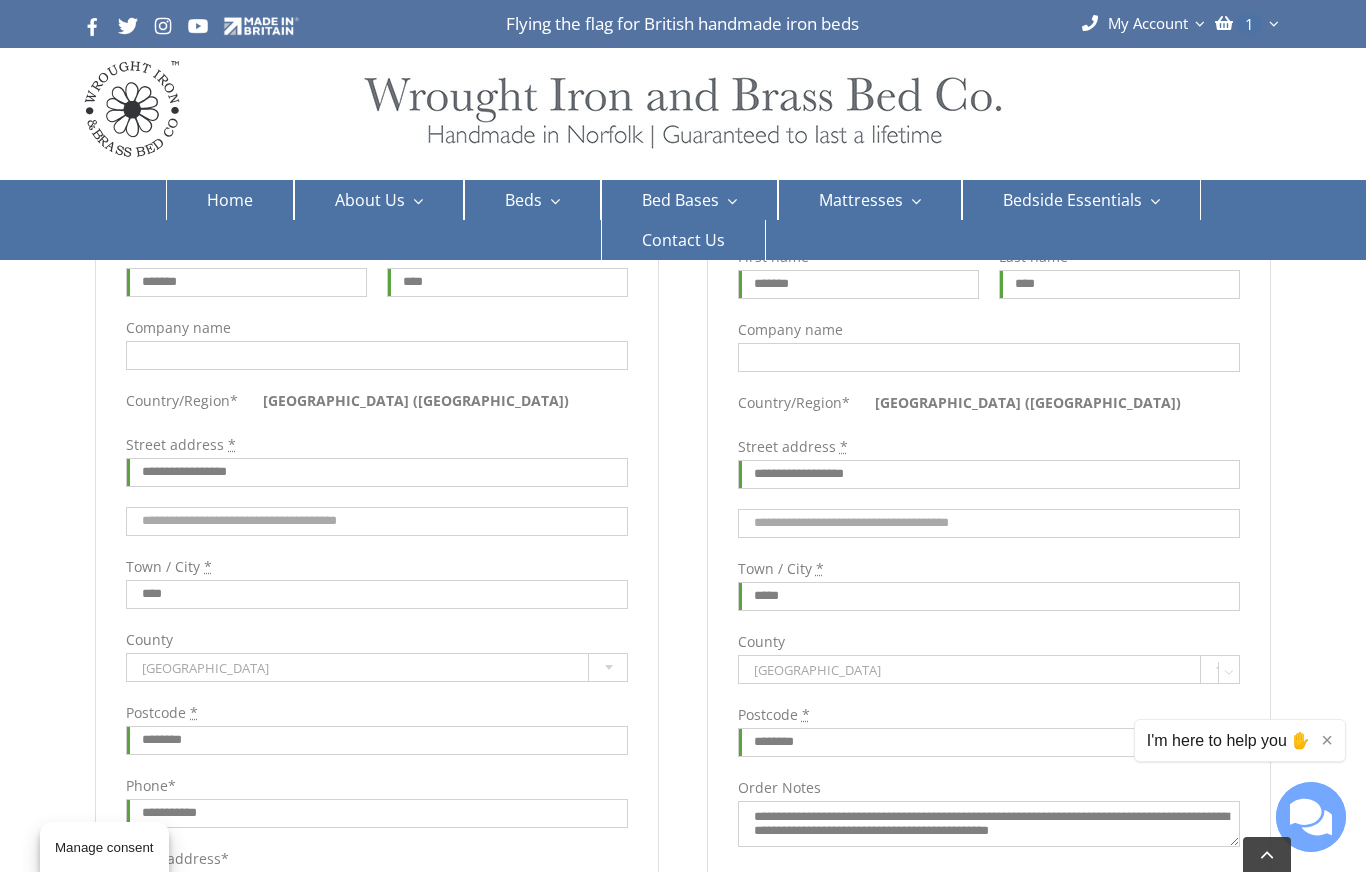type on "****" 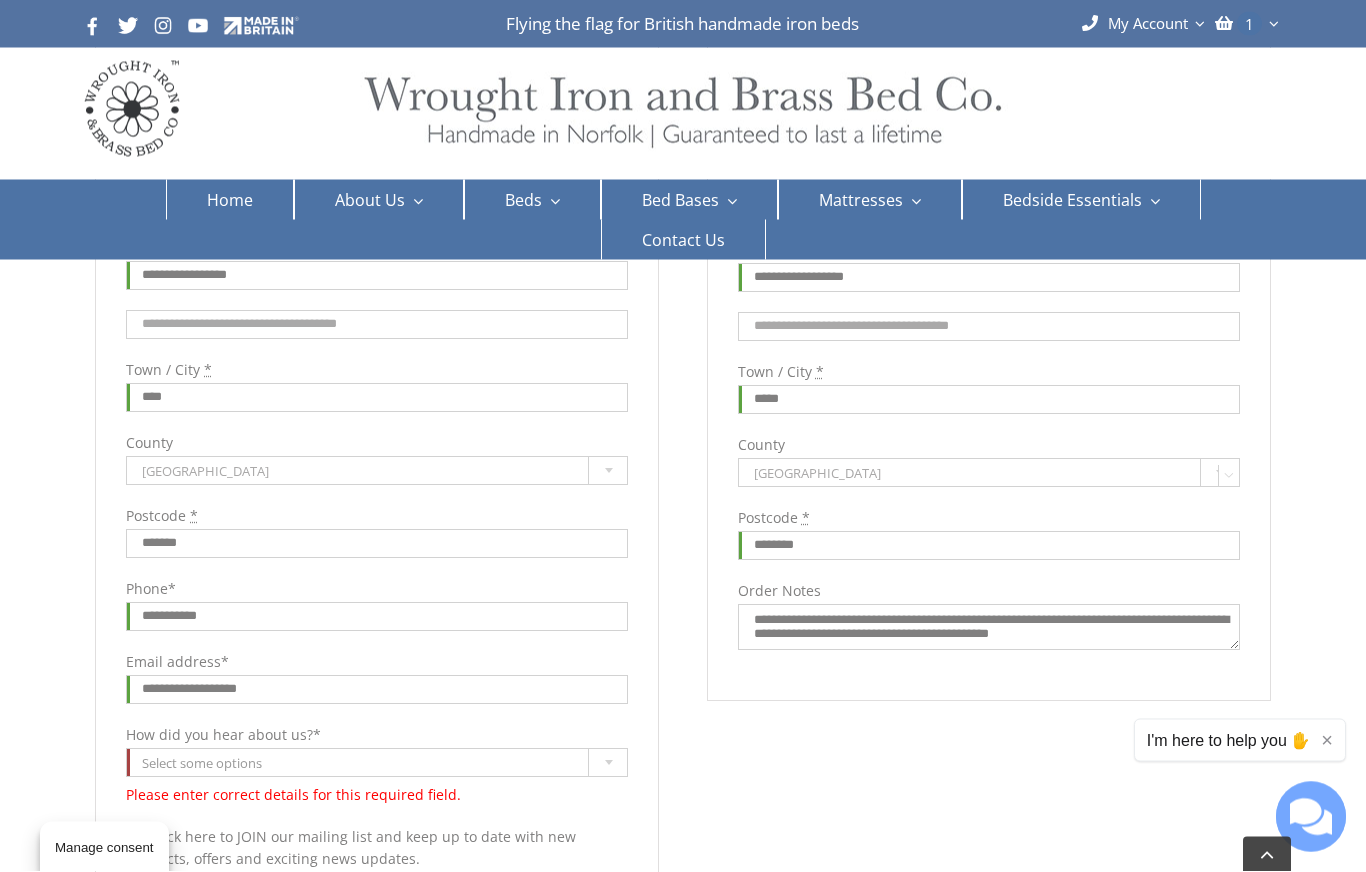 scroll, scrollTop: 585, scrollLeft: 0, axis: vertical 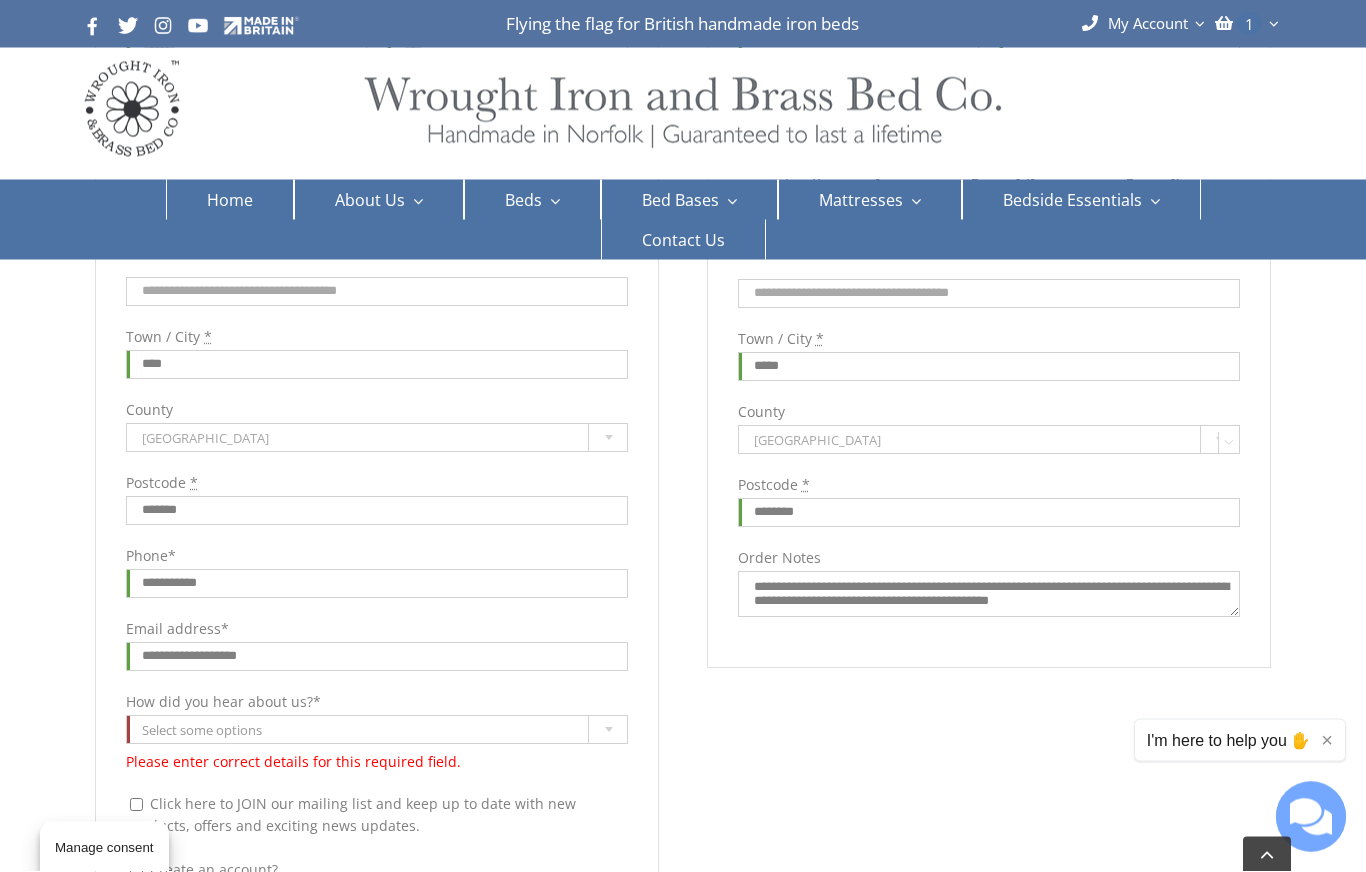 type on "*******" 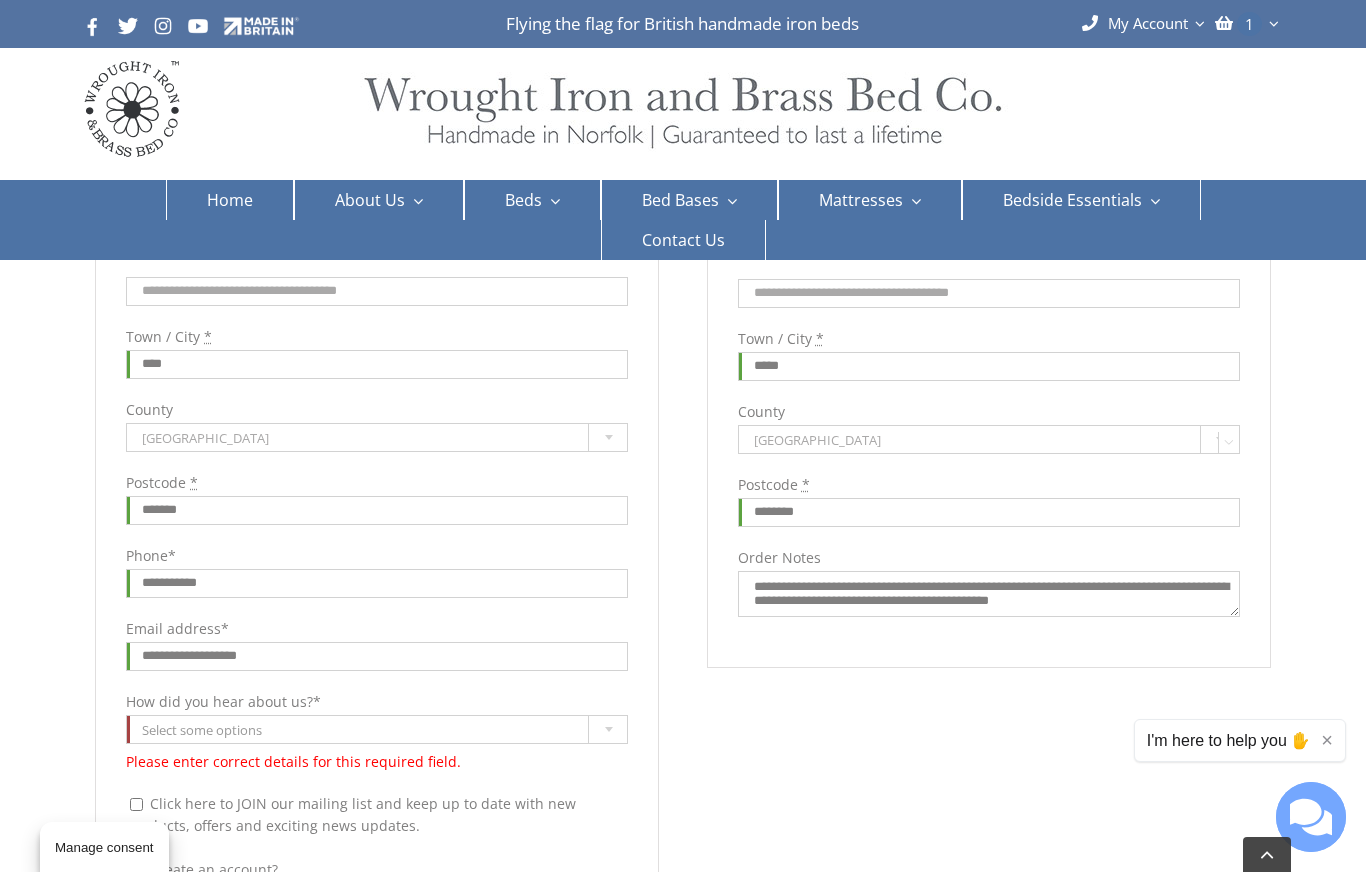 click on "**********" at bounding box center (989, 594) 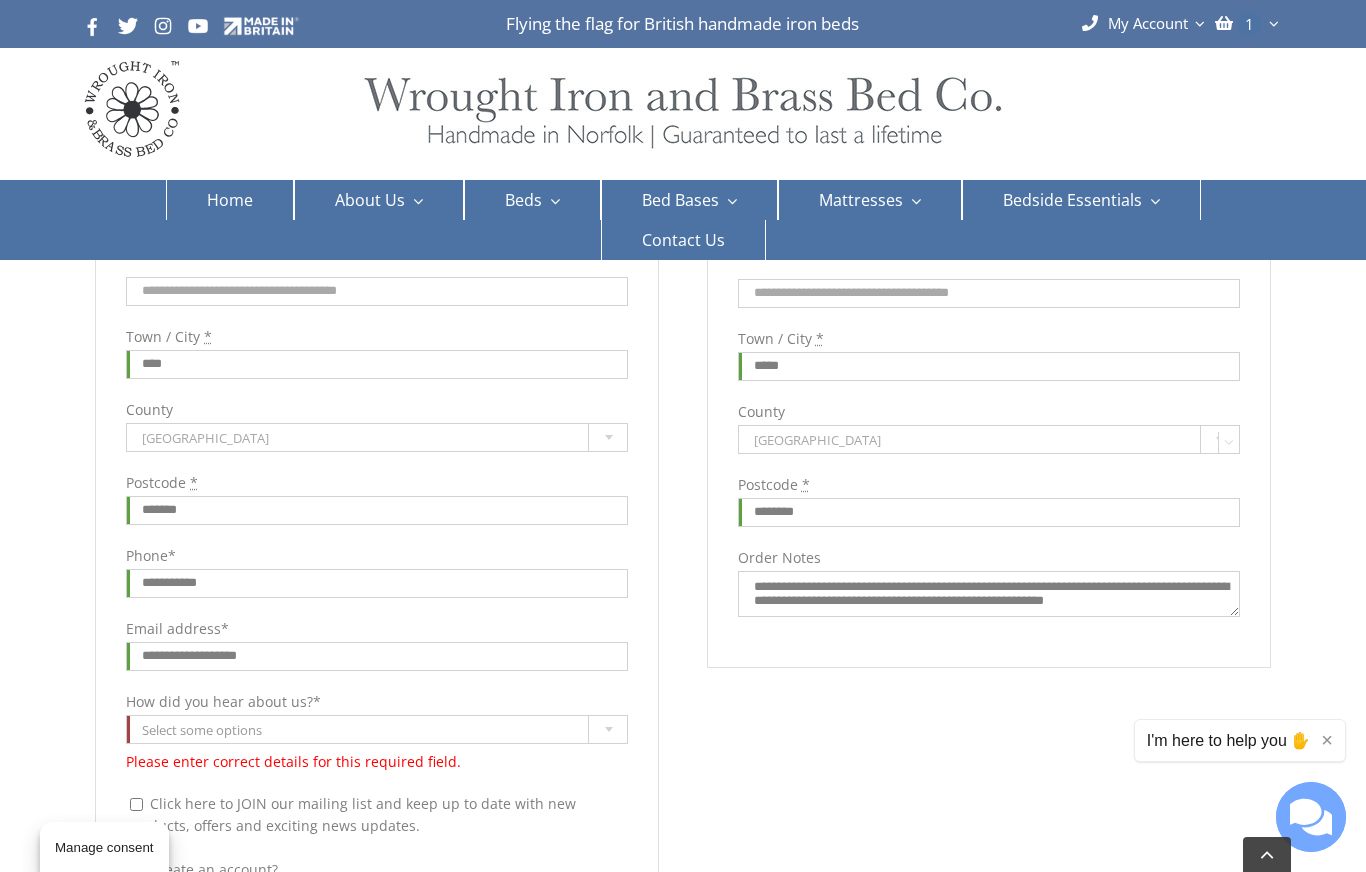 scroll, scrollTop: 10, scrollLeft: 0, axis: vertical 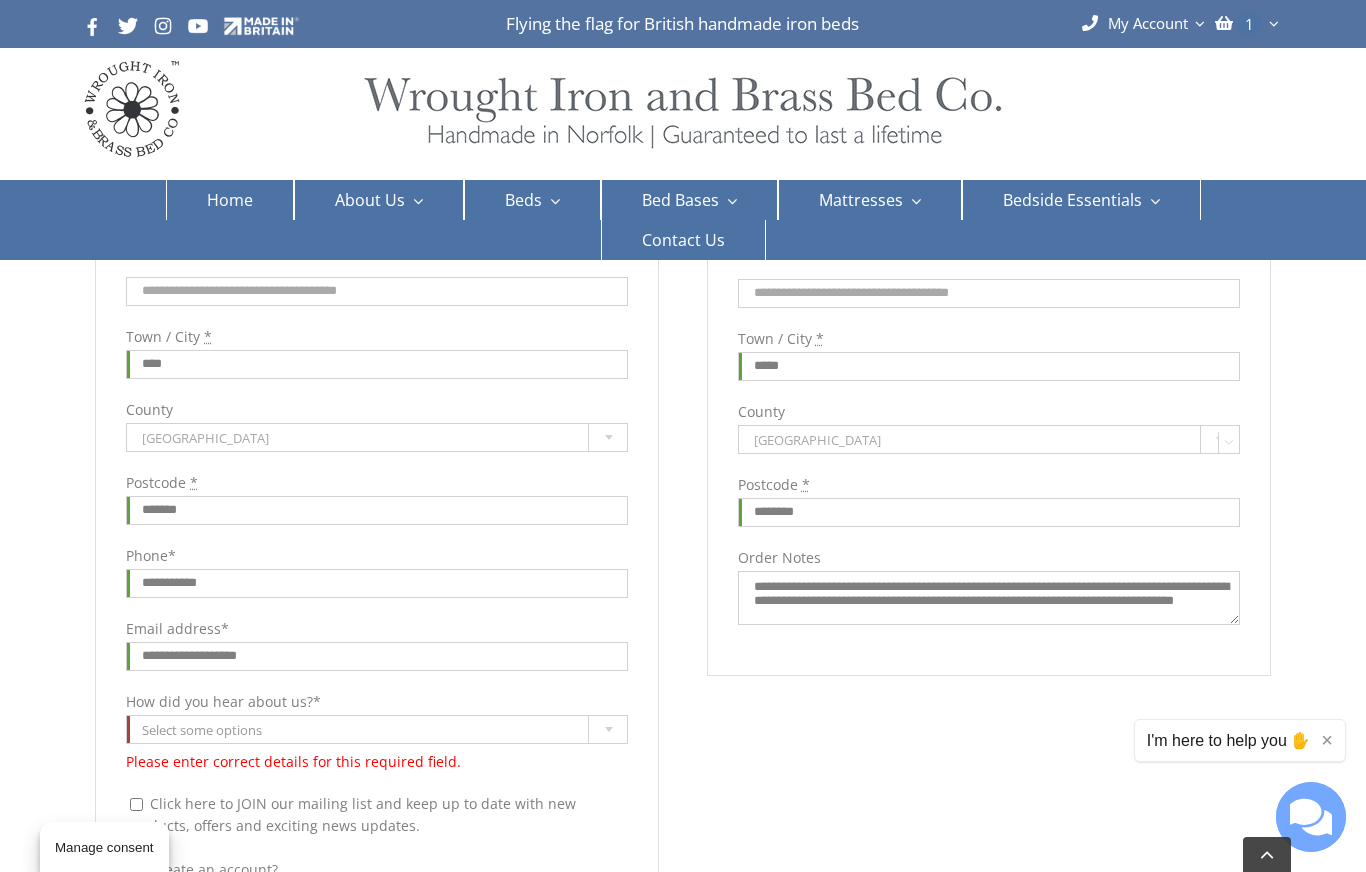 type on "**********" 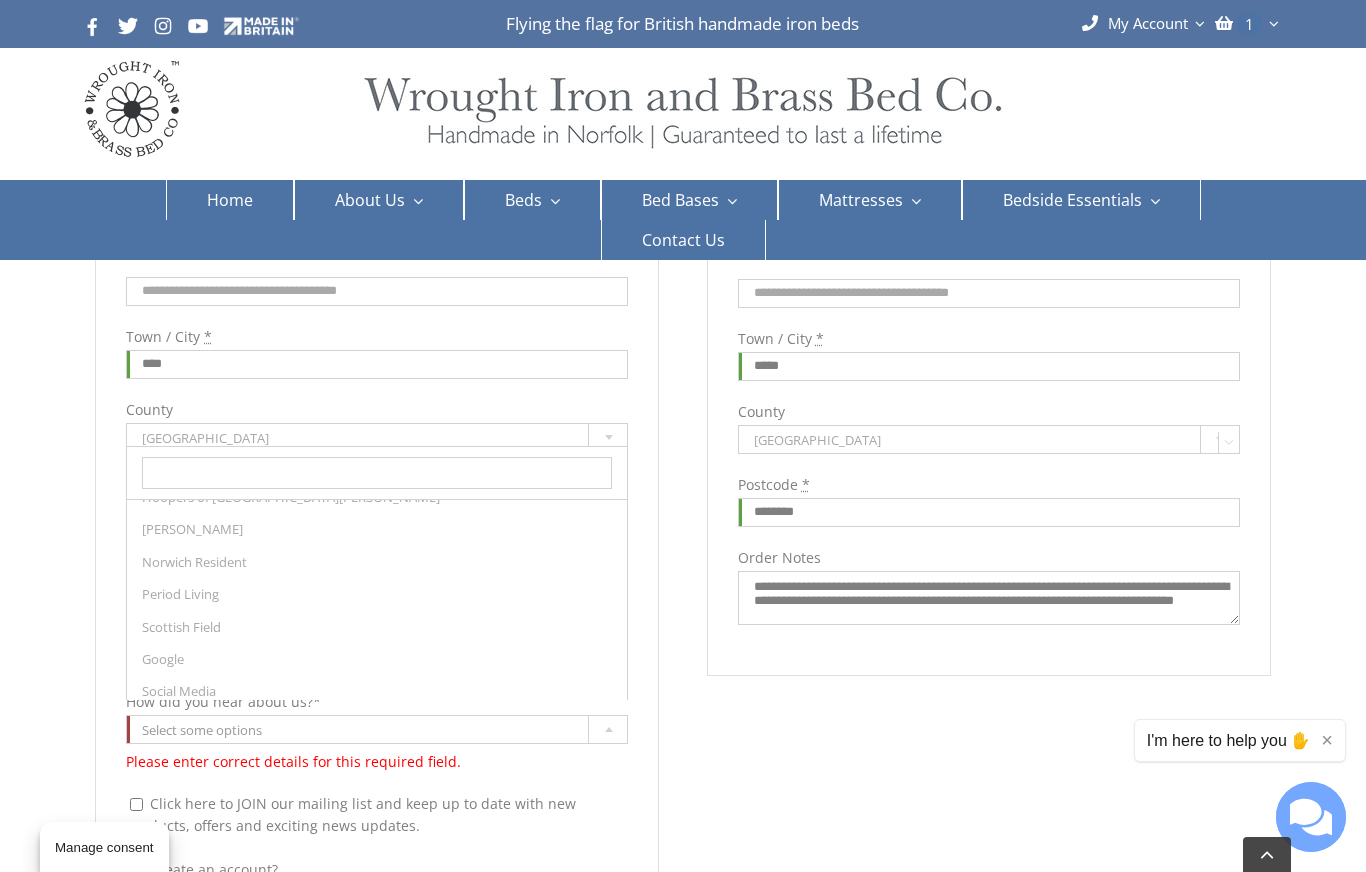 scroll, scrollTop: 236, scrollLeft: 0, axis: vertical 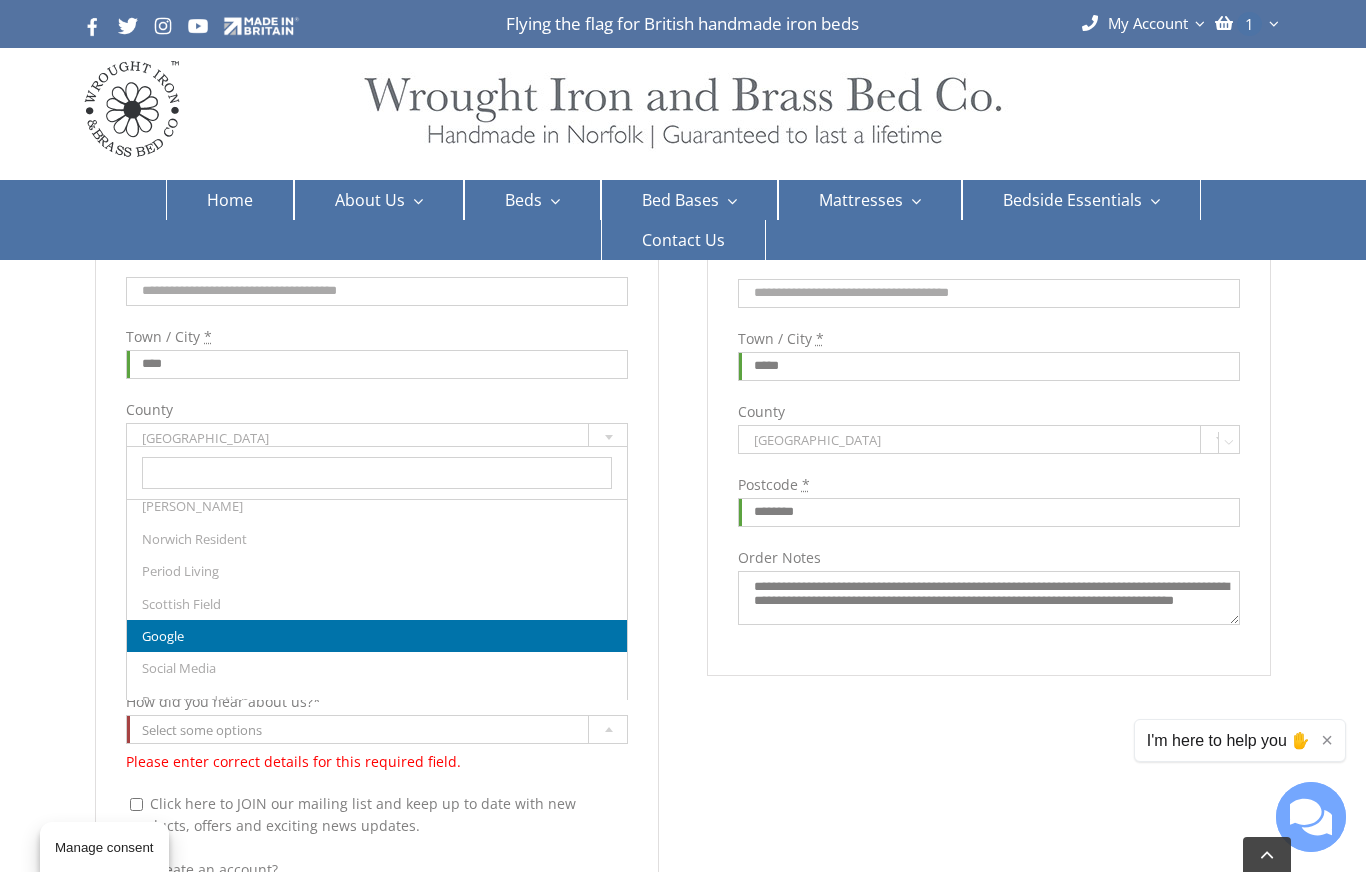 select on "******" 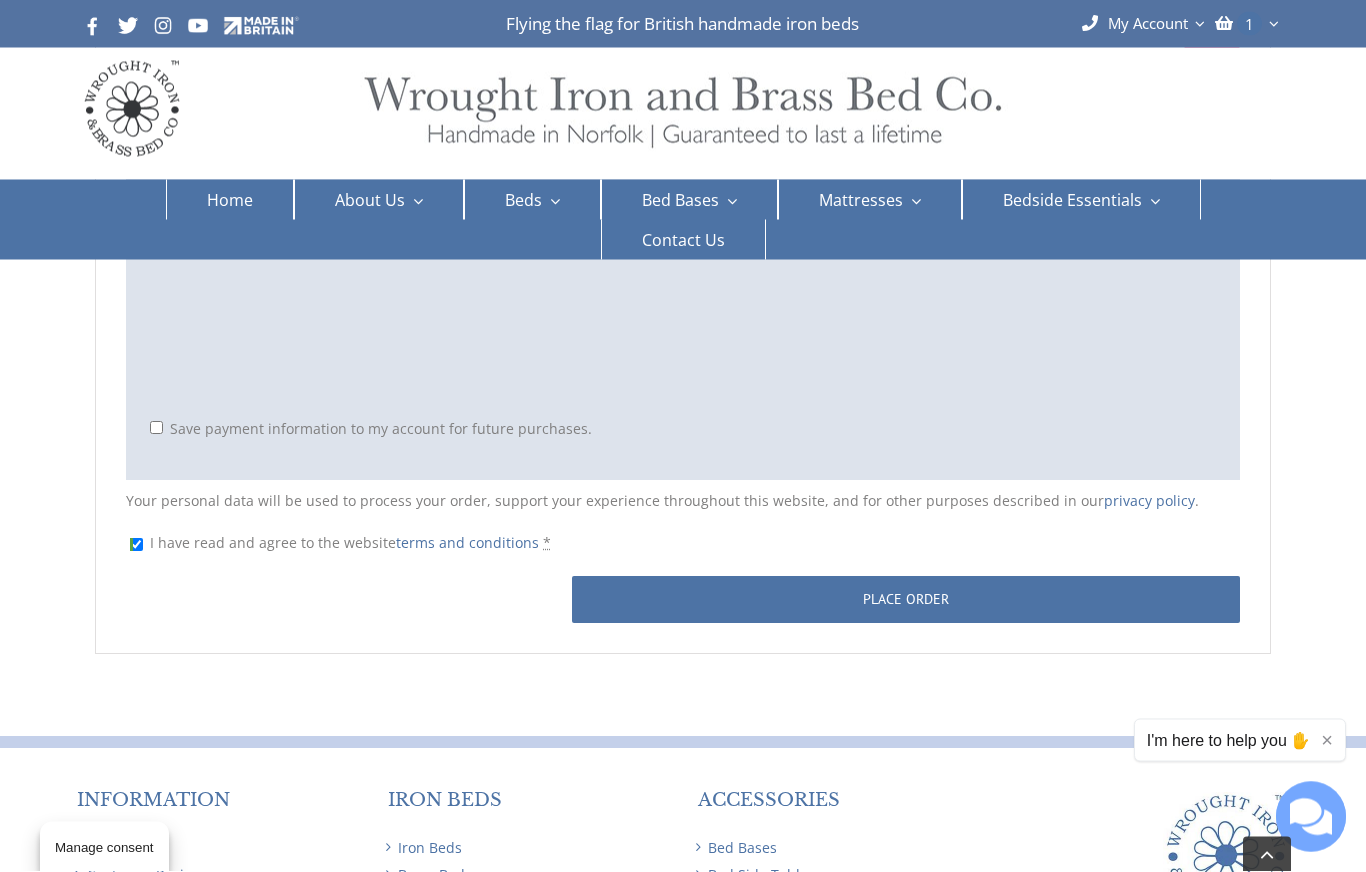scroll, scrollTop: 2850, scrollLeft: 0, axis: vertical 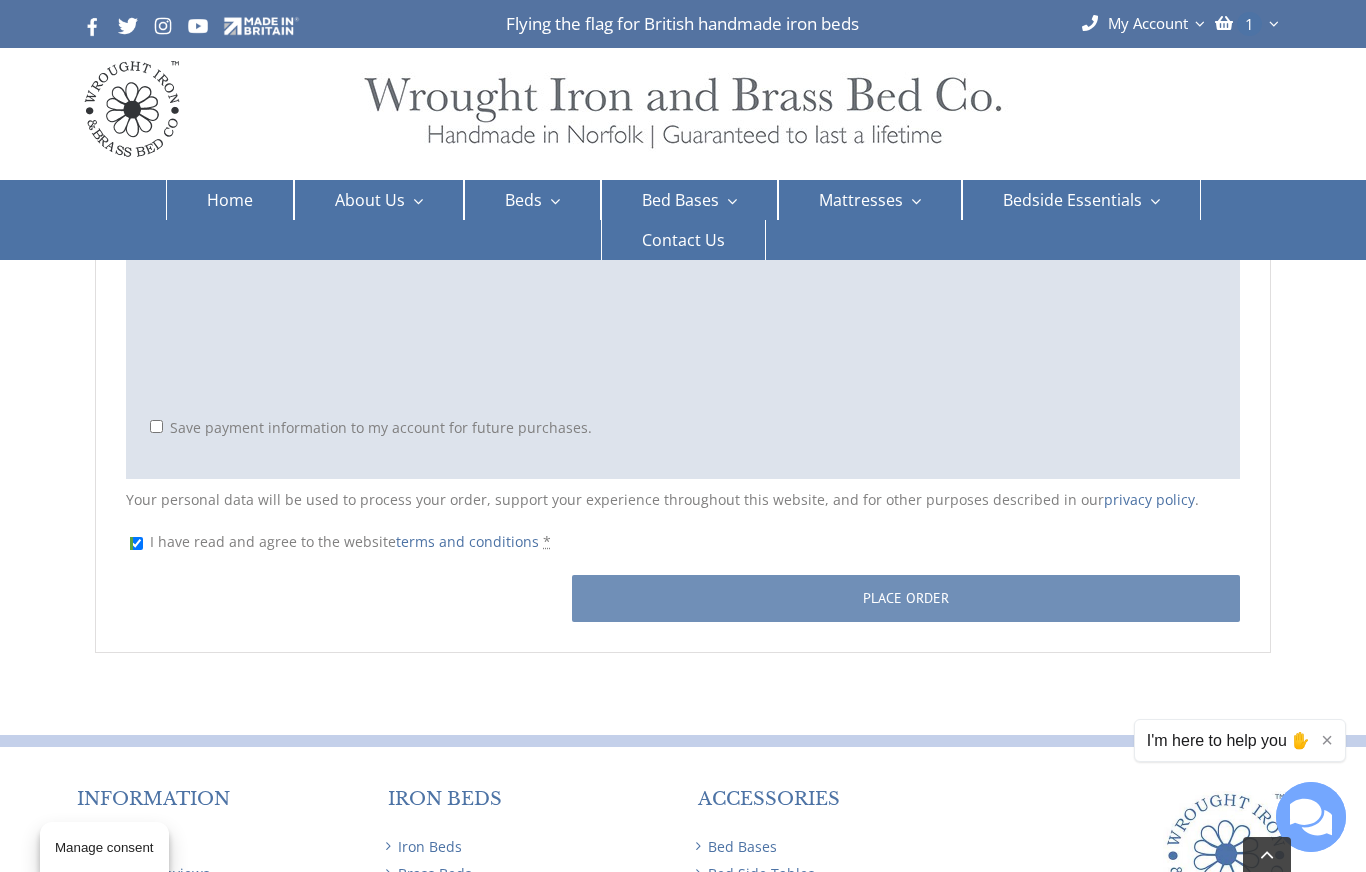 click on "Place order" at bounding box center (906, 598) 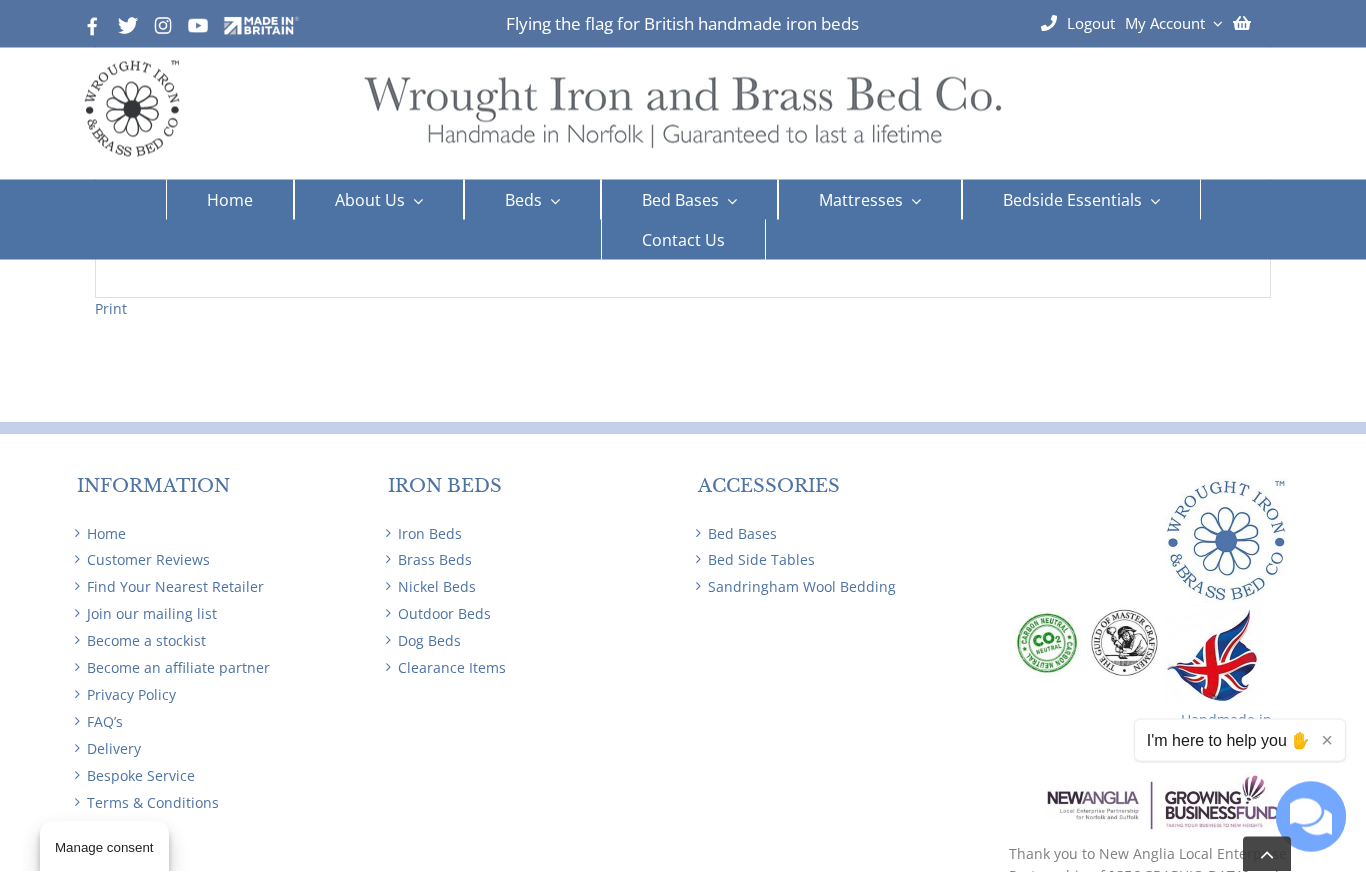 scroll, scrollTop: 1695, scrollLeft: 0, axis: vertical 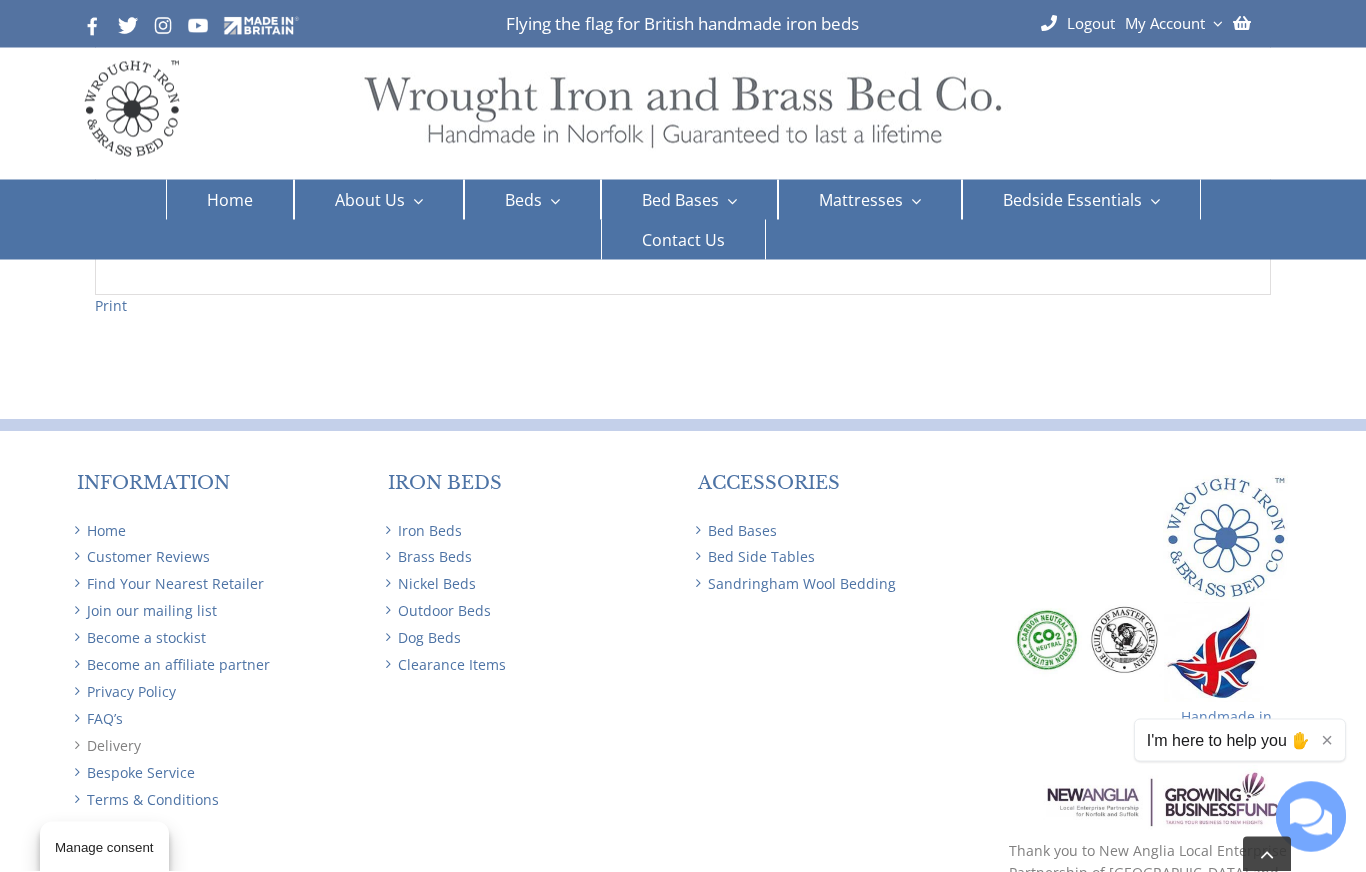 click on "Delivery" at bounding box center [217, 747] 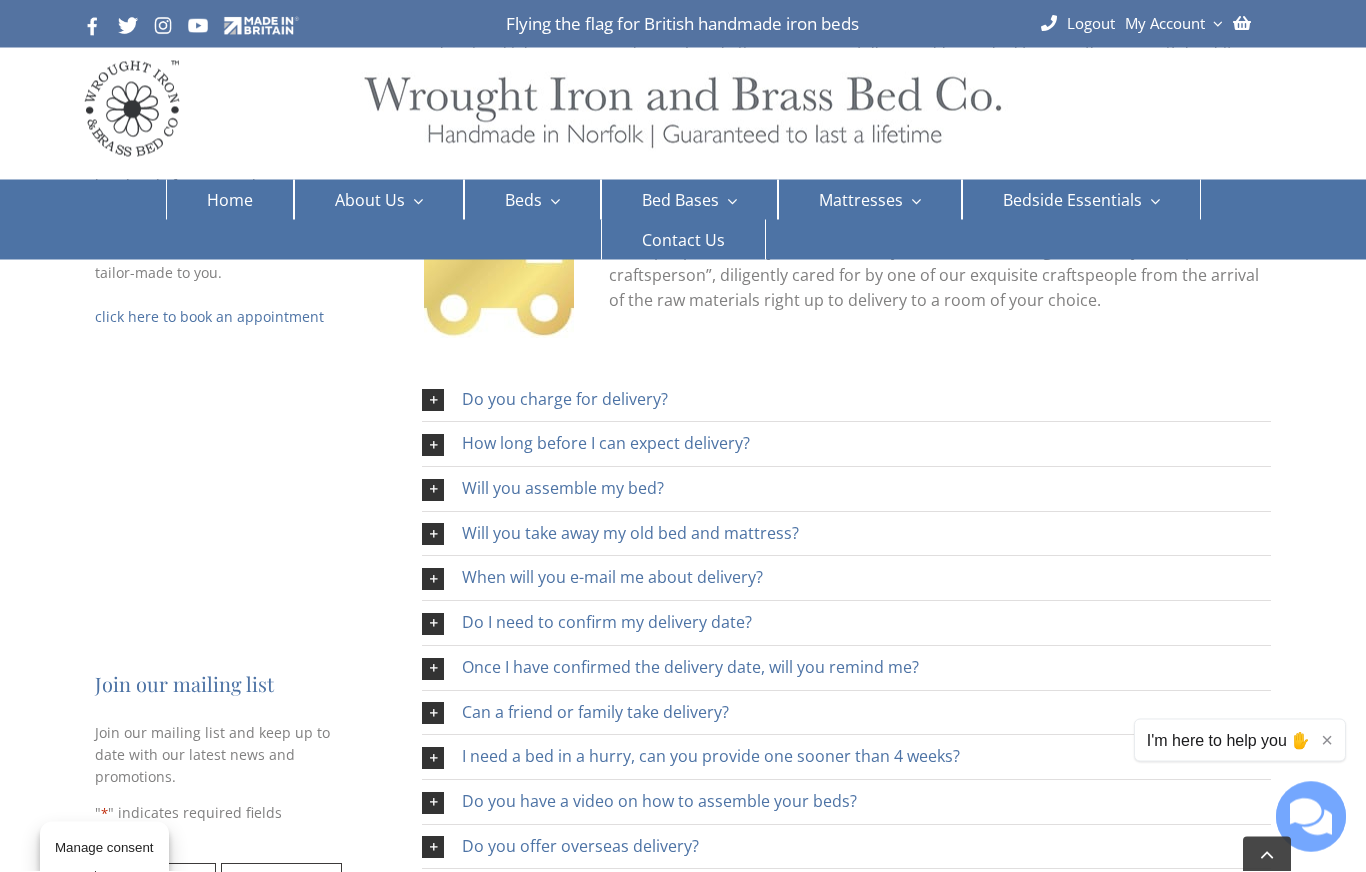 scroll, scrollTop: 441, scrollLeft: 0, axis: vertical 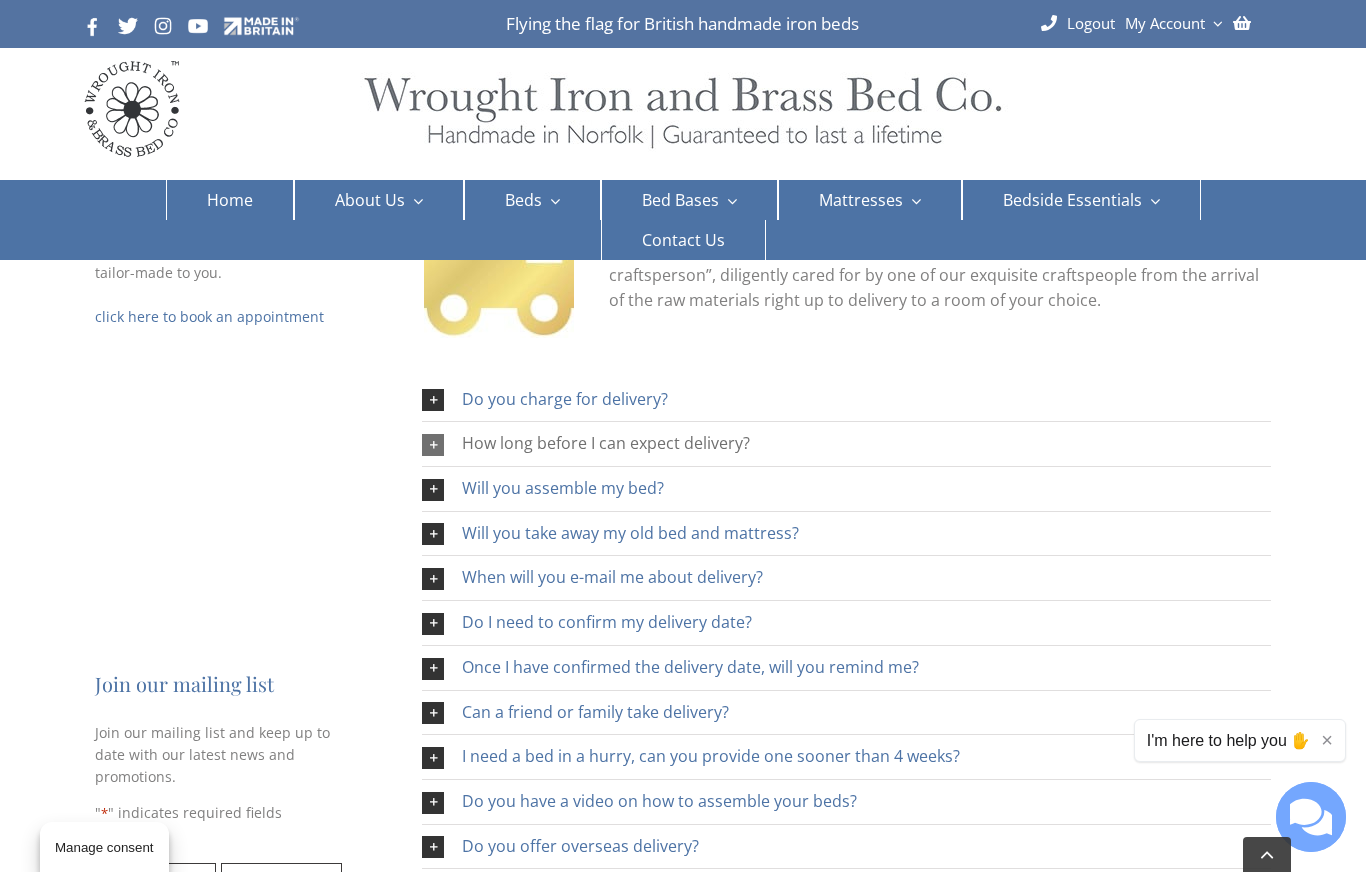 click on "How long before I can expect delivery?" at bounding box center [846, 444] 